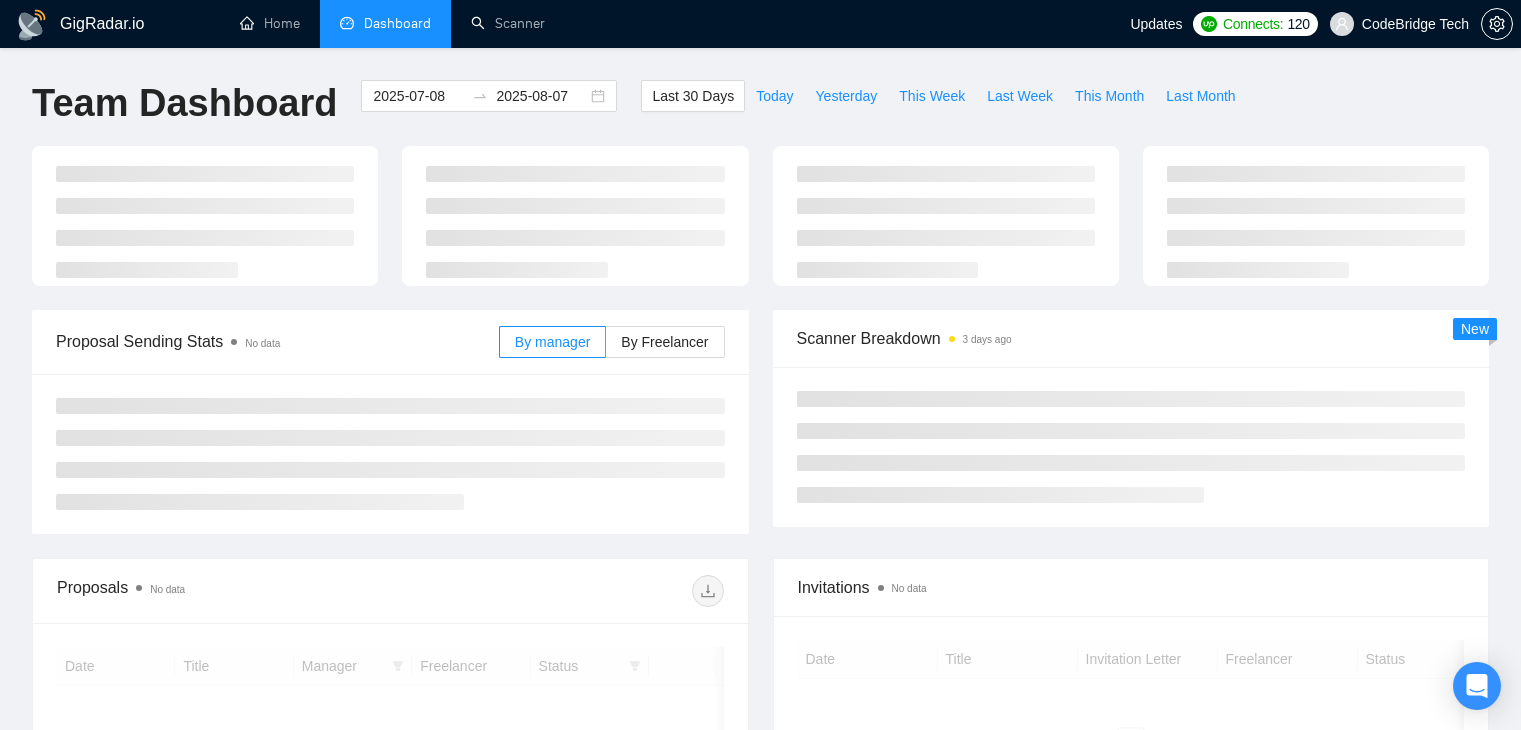scroll, scrollTop: 0, scrollLeft: 0, axis: both 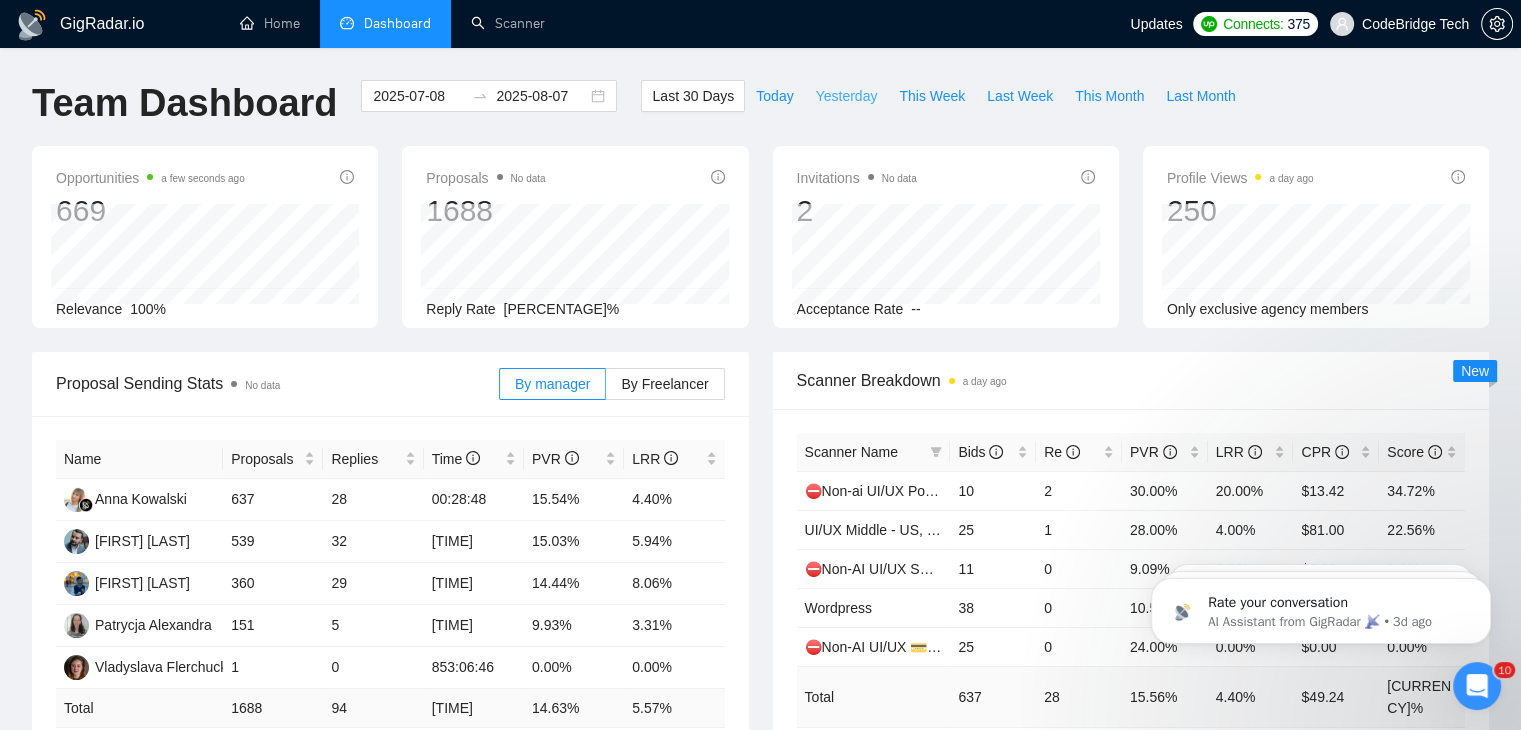 click on "Yesterday" at bounding box center (847, 96) 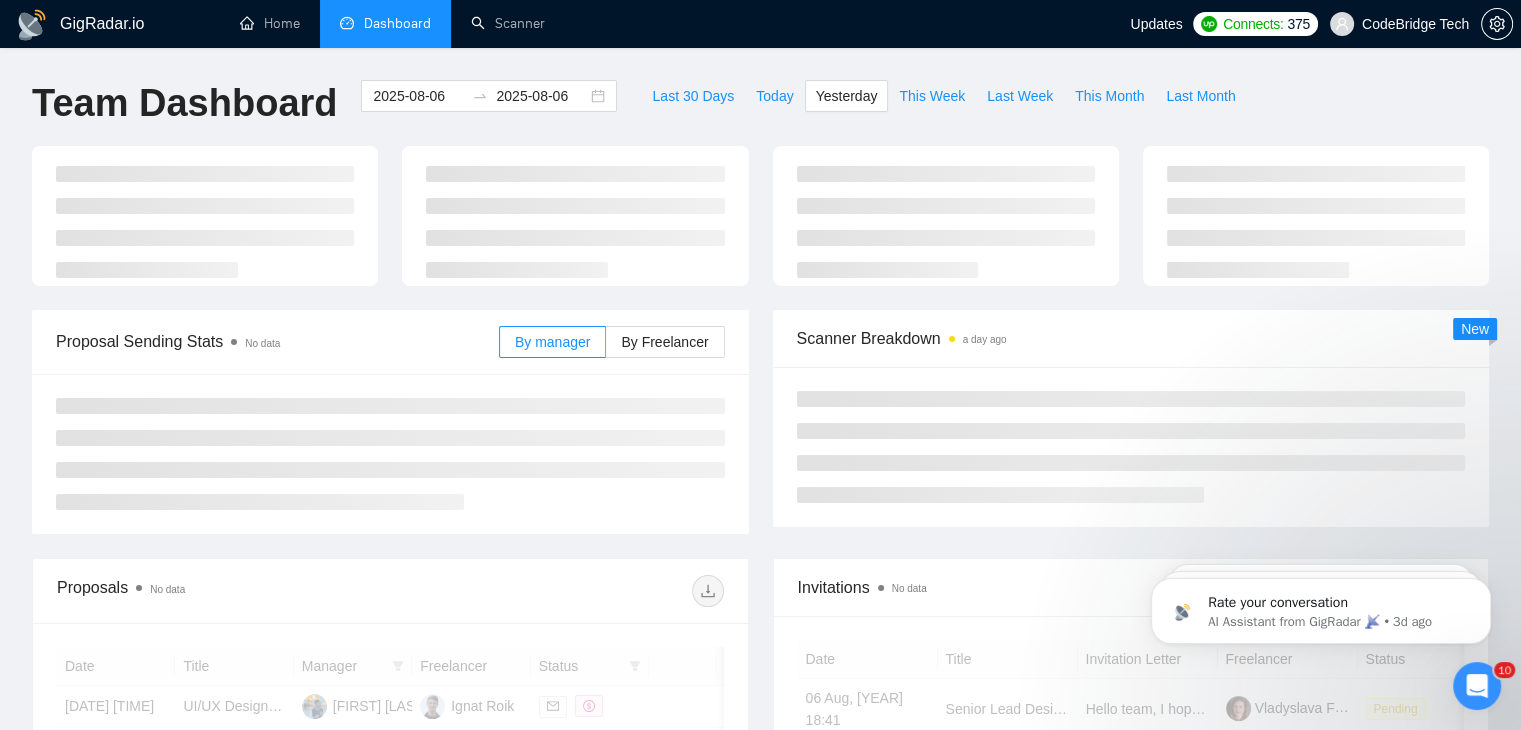 type on "2025-08-06" 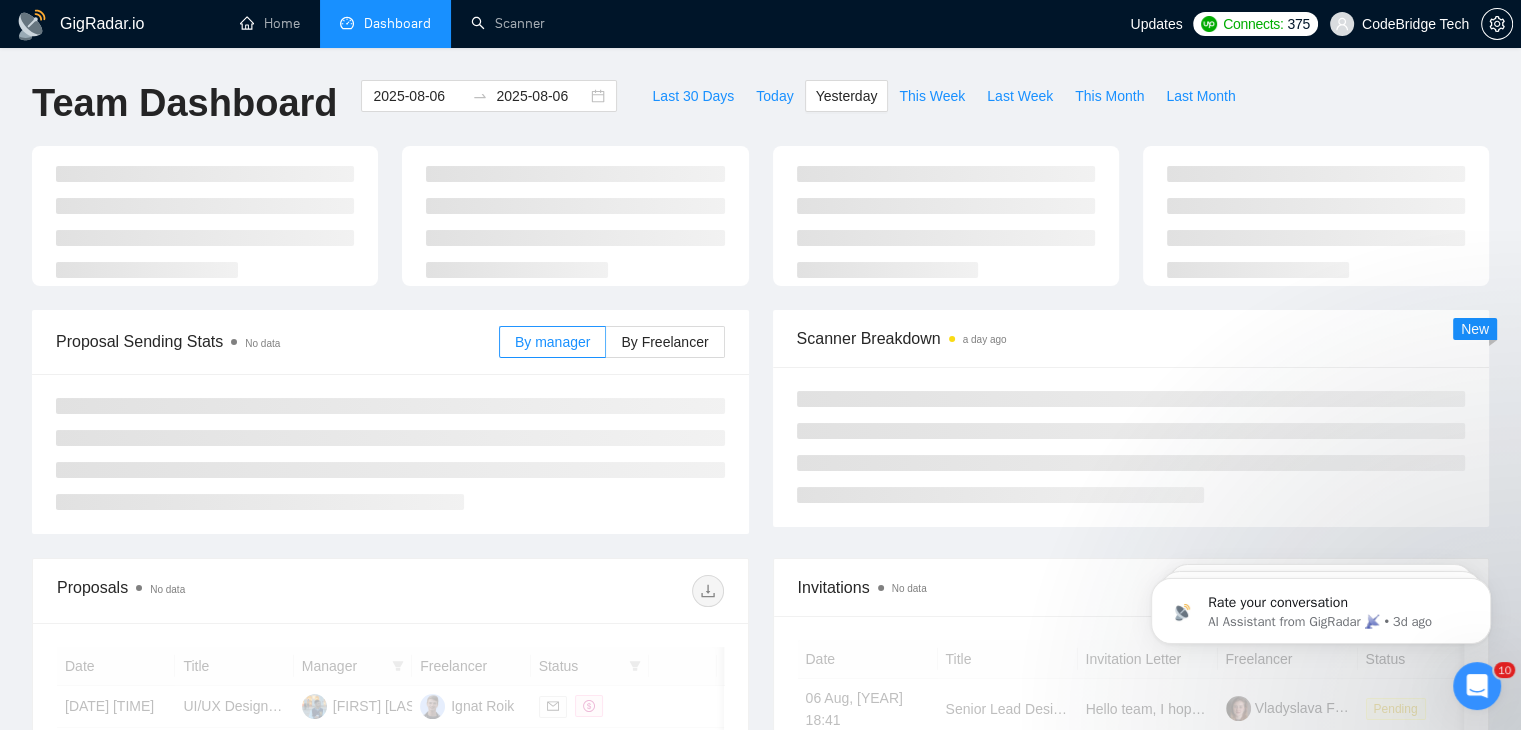 type on "2025-08-06" 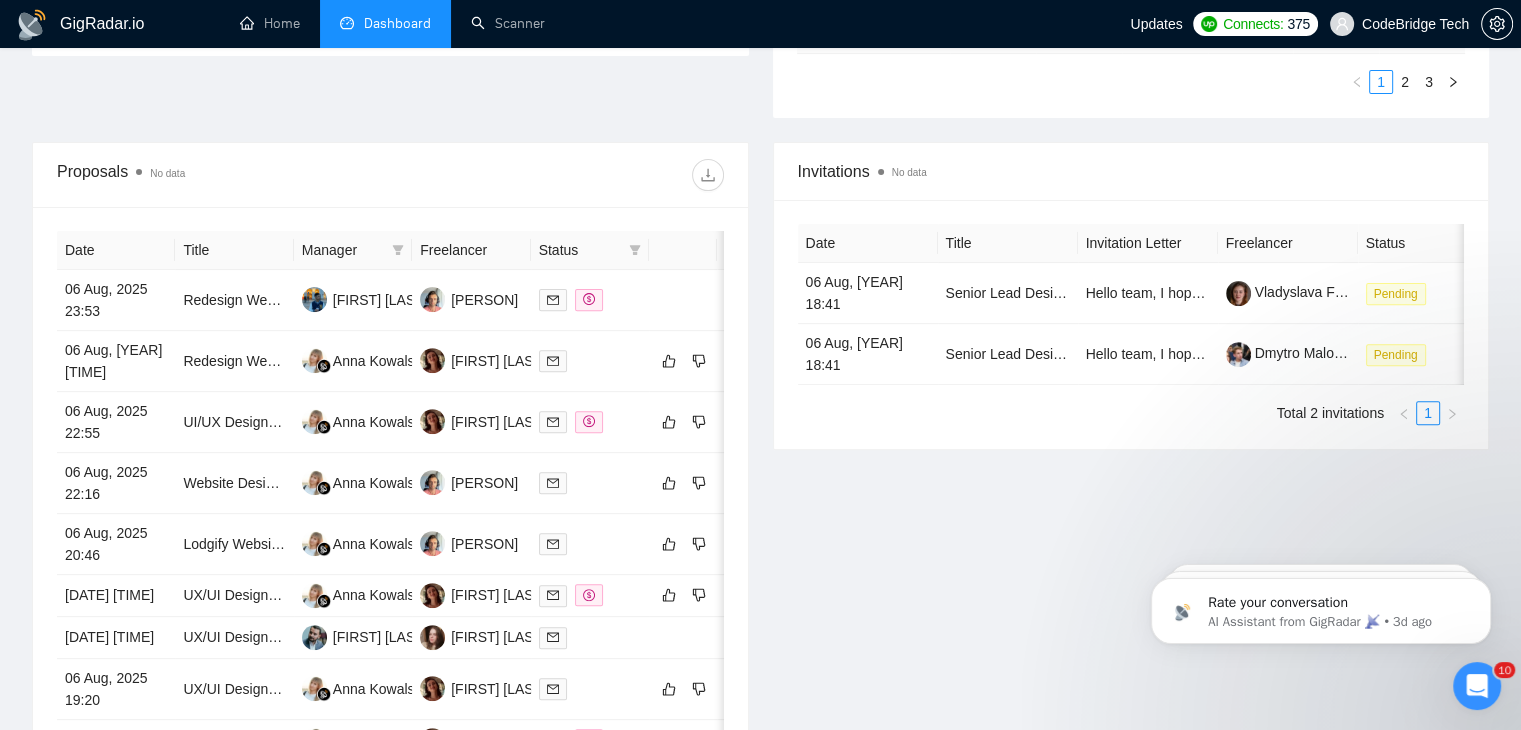 scroll, scrollTop: 700, scrollLeft: 0, axis: vertical 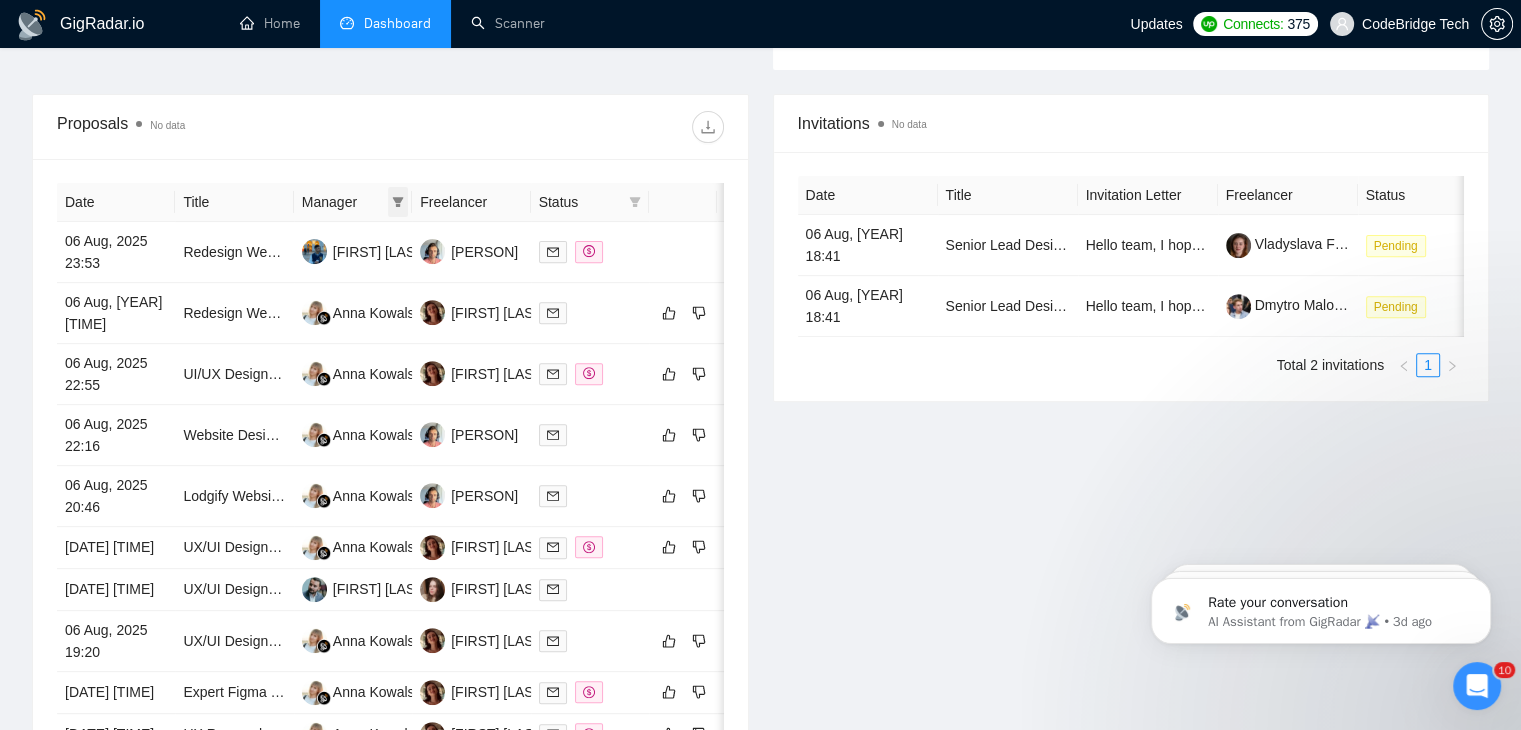 click at bounding box center [398, 202] 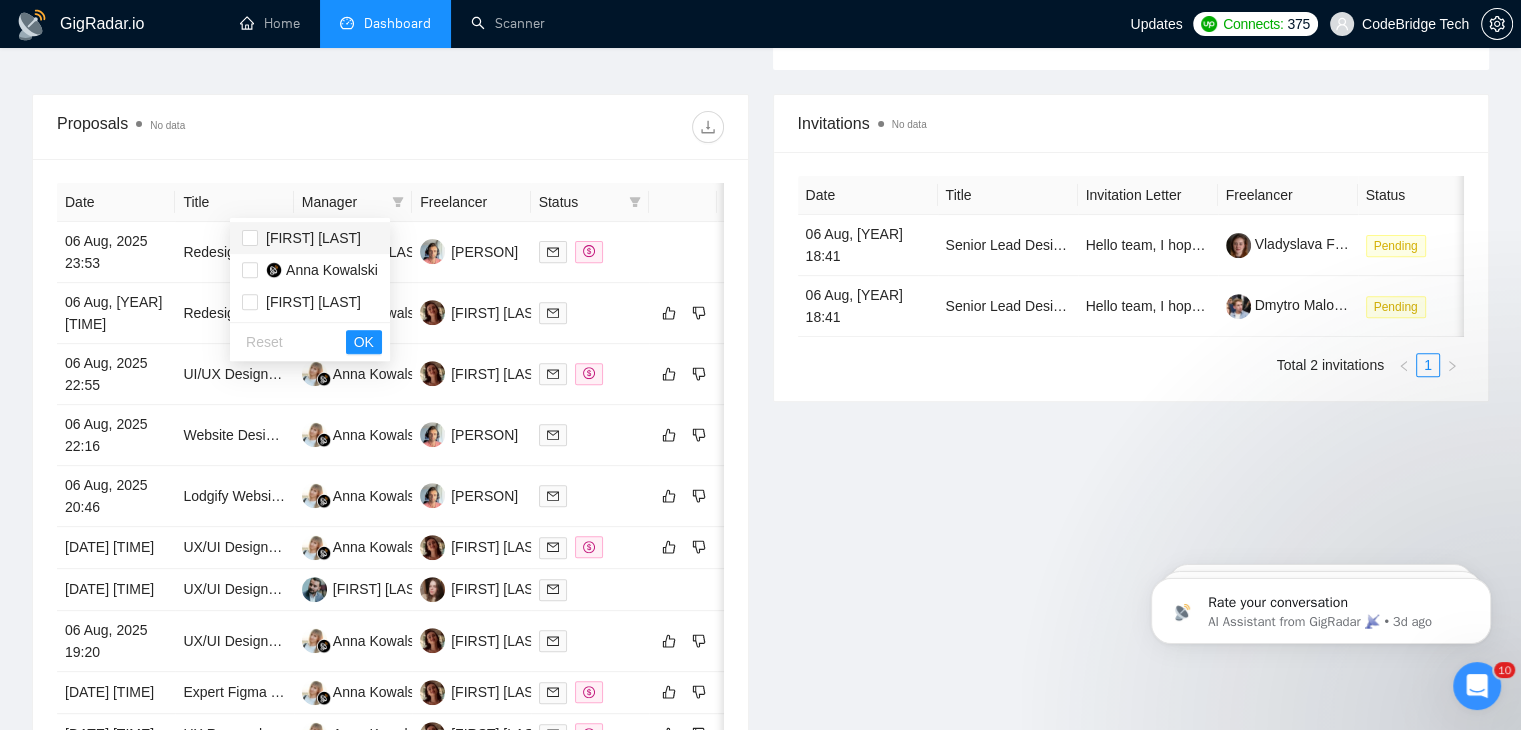 click on "[FIRST] [LAST]" at bounding box center [313, 238] 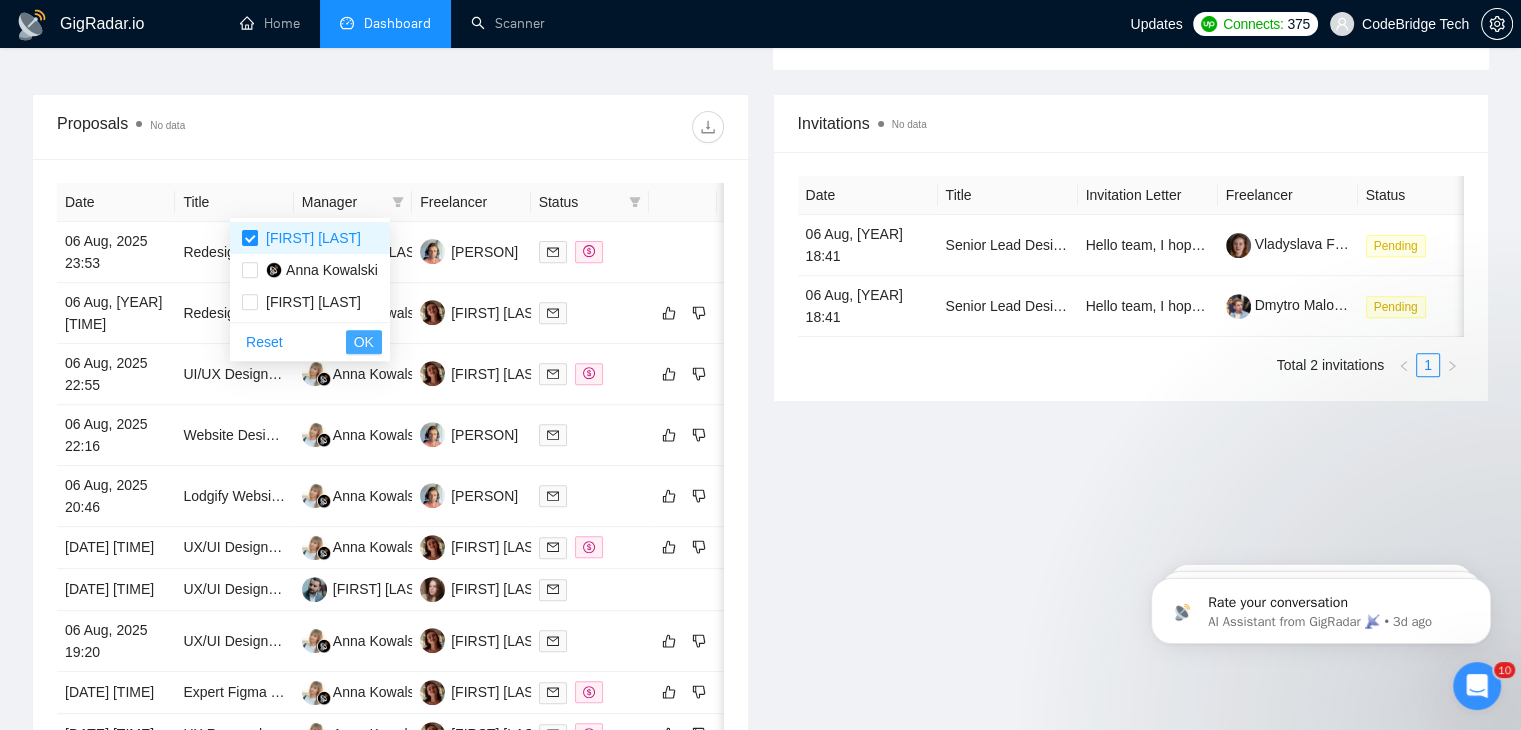 click on "OK" at bounding box center (364, 342) 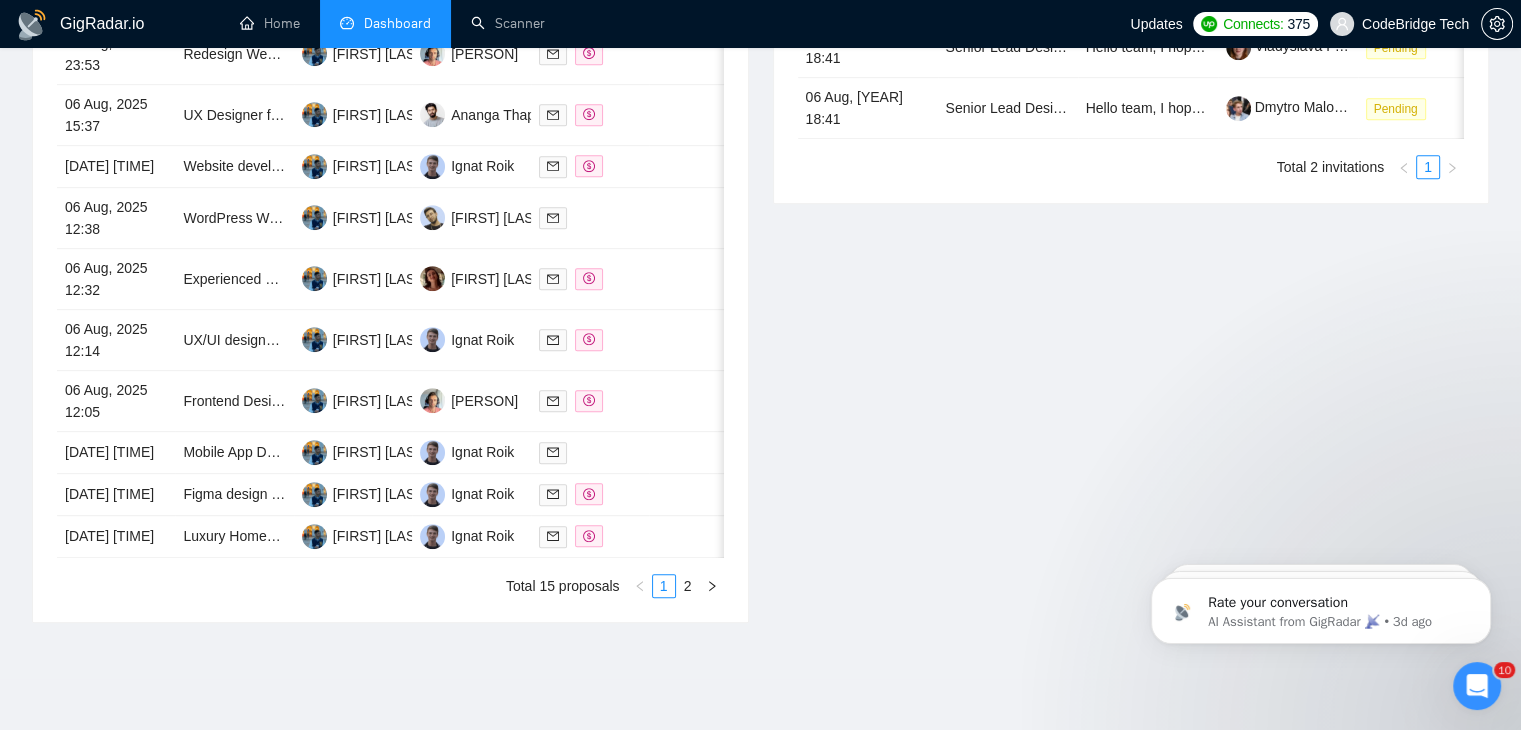 scroll, scrollTop: 900, scrollLeft: 0, axis: vertical 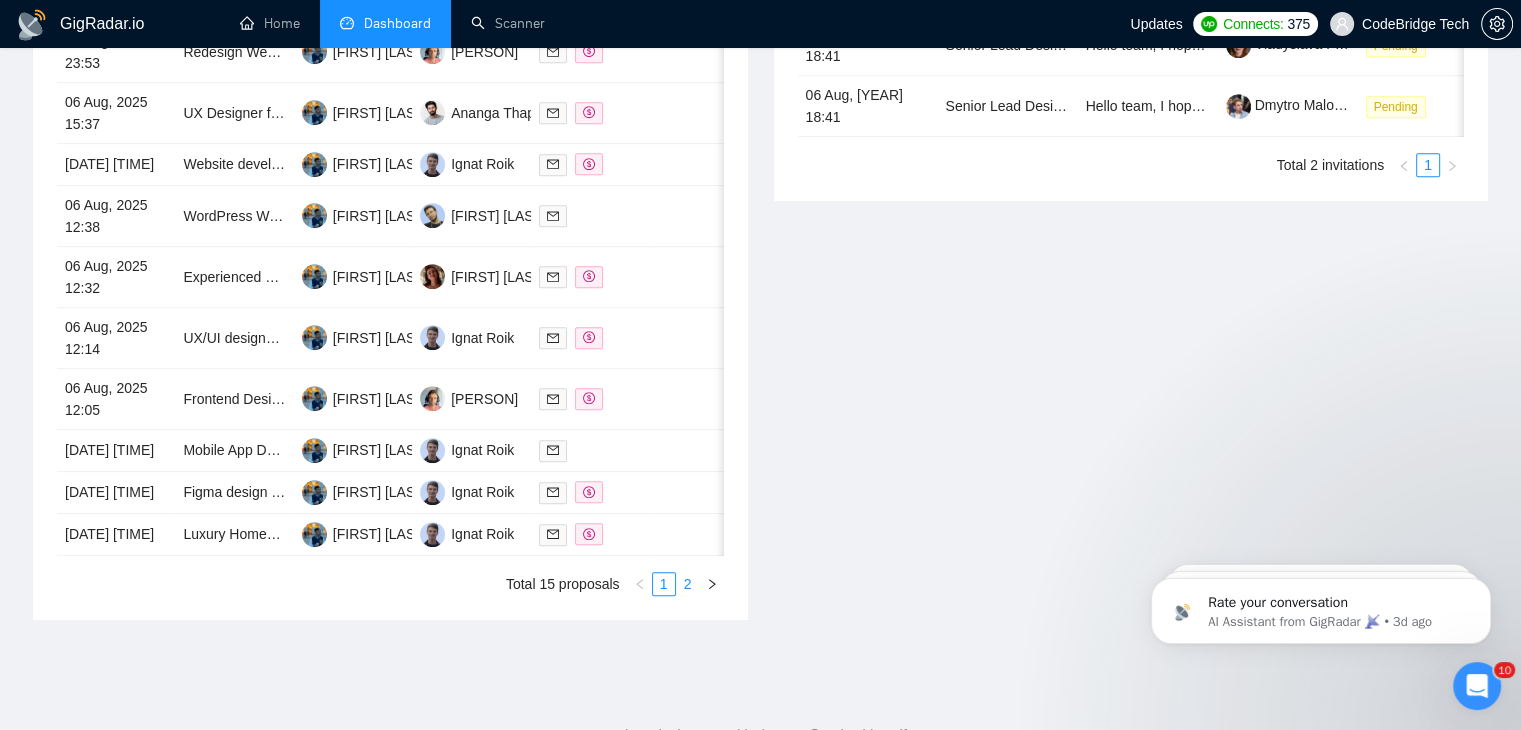 click on "2" at bounding box center [688, 584] 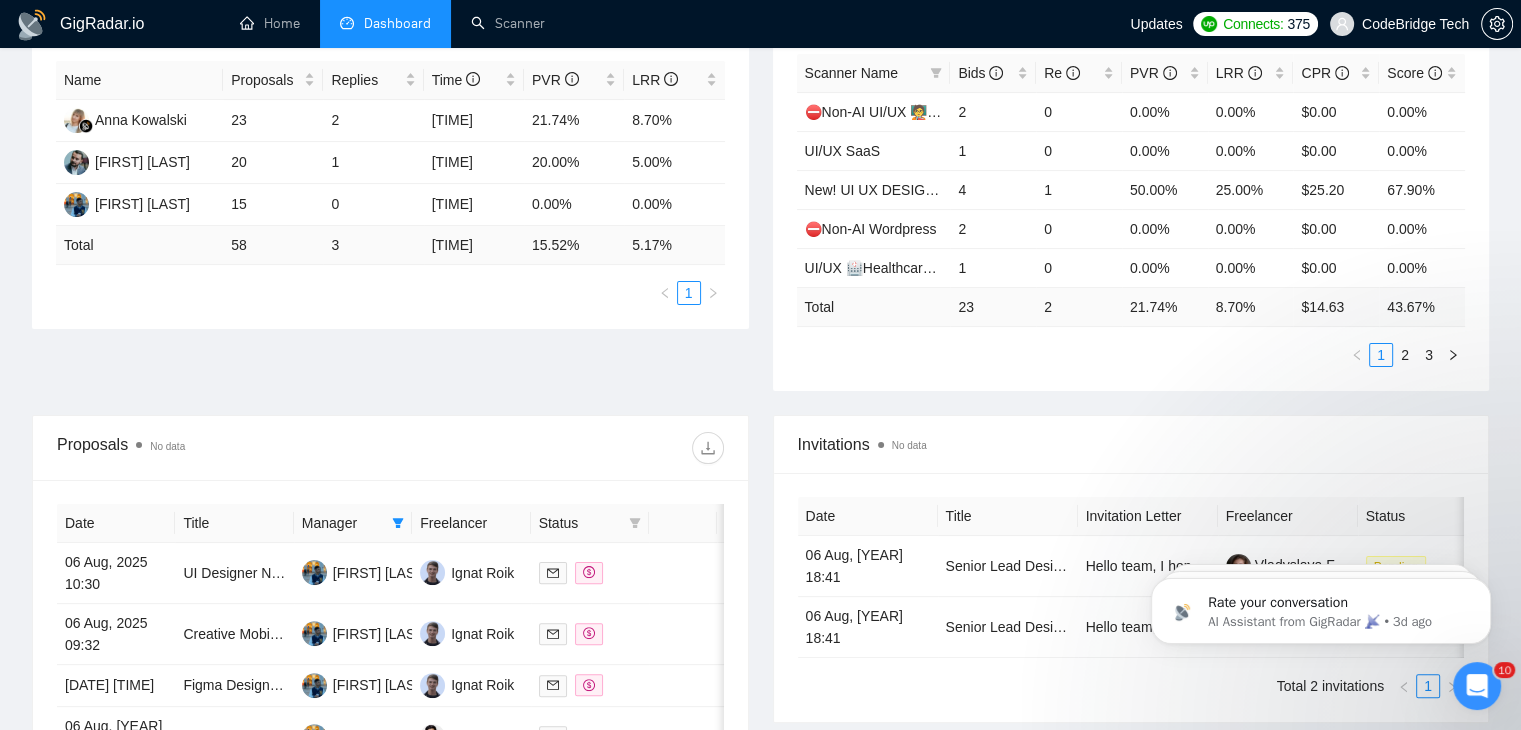 scroll, scrollTop: 352, scrollLeft: 0, axis: vertical 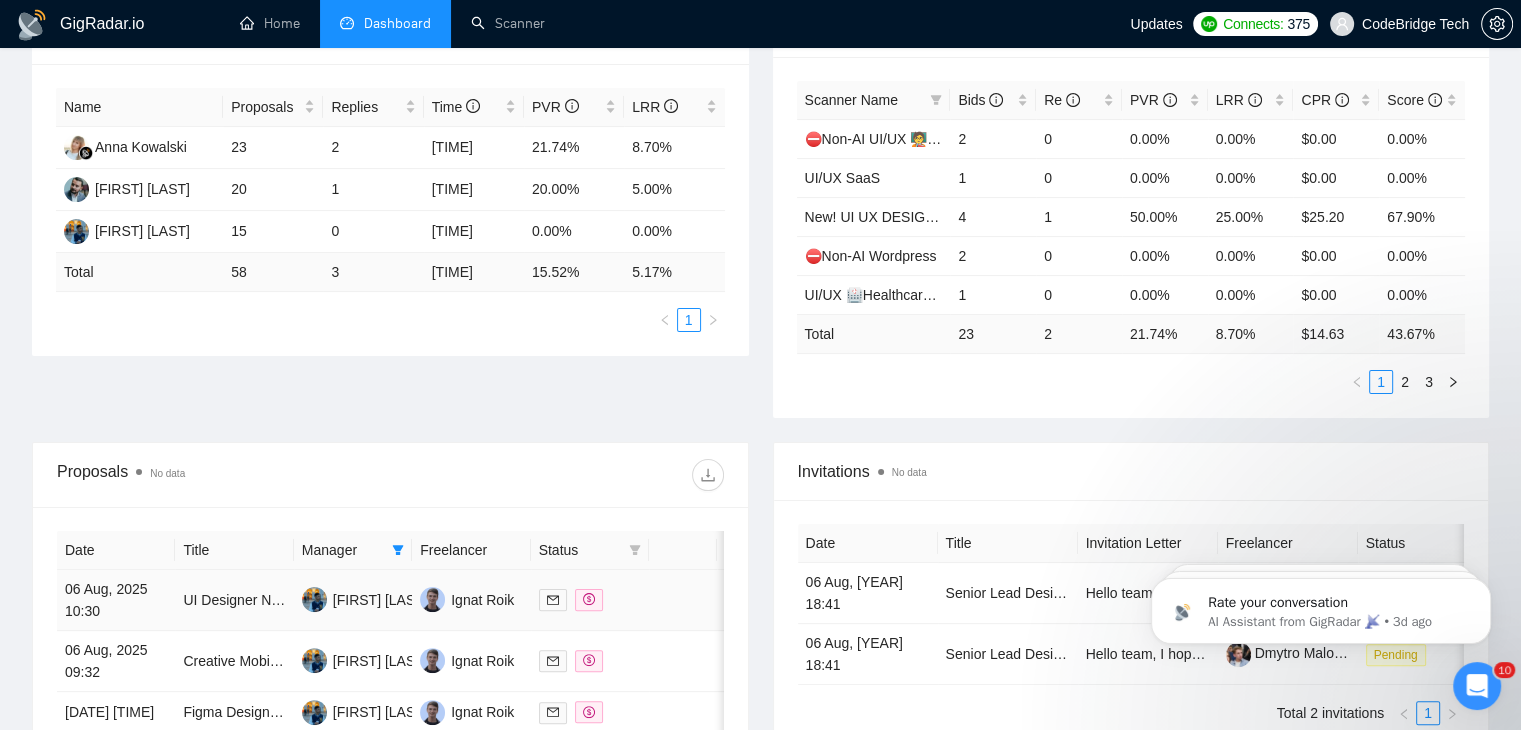 click on "[FIRST] [LAST]" at bounding box center (353, 600) 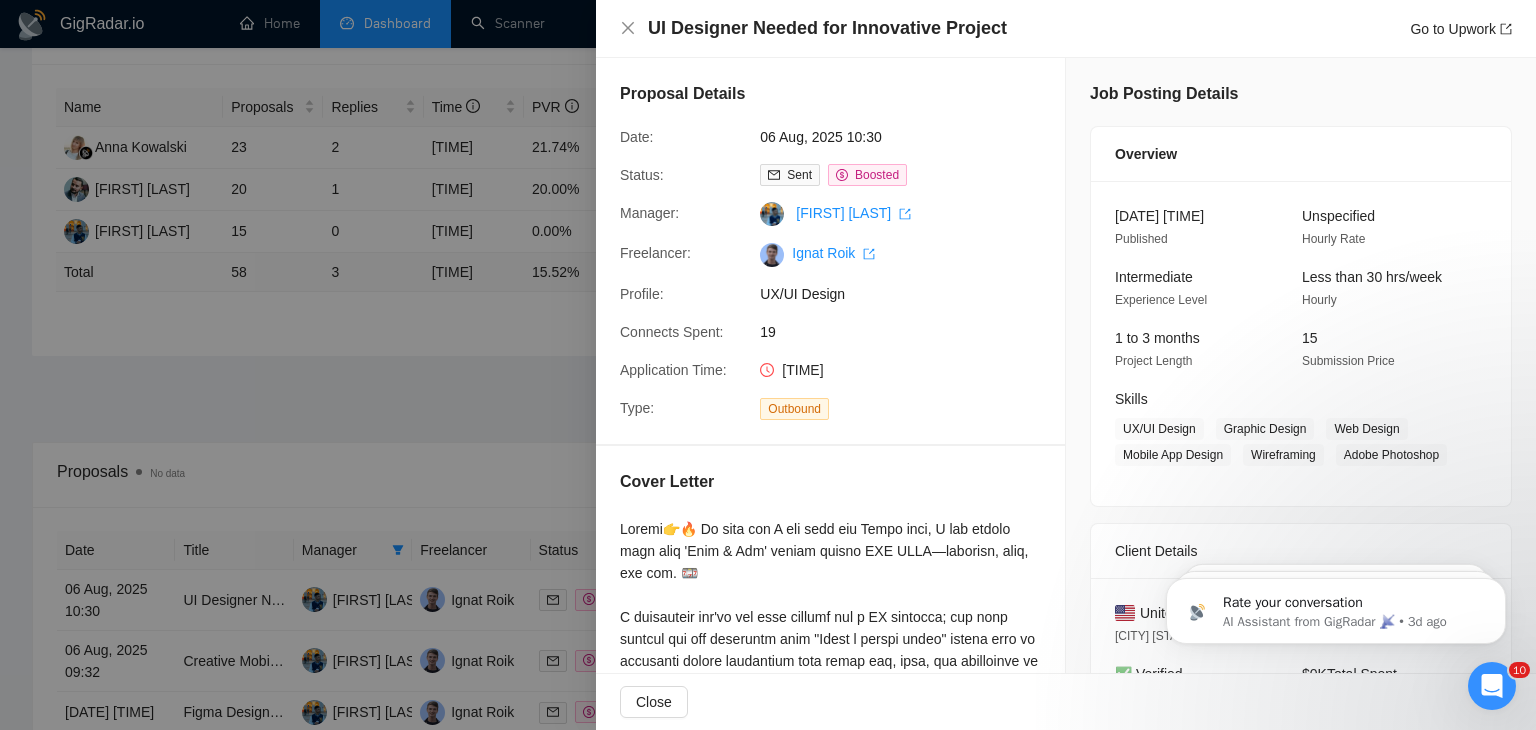 click at bounding box center (768, 365) 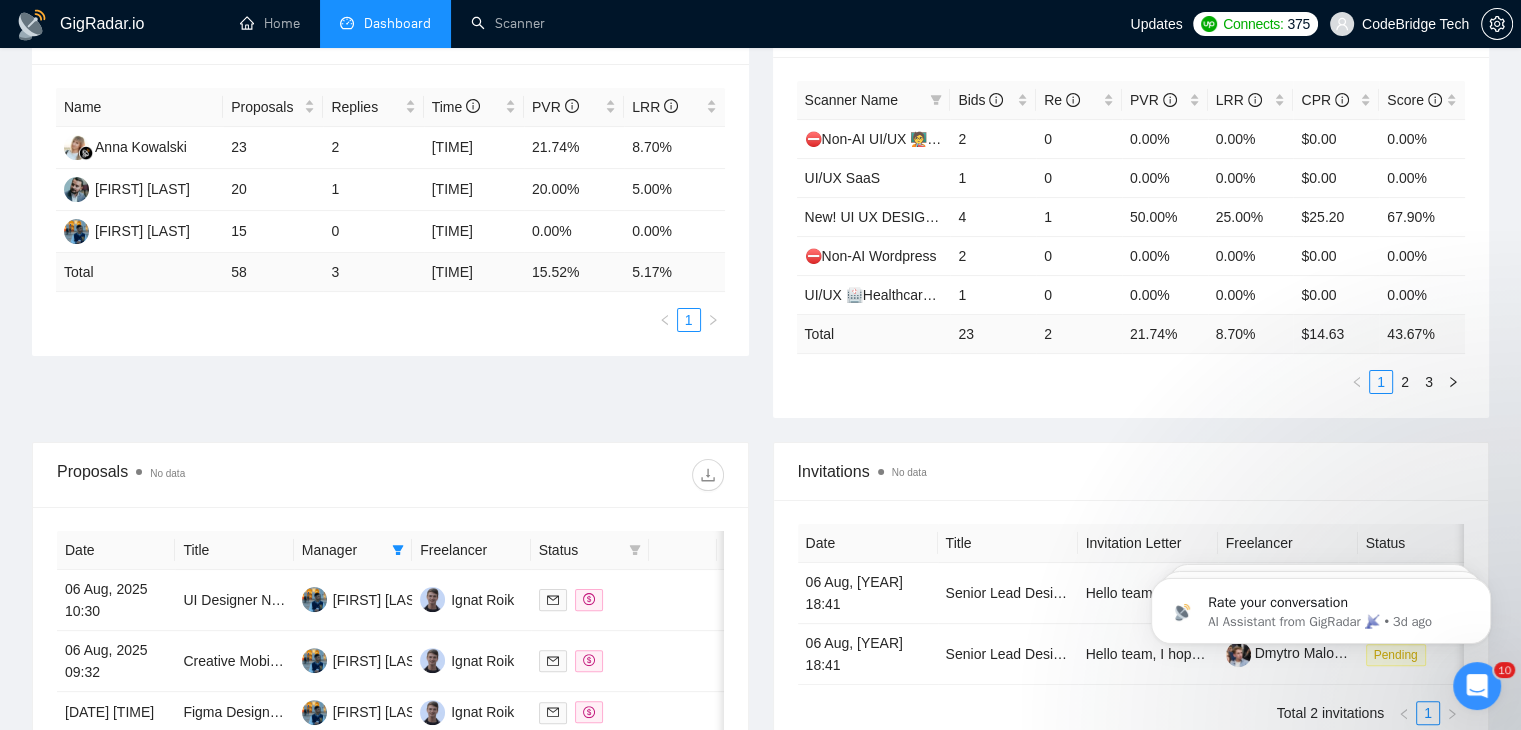 click 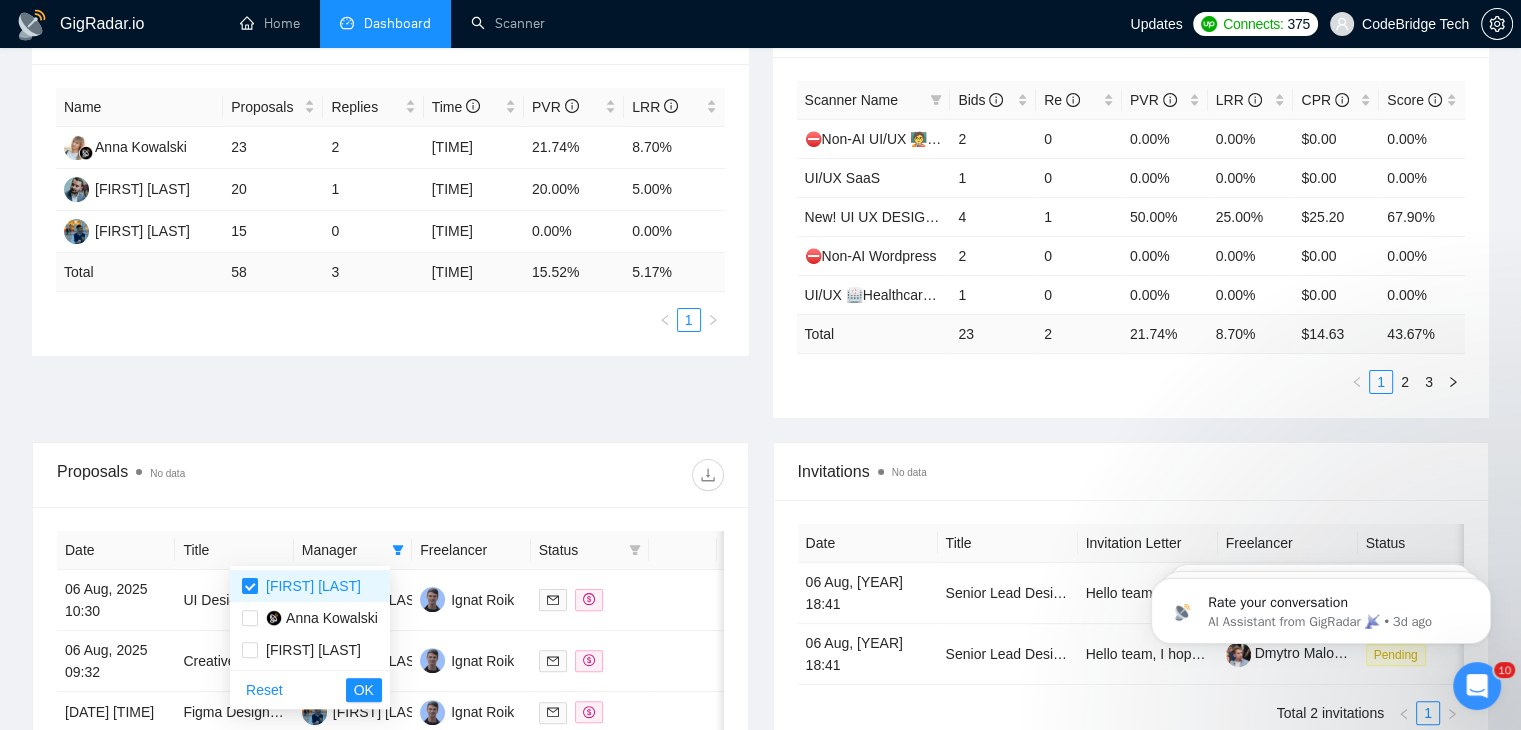 click at bounding box center (556, 475) 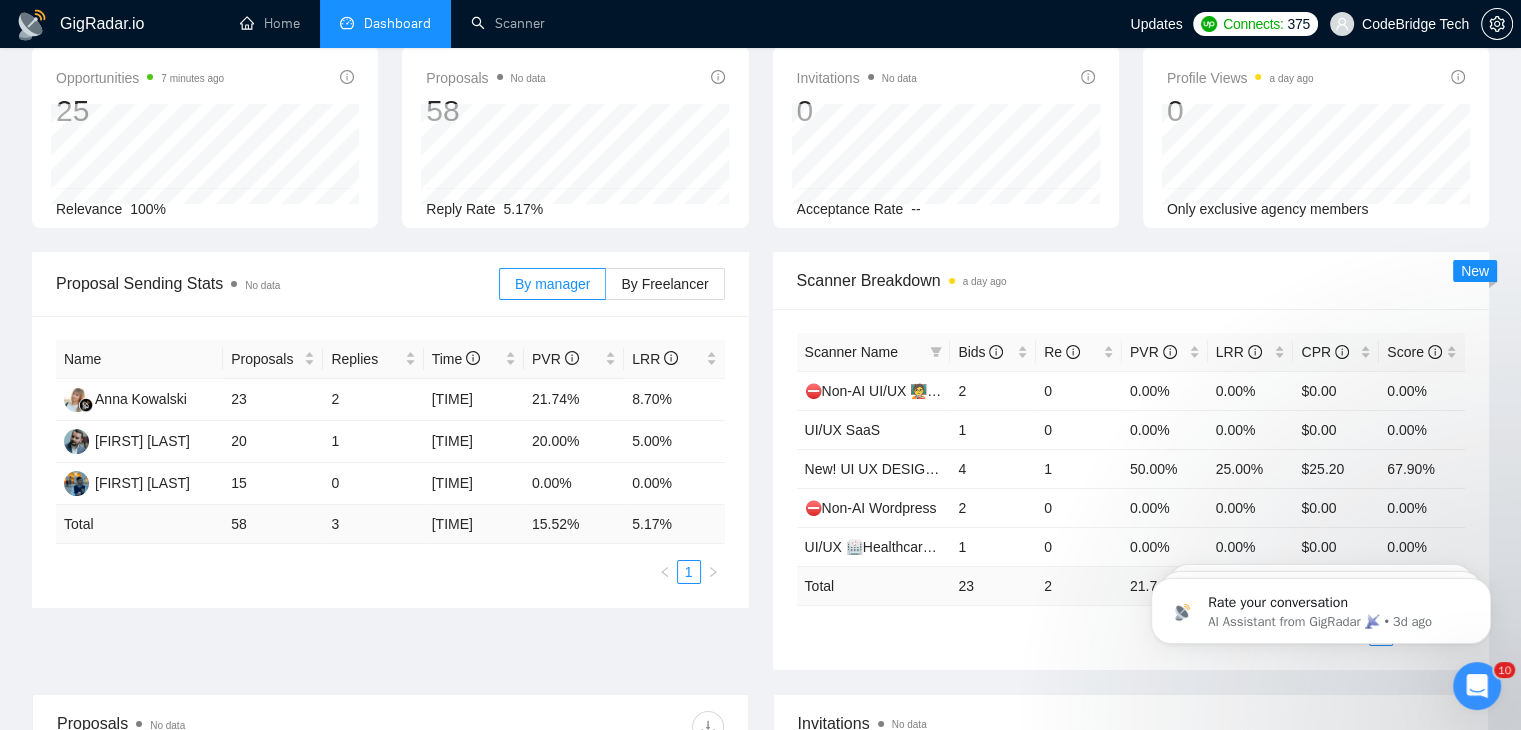 scroll, scrollTop: 500, scrollLeft: 0, axis: vertical 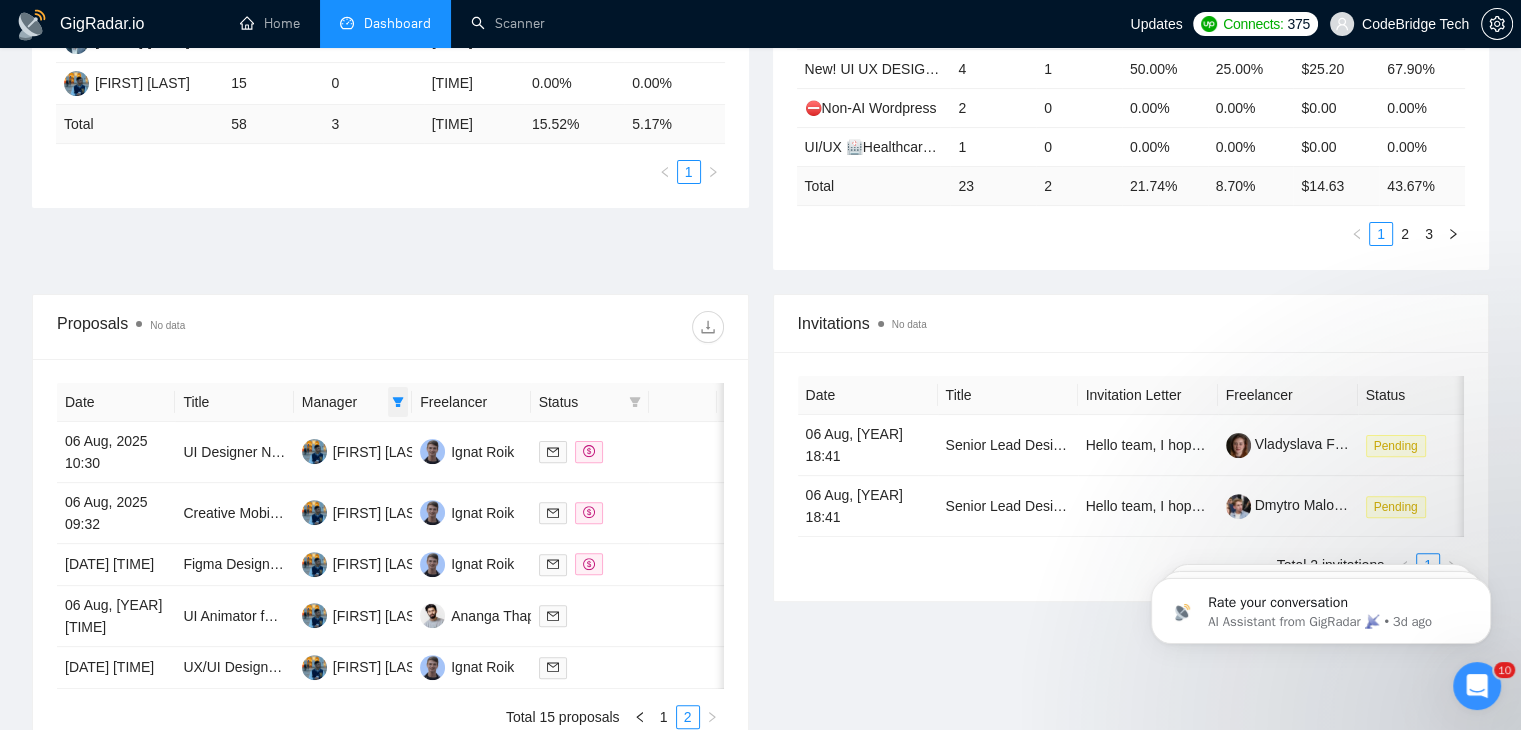 click 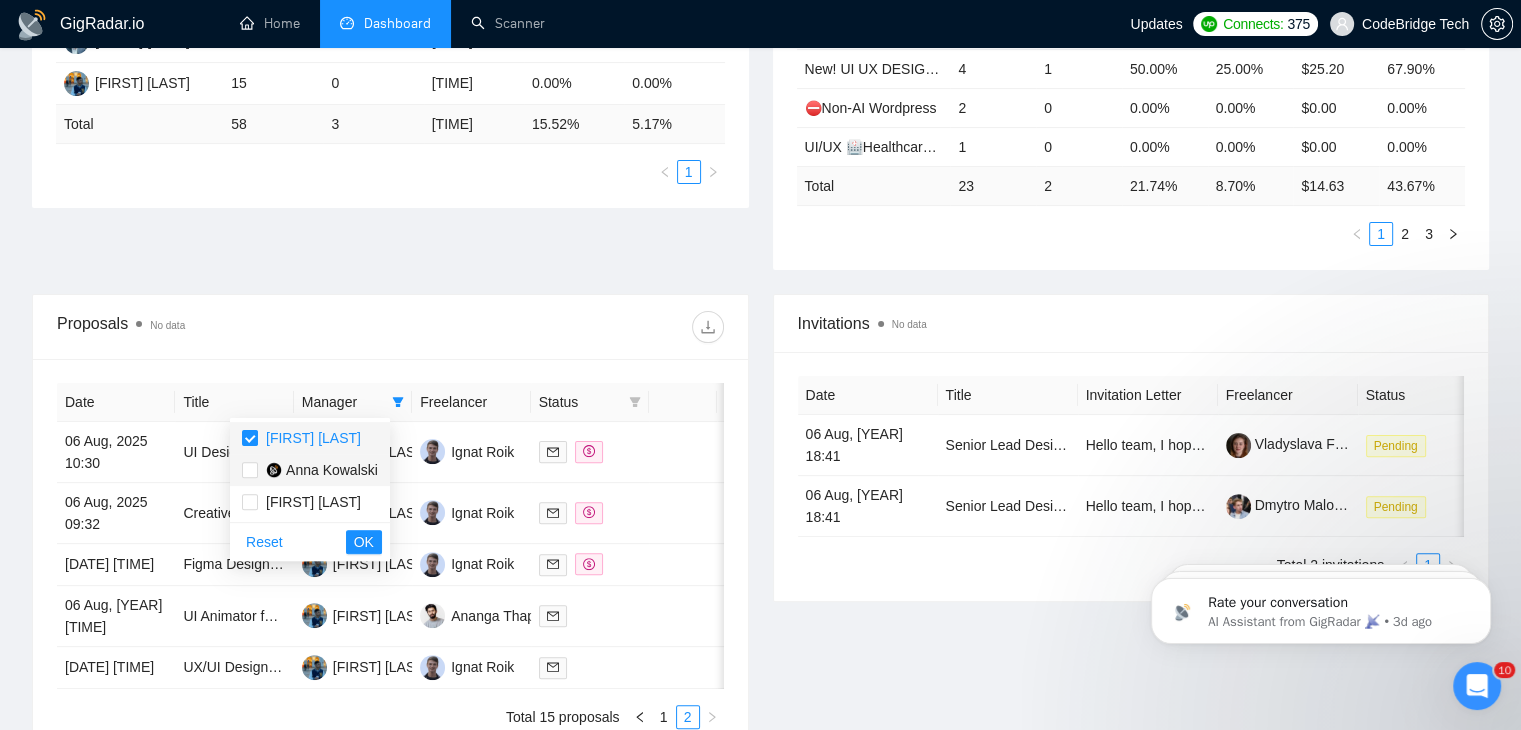 click on "[FIRST] [LAST]" at bounding box center [313, 438] 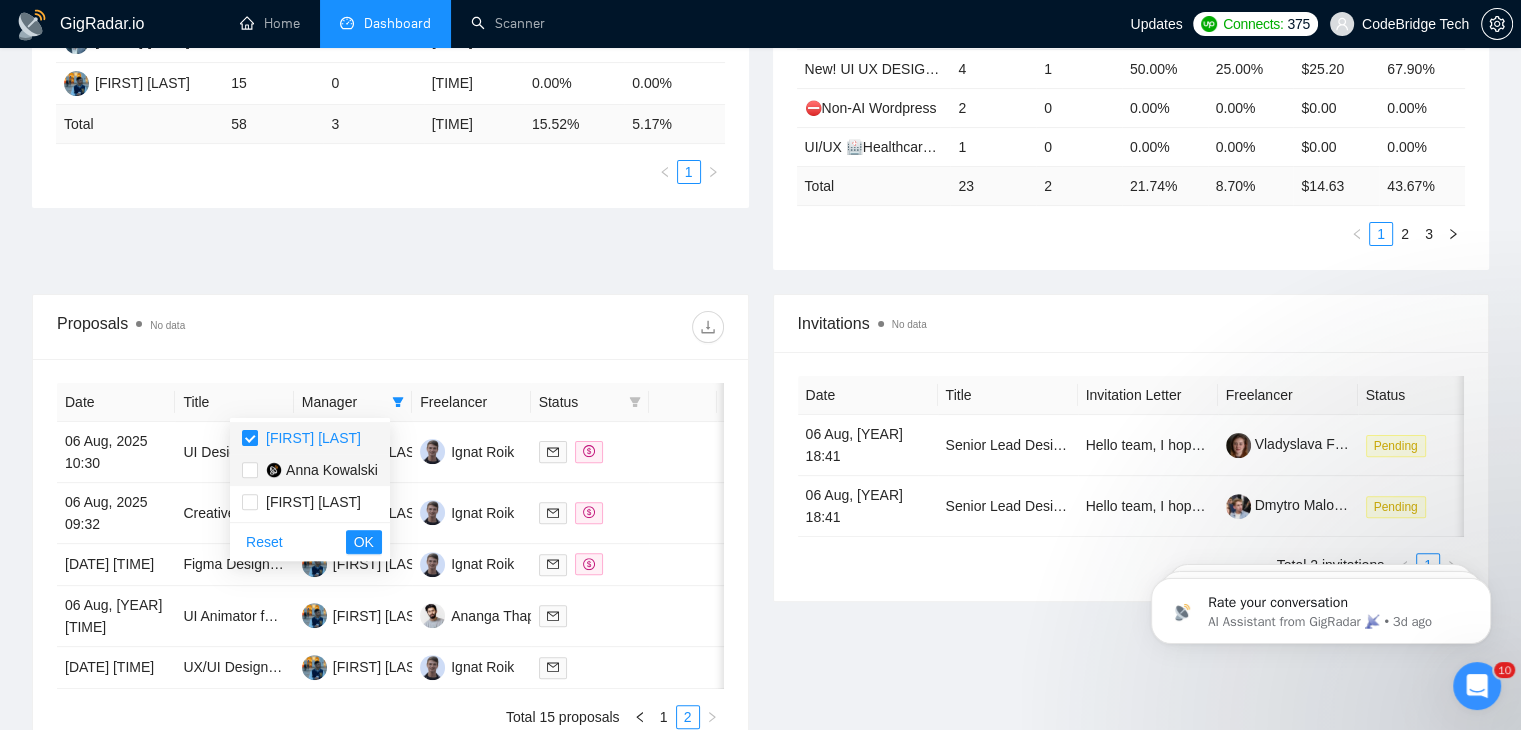 checkbox on "false" 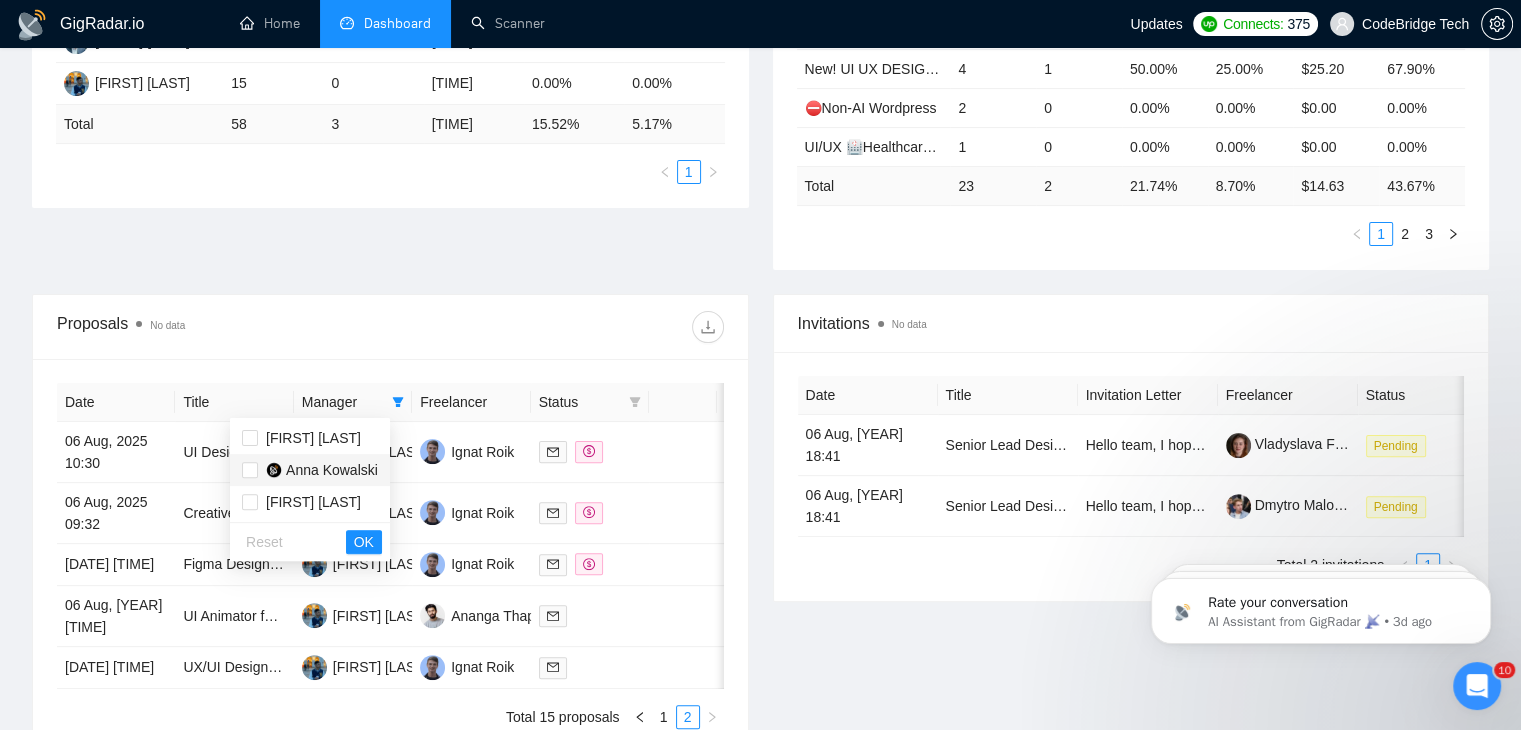 click on "Anna Kowalski" at bounding box center (332, 470) 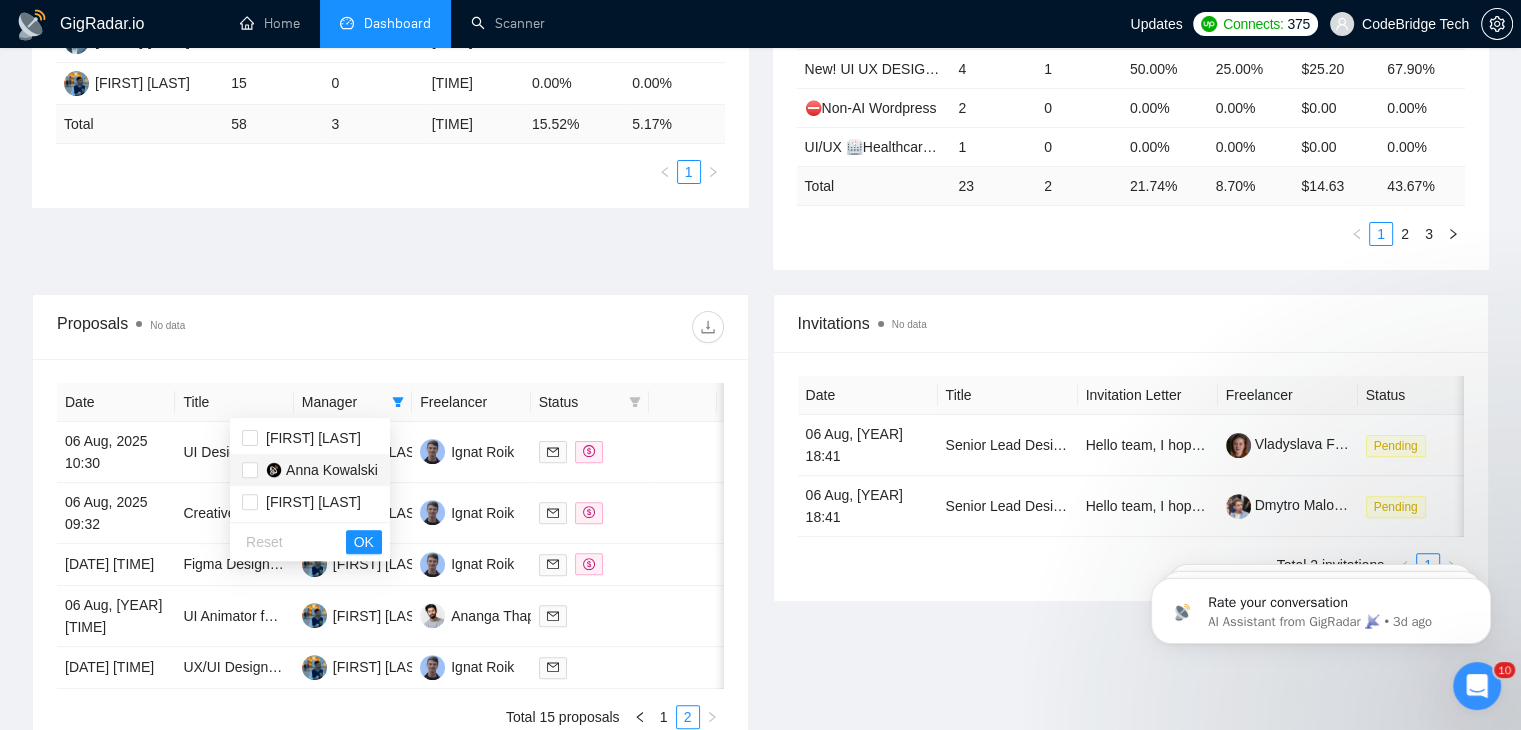 checkbox on "true" 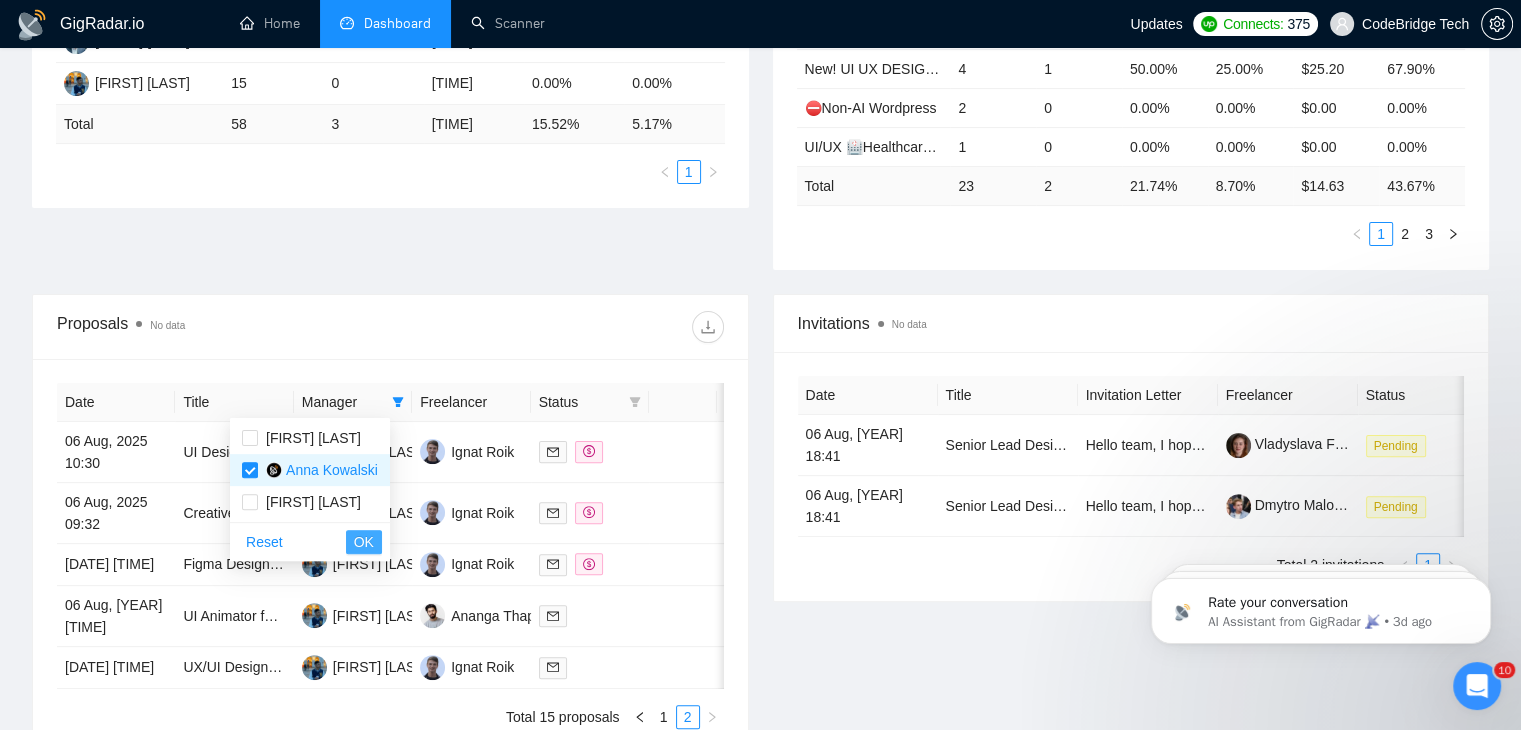 click on "OK" at bounding box center [364, 542] 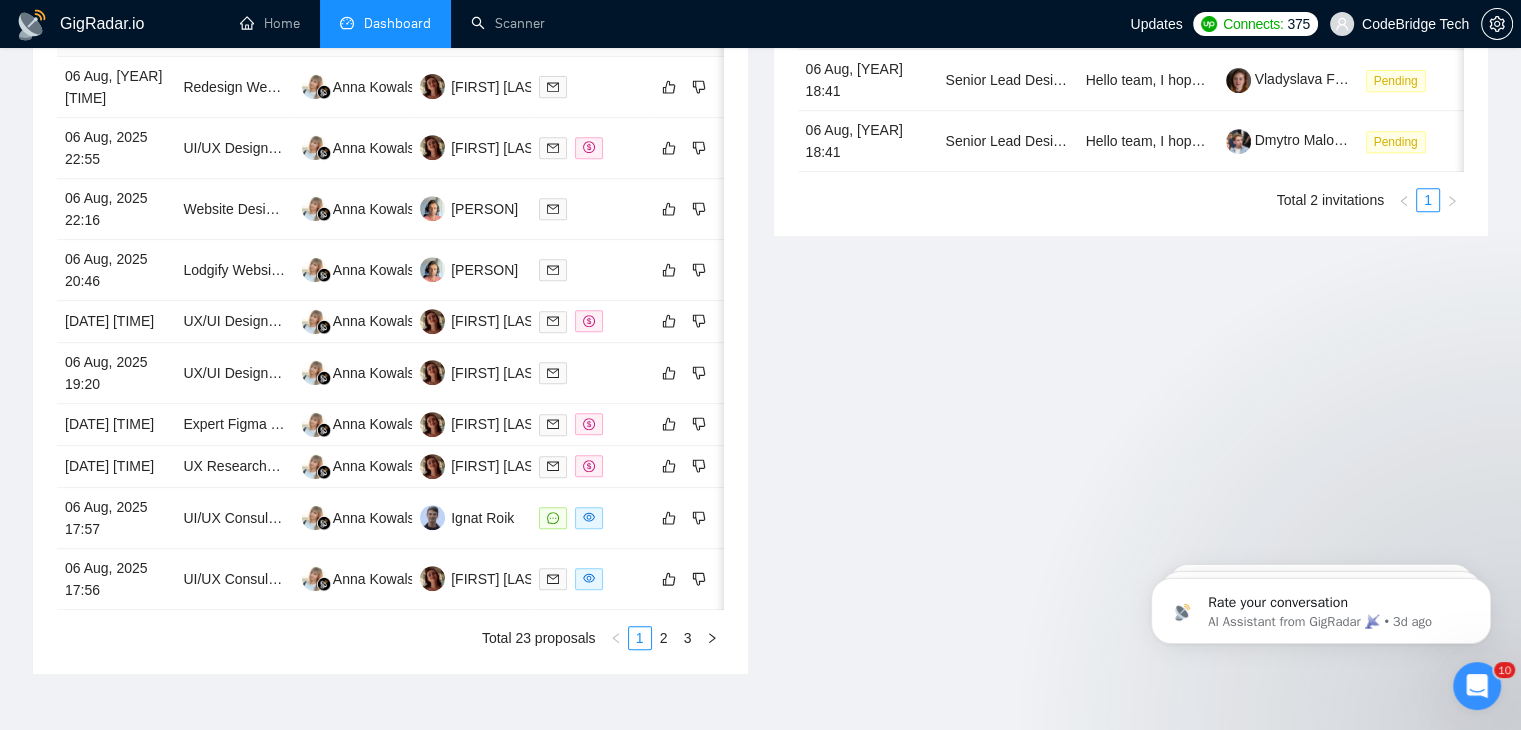 scroll, scrollTop: 900, scrollLeft: 0, axis: vertical 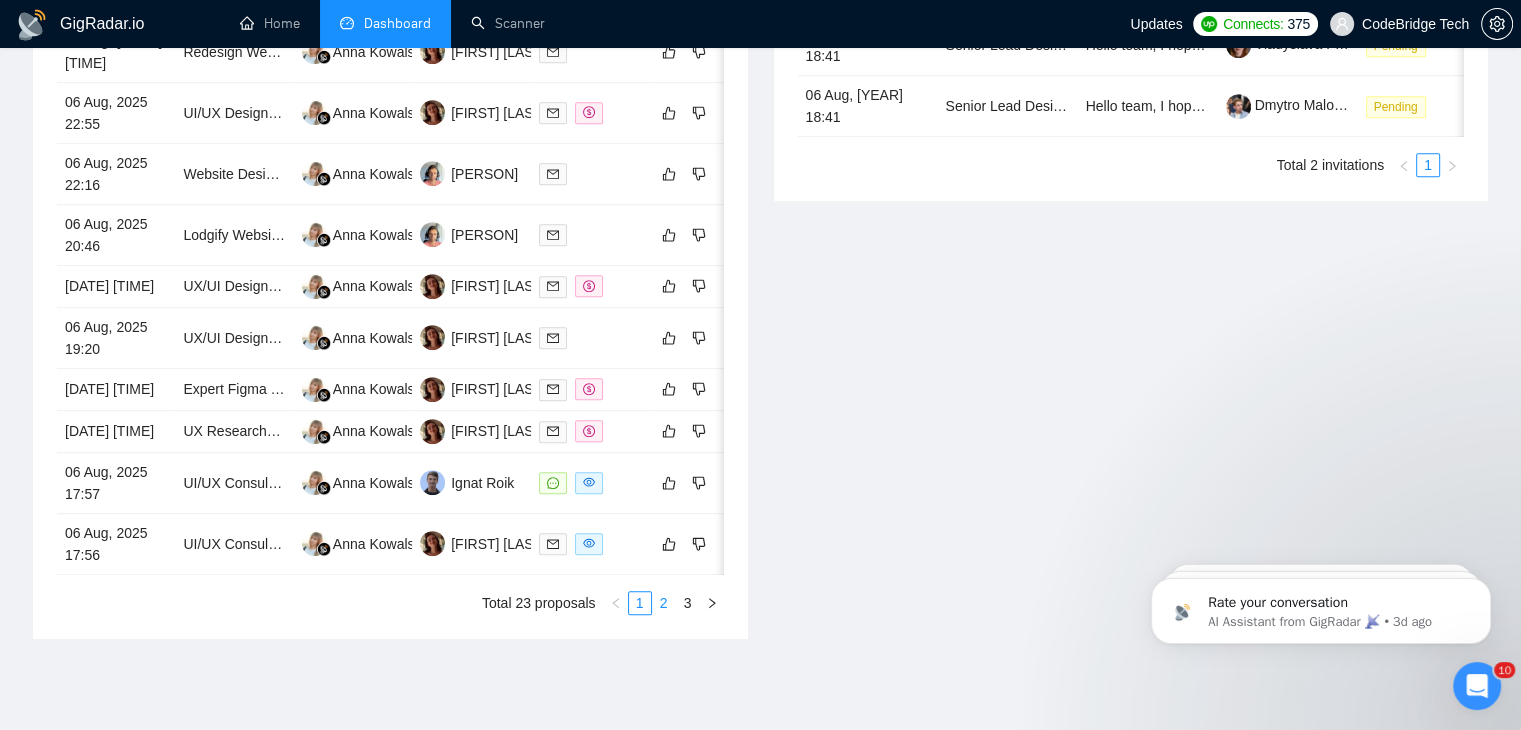 click on "2" at bounding box center (664, 603) 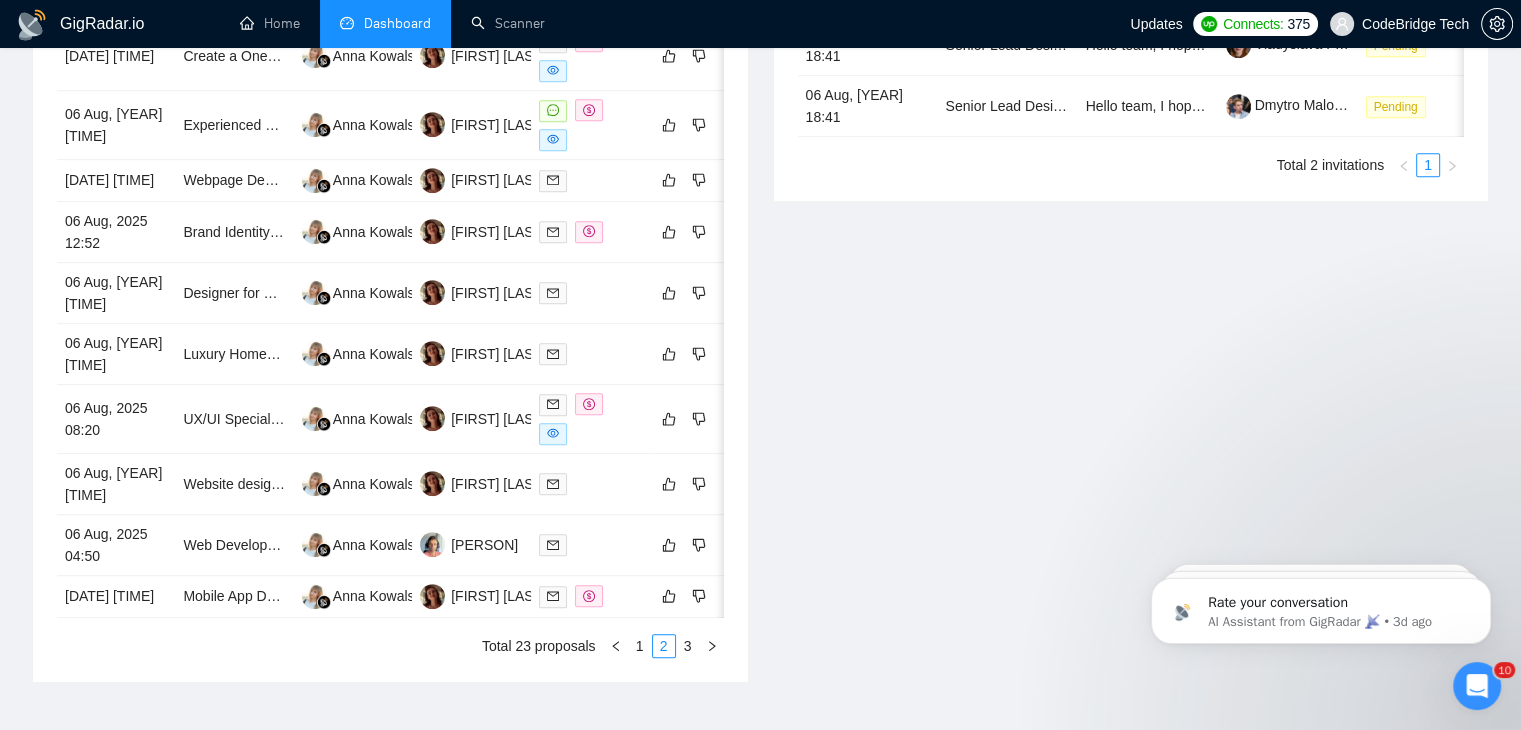 scroll, scrollTop: 700, scrollLeft: 0, axis: vertical 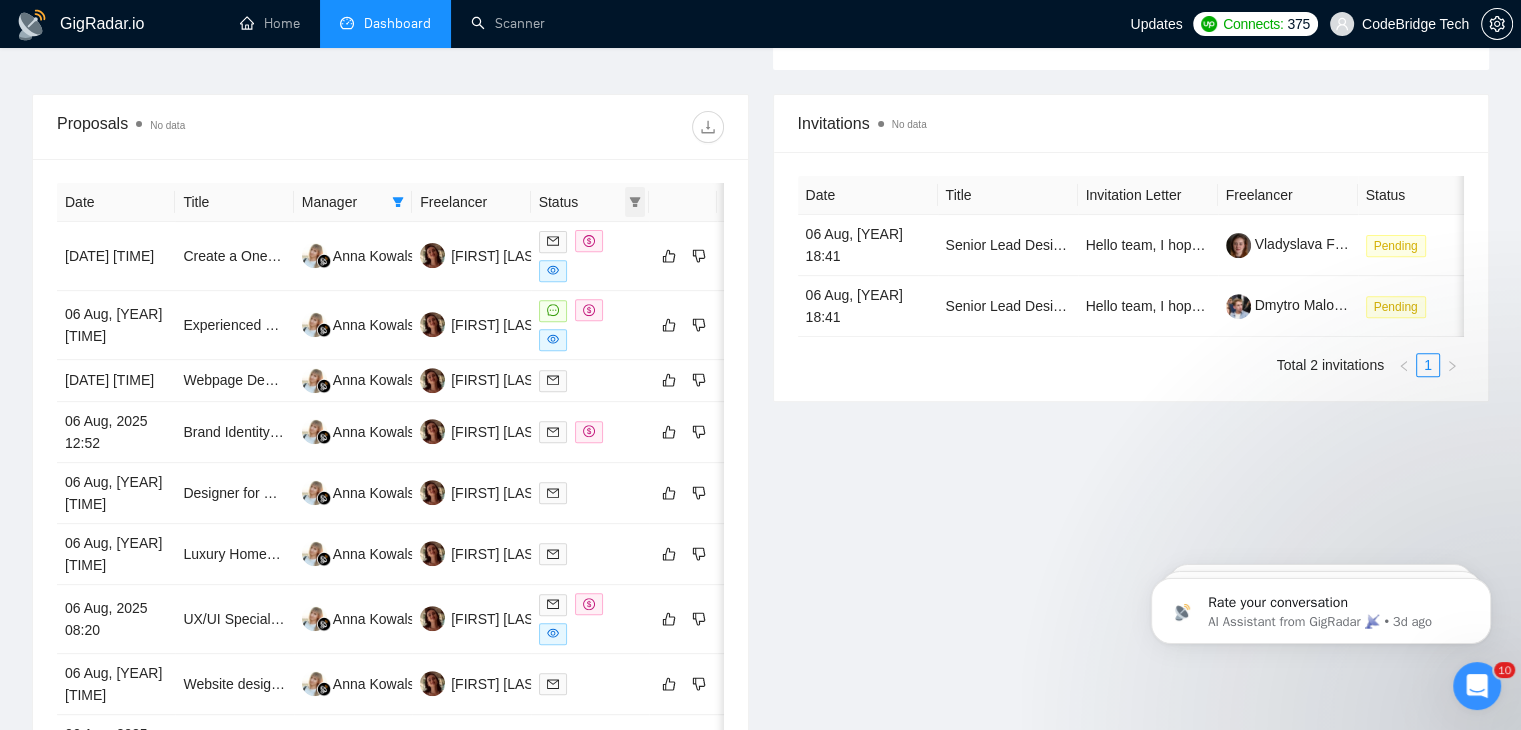 click 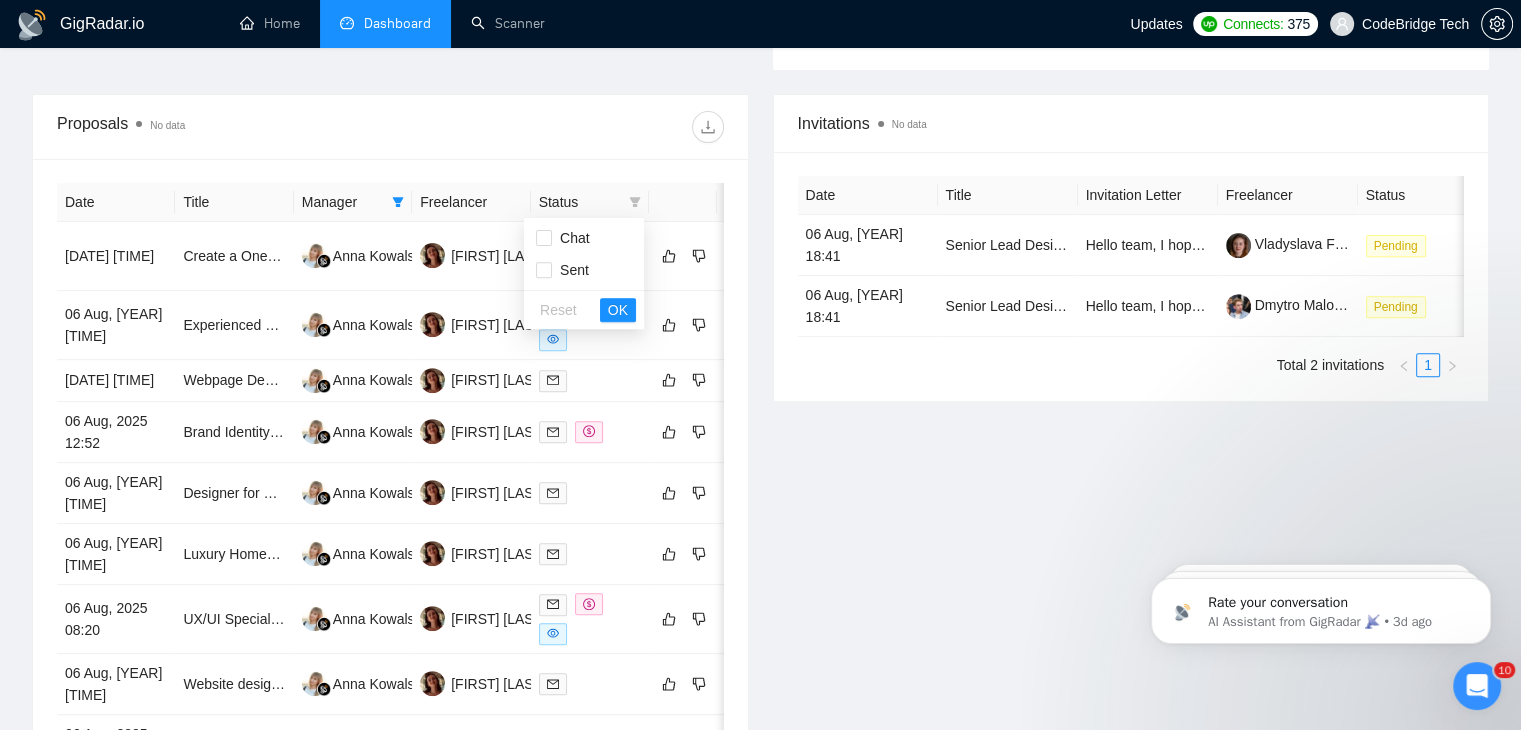 click at bounding box center [556, 127] 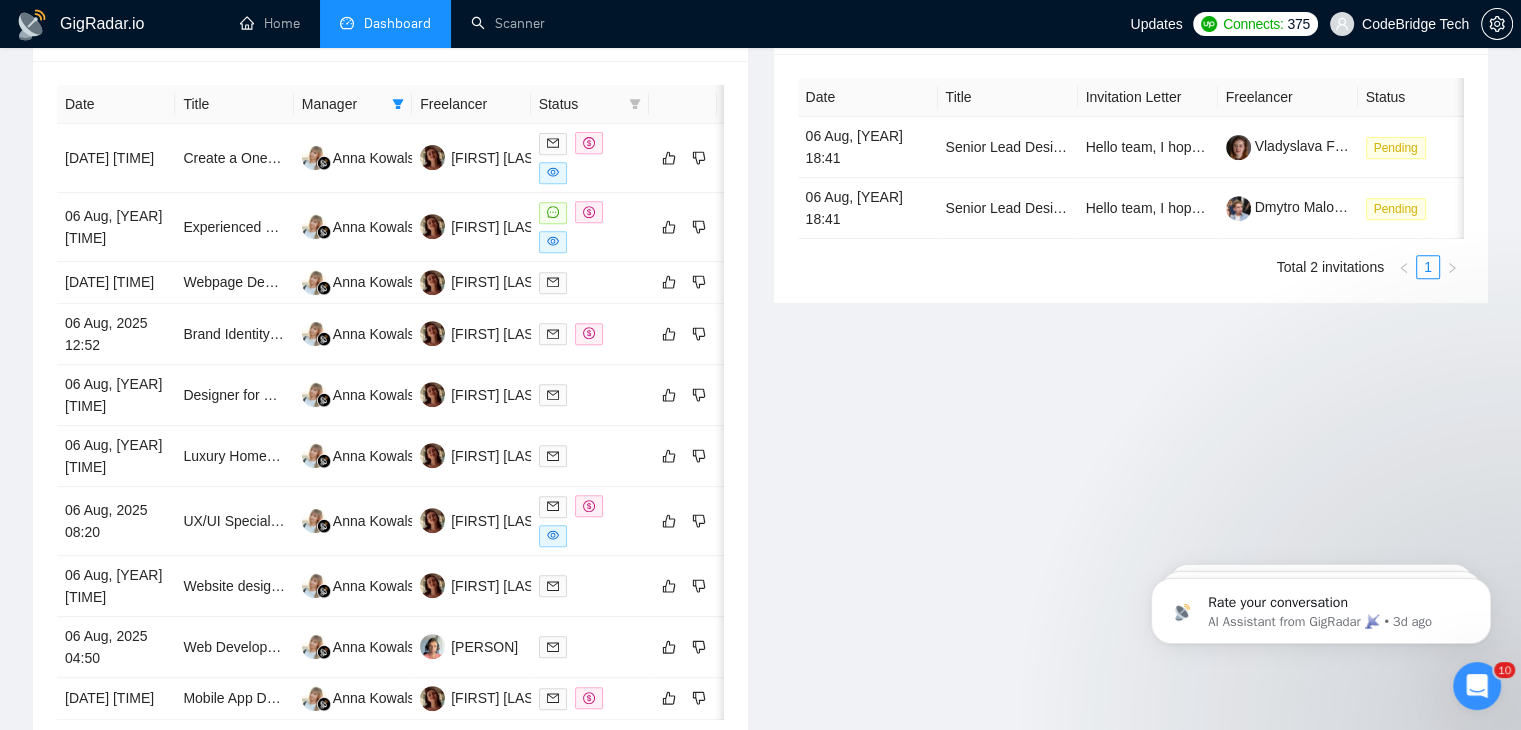 scroll, scrollTop: 500, scrollLeft: 0, axis: vertical 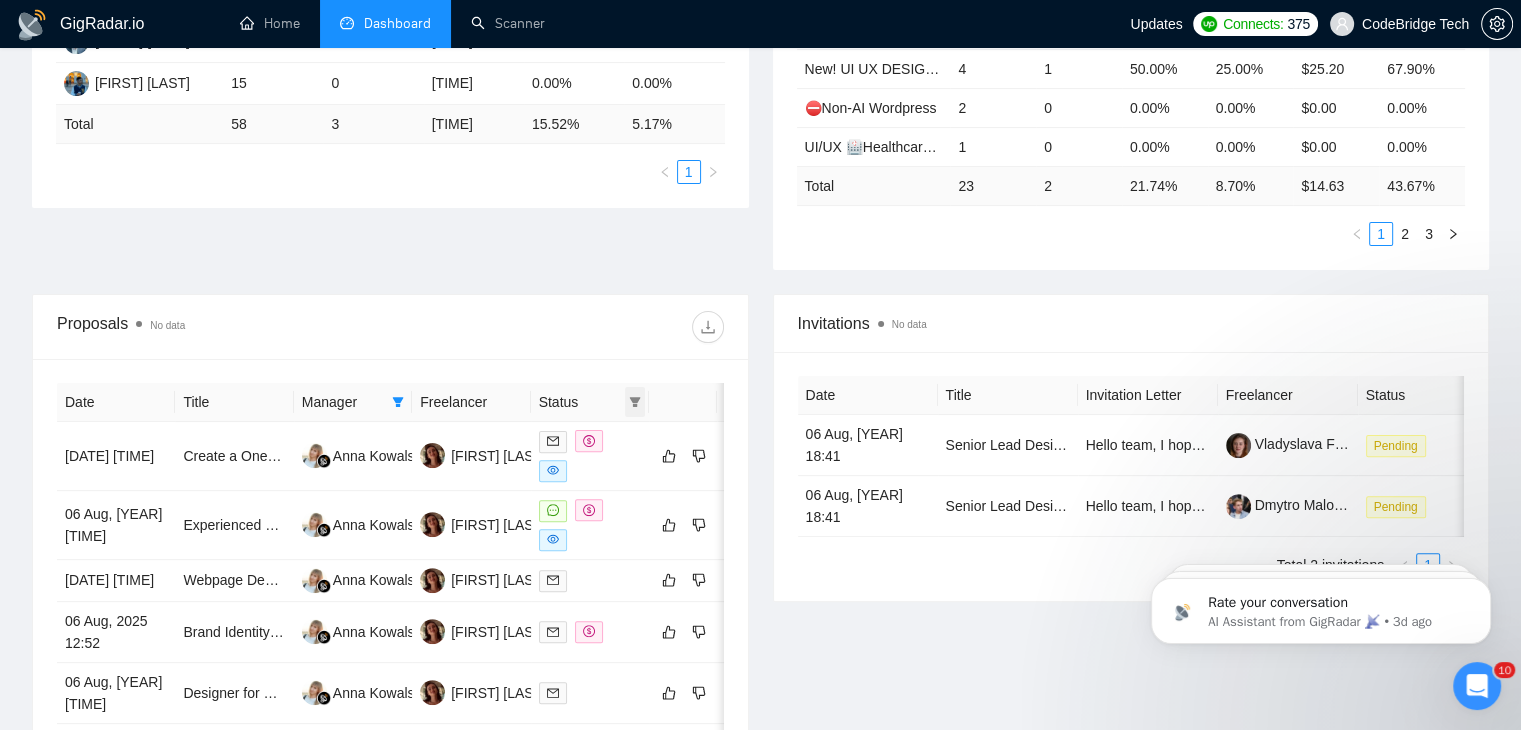 click at bounding box center [635, 402] 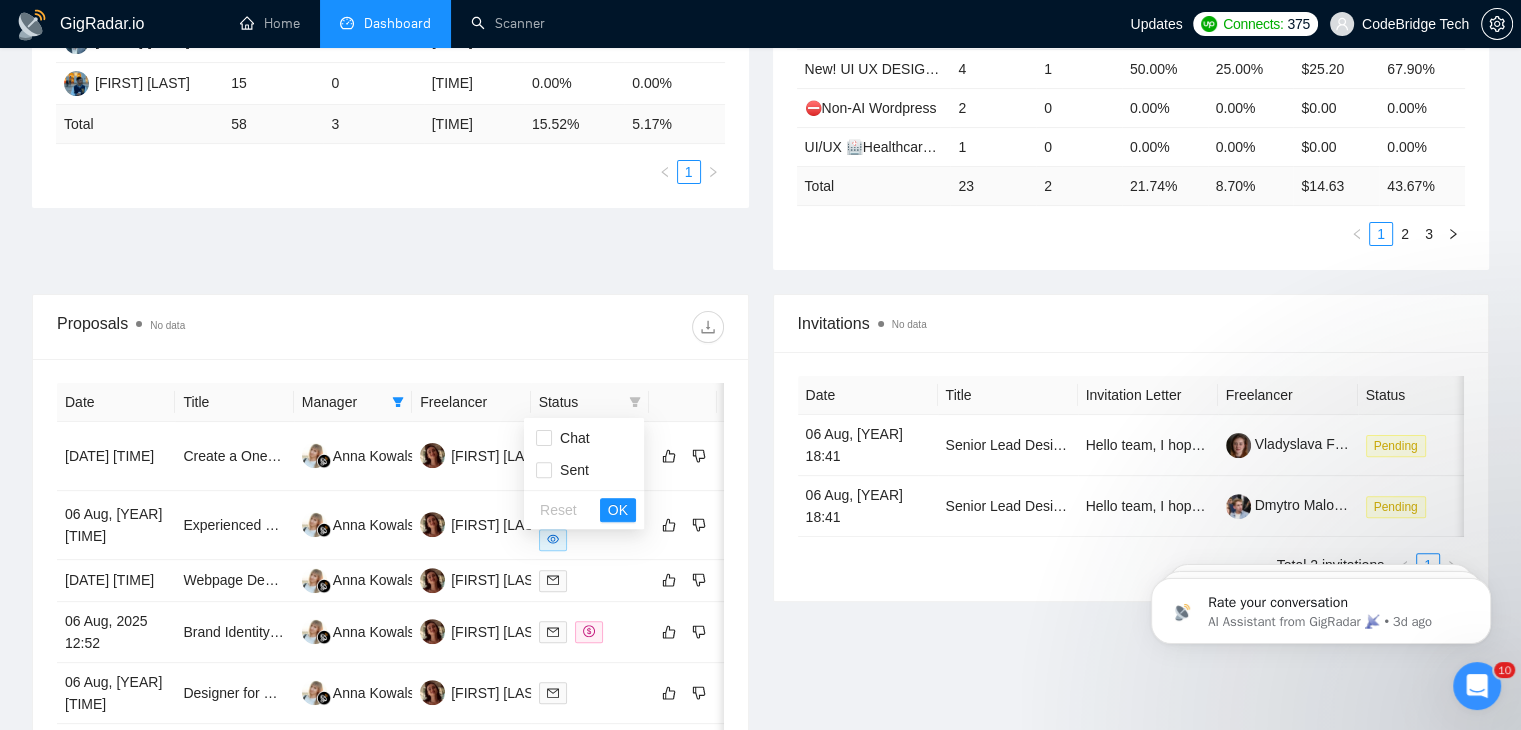 click on "Invitations No data Date Title Invitation Letter Freelancer Status           06 Aug, [YEAR] [TIME] Senior Lead Designer Needed Minimum with great design style Good news! You are invited to apply a job on Upwork that looks like a great match for your skills, experience, and work requirements. Based on what this client needs for the Senior Lead Designer Needed Minimum with great design style job, we think you'd make a great team. Vladyslava Flerchuck Pending 06 Aug, [YEAR] [TIME] Senior Lead Designer Needed Minimum with great design style Good news! You are invited to apply a job on Upwork that looks like a great match for your skills, experience, and work requirements. Based on what this client needs for the Senior Lead Designer Needed Minimum with great design style job, we think you'd make a great team. Dmytro Maloroshvylo Pending Total 2 invitations 1" at bounding box center [1131, 688] 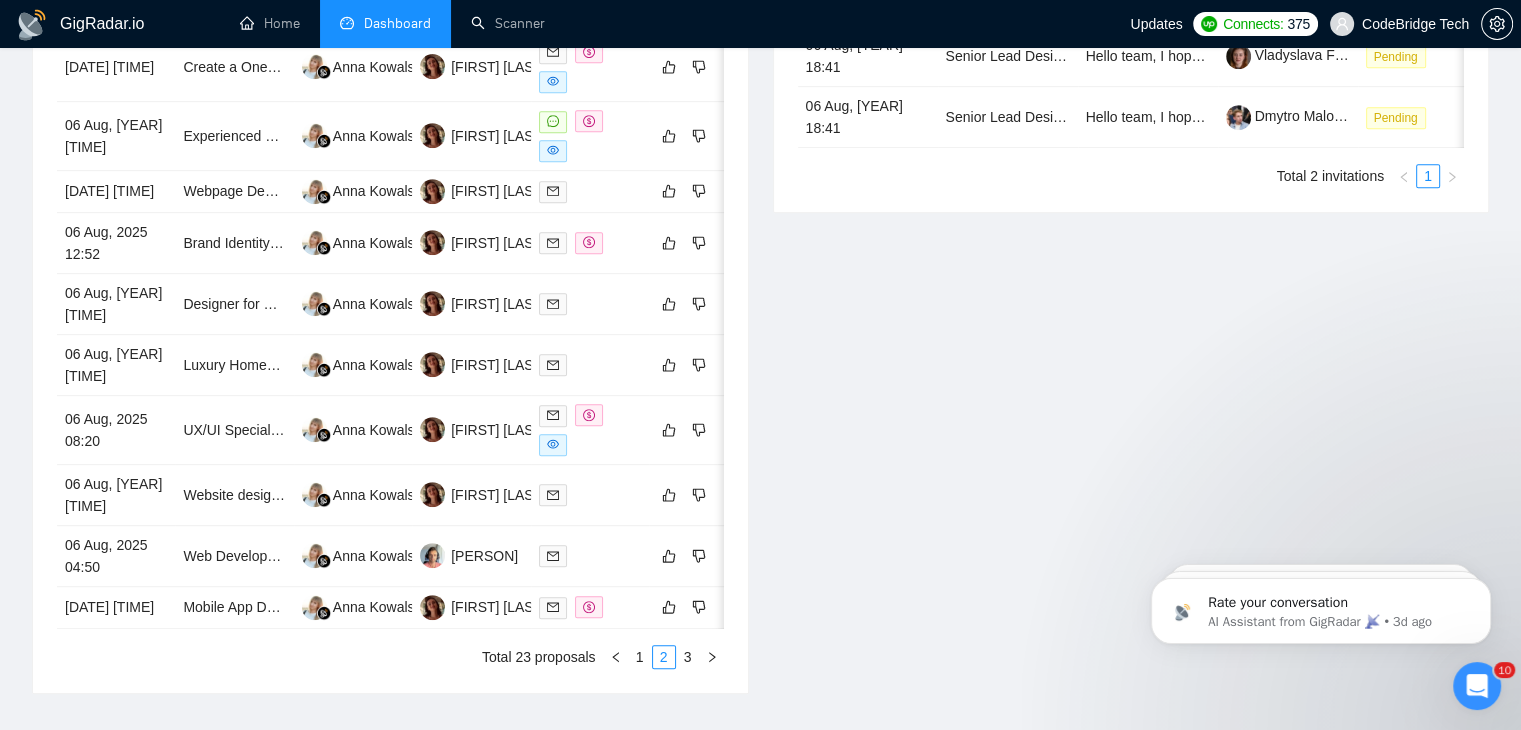 scroll, scrollTop: 900, scrollLeft: 0, axis: vertical 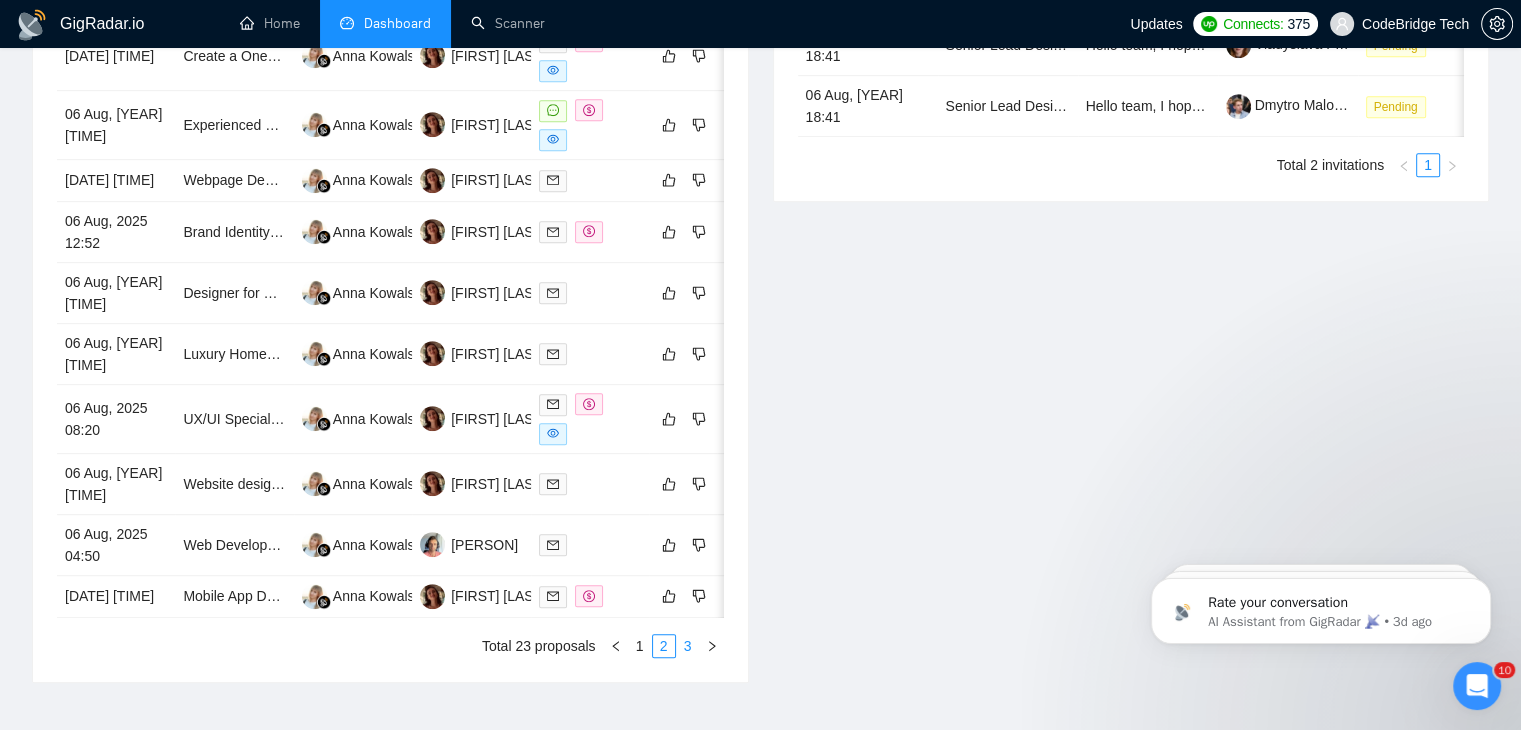 click on "3" at bounding box center (688, 646) 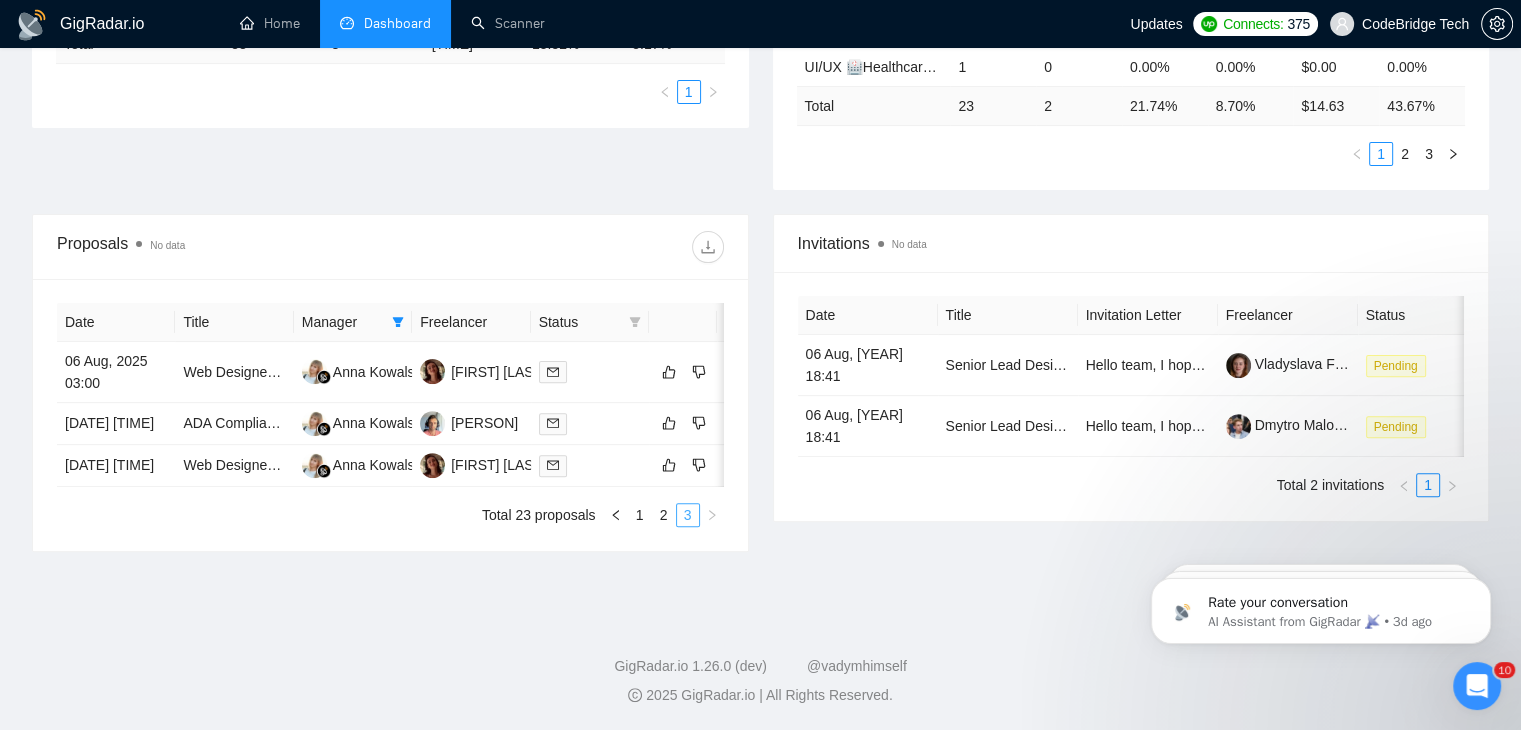 scroll, scrollTop: 630, scrollLeft: 0, axis: vertical 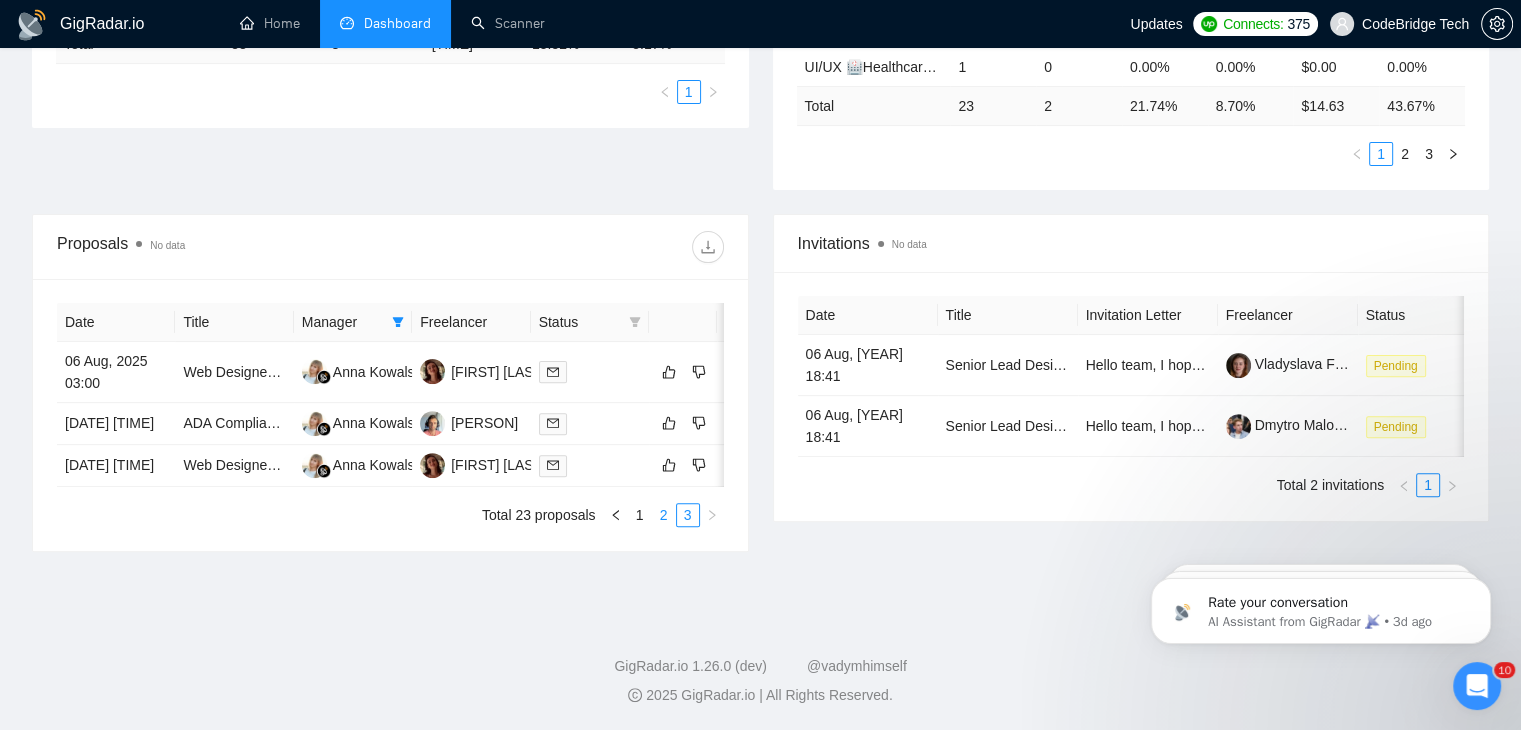 click on "2" at bounding box center [664, 515] 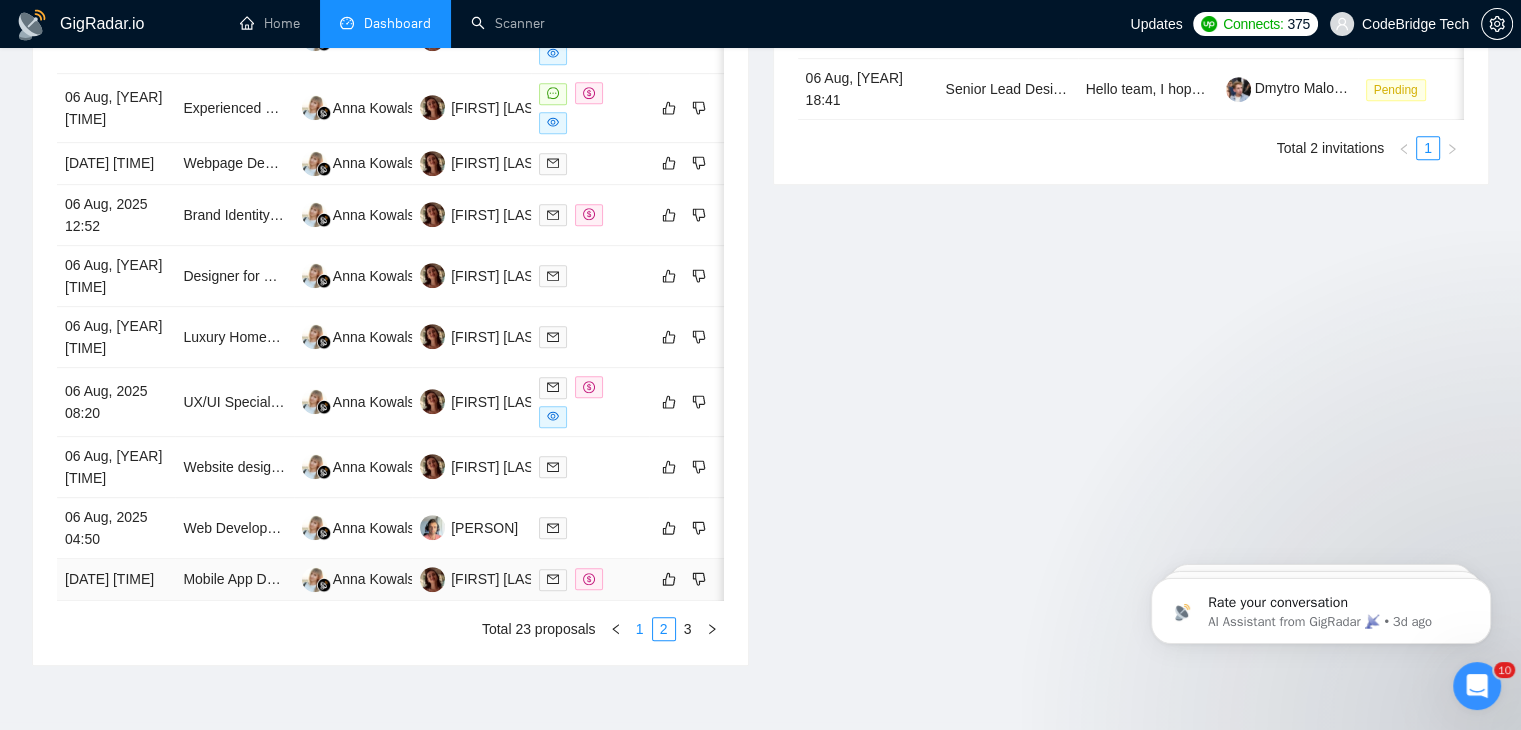 scroll, scrollTop: 930, scrollLeft: 0, axis: vertical 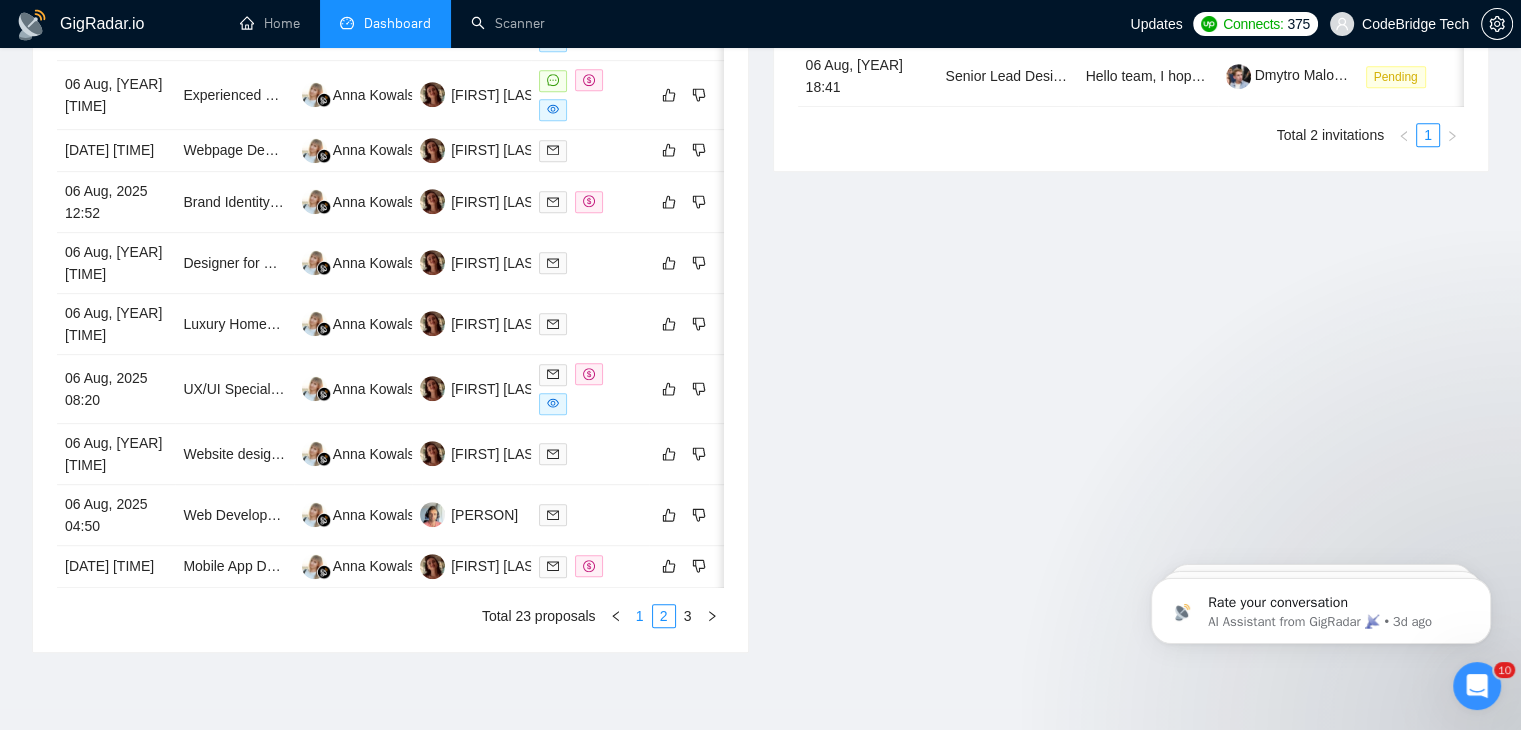 click on "1" at bounding box center [640, 616] 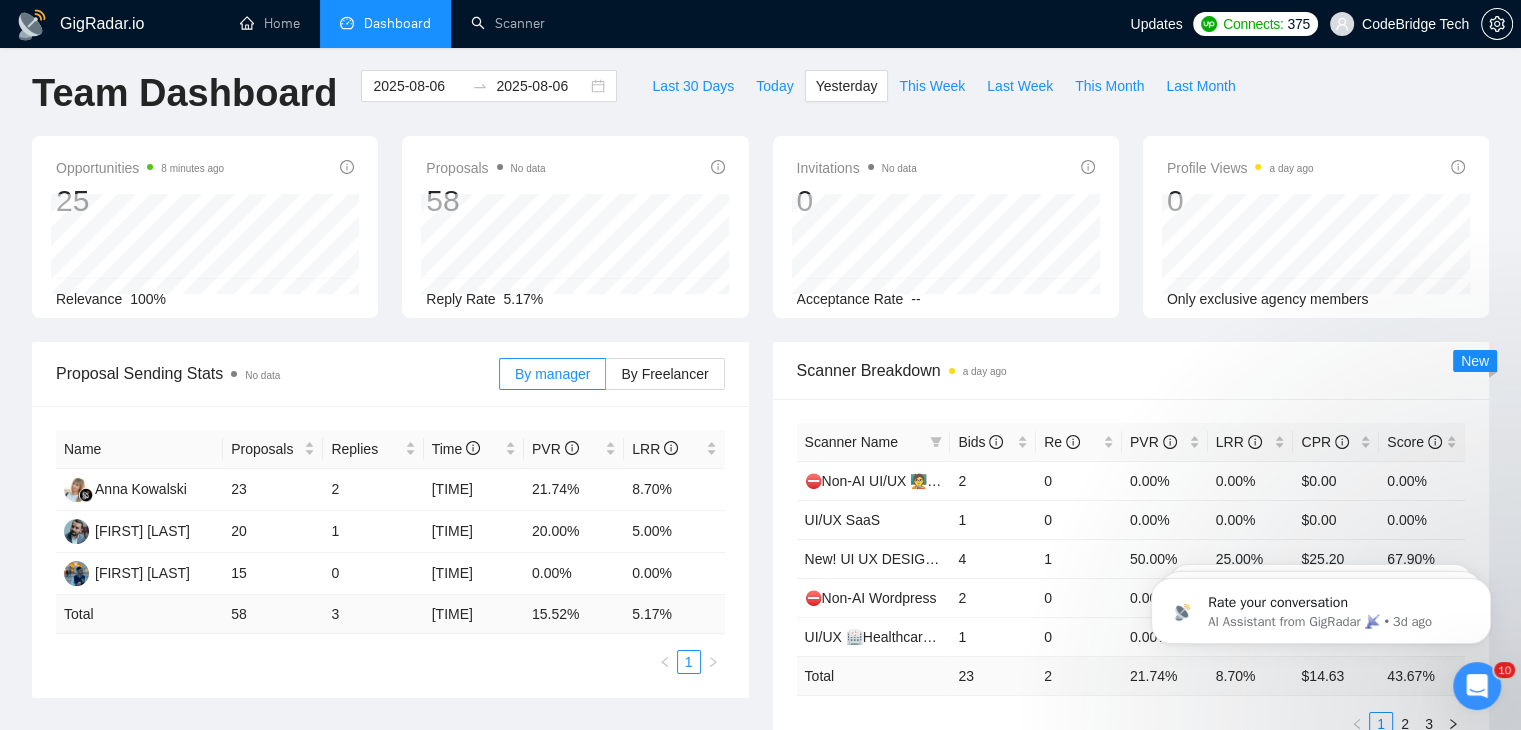 scroll, scrollTop: 0, scrollLeft: 0, axis: both 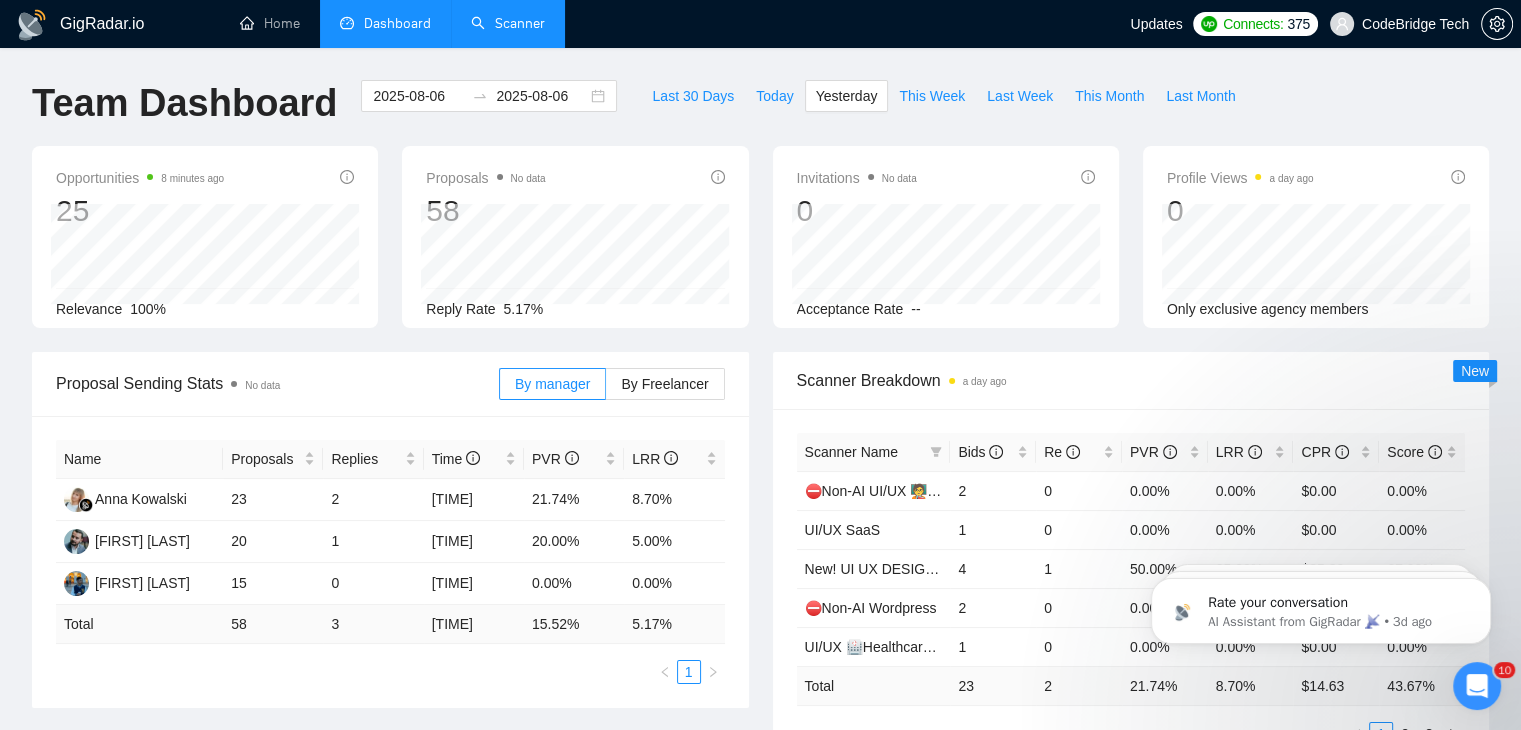 click on "Scanner" at bounding box center [508, 23] 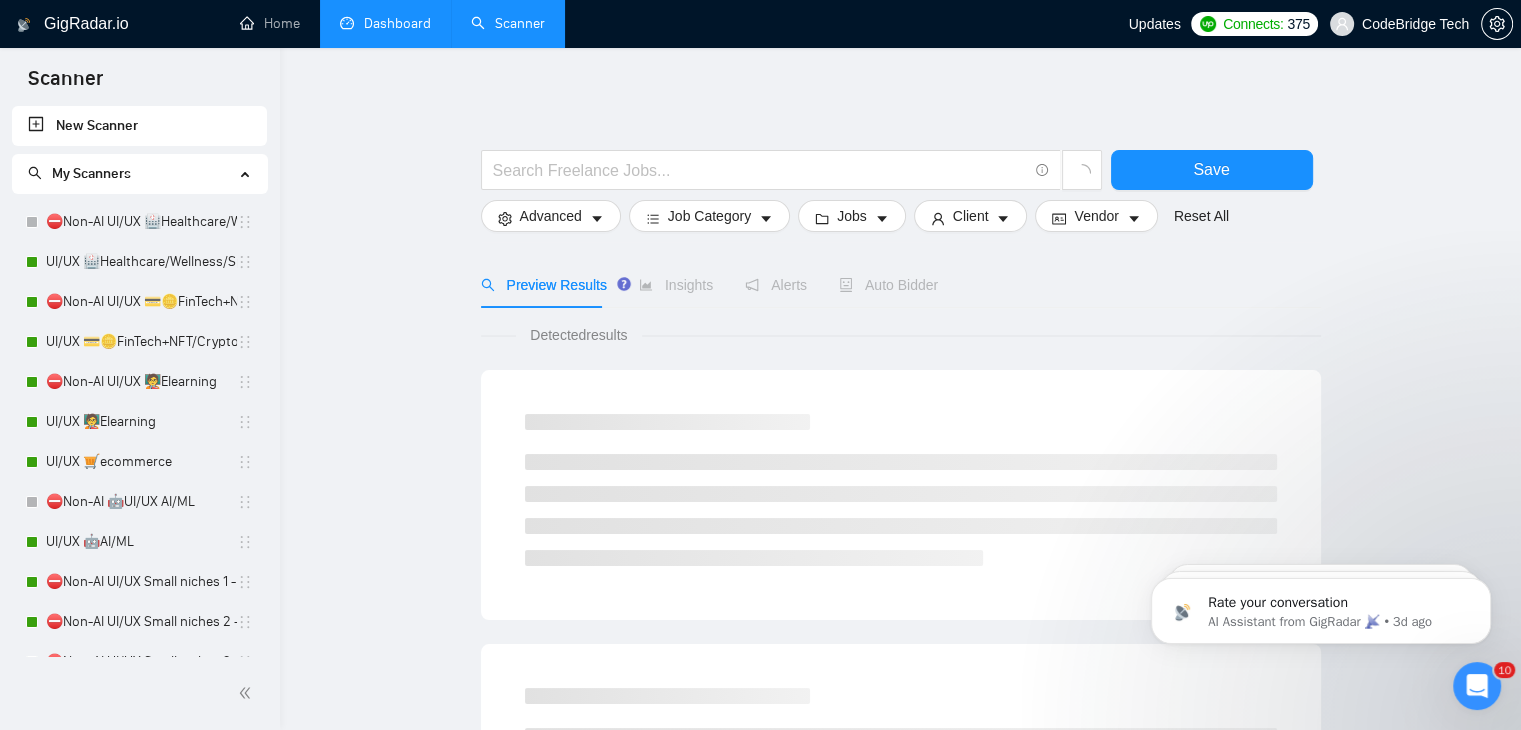 click on "Dashboard" at bounding box center (385, 23) 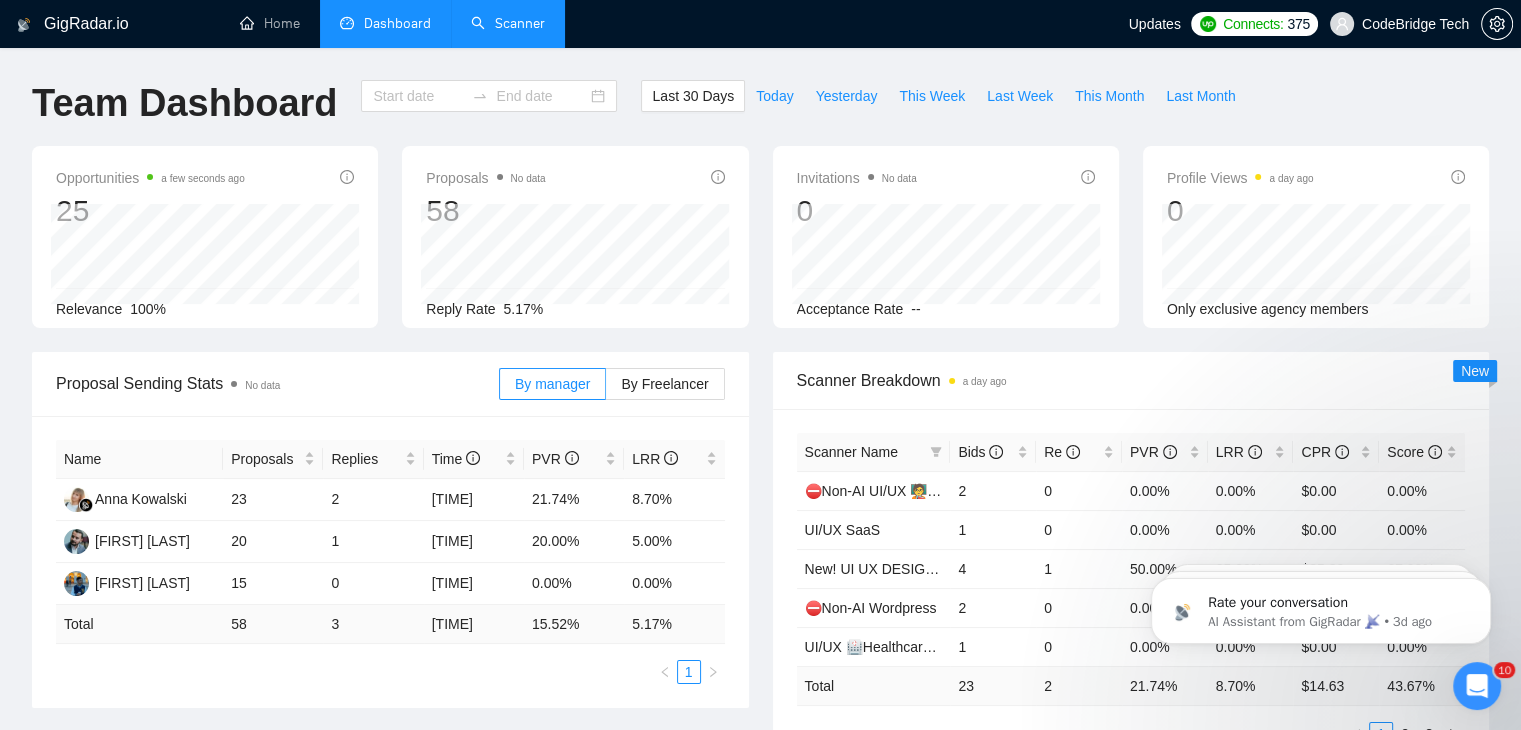 type on "2025-07-08" 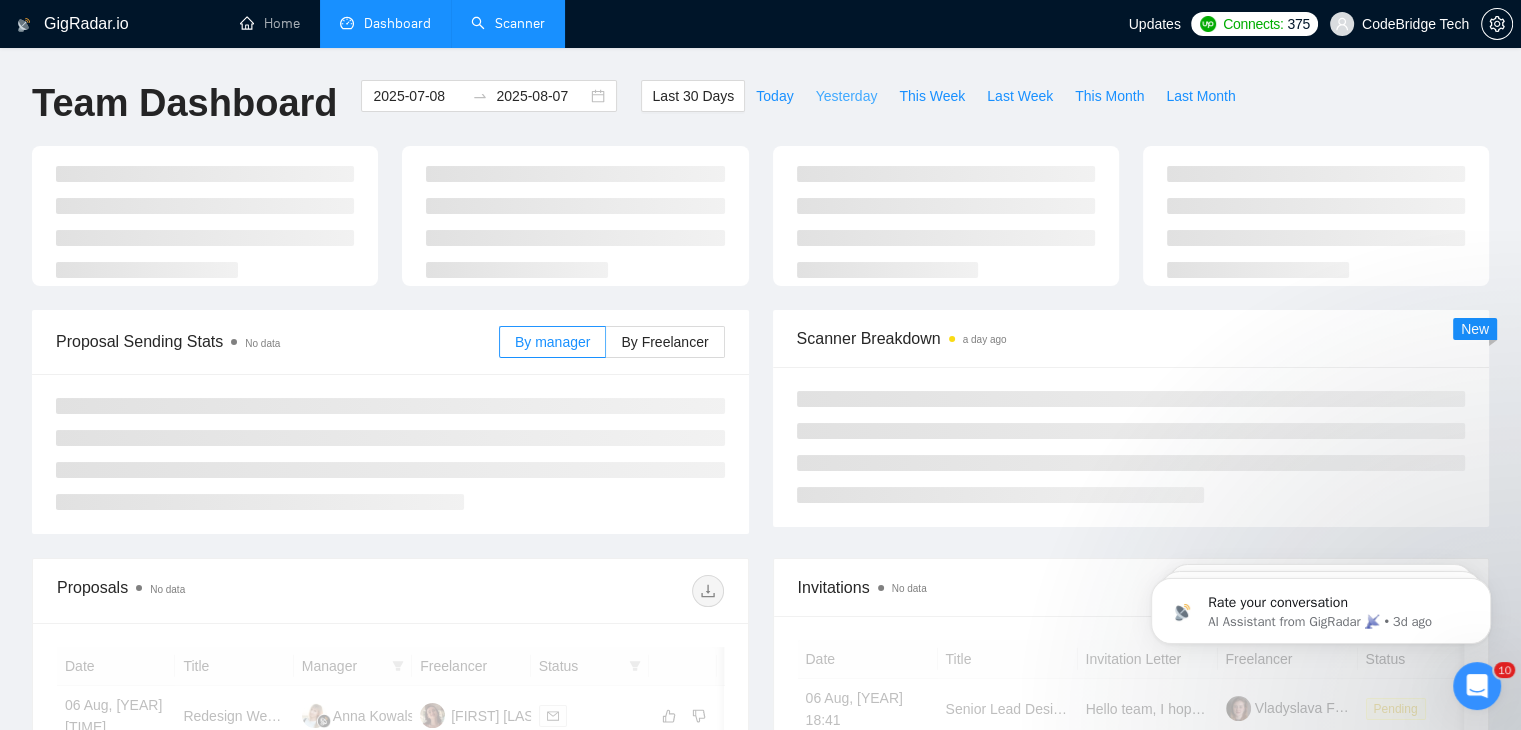 click on "Yesterday" at bounding box center [847, 96] 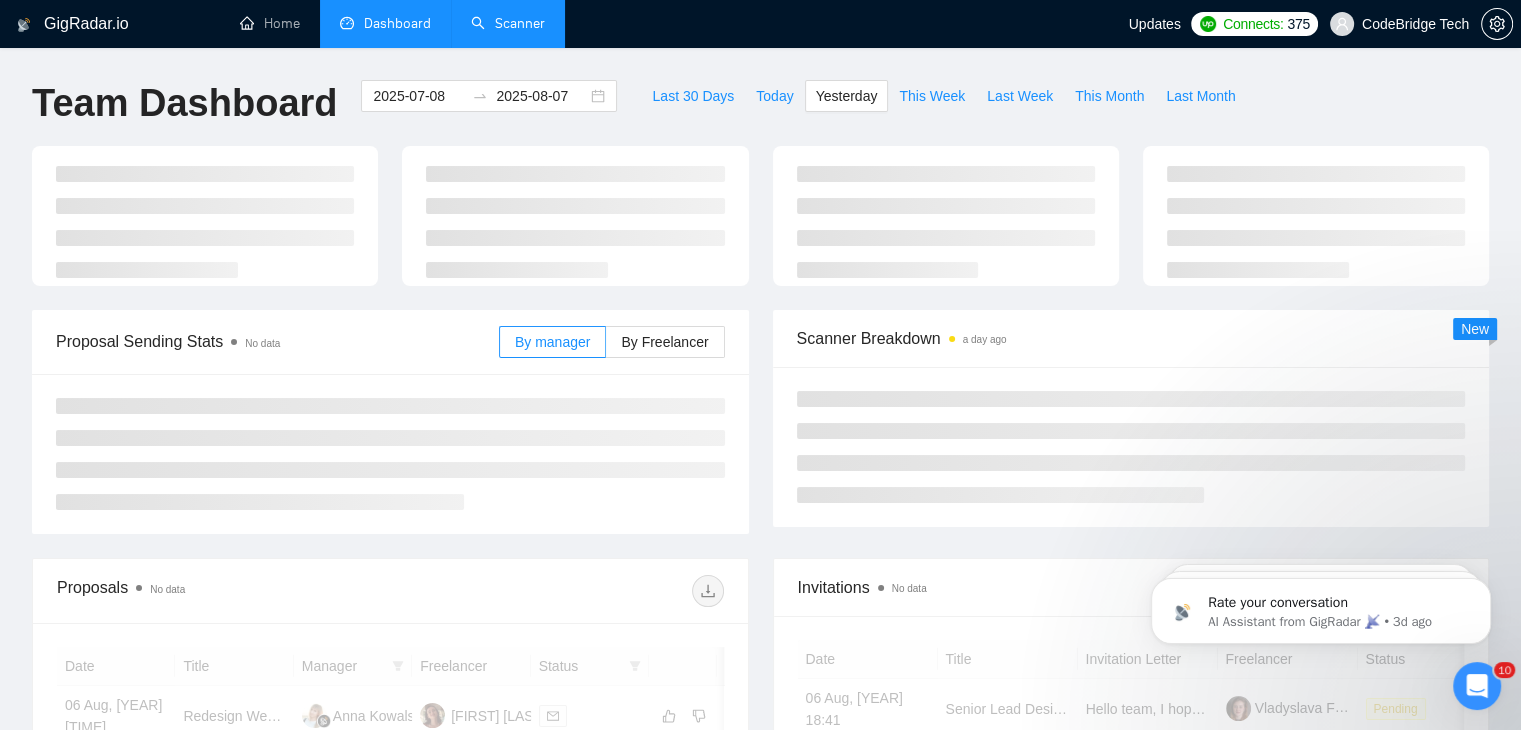 type on "2025-08-06" 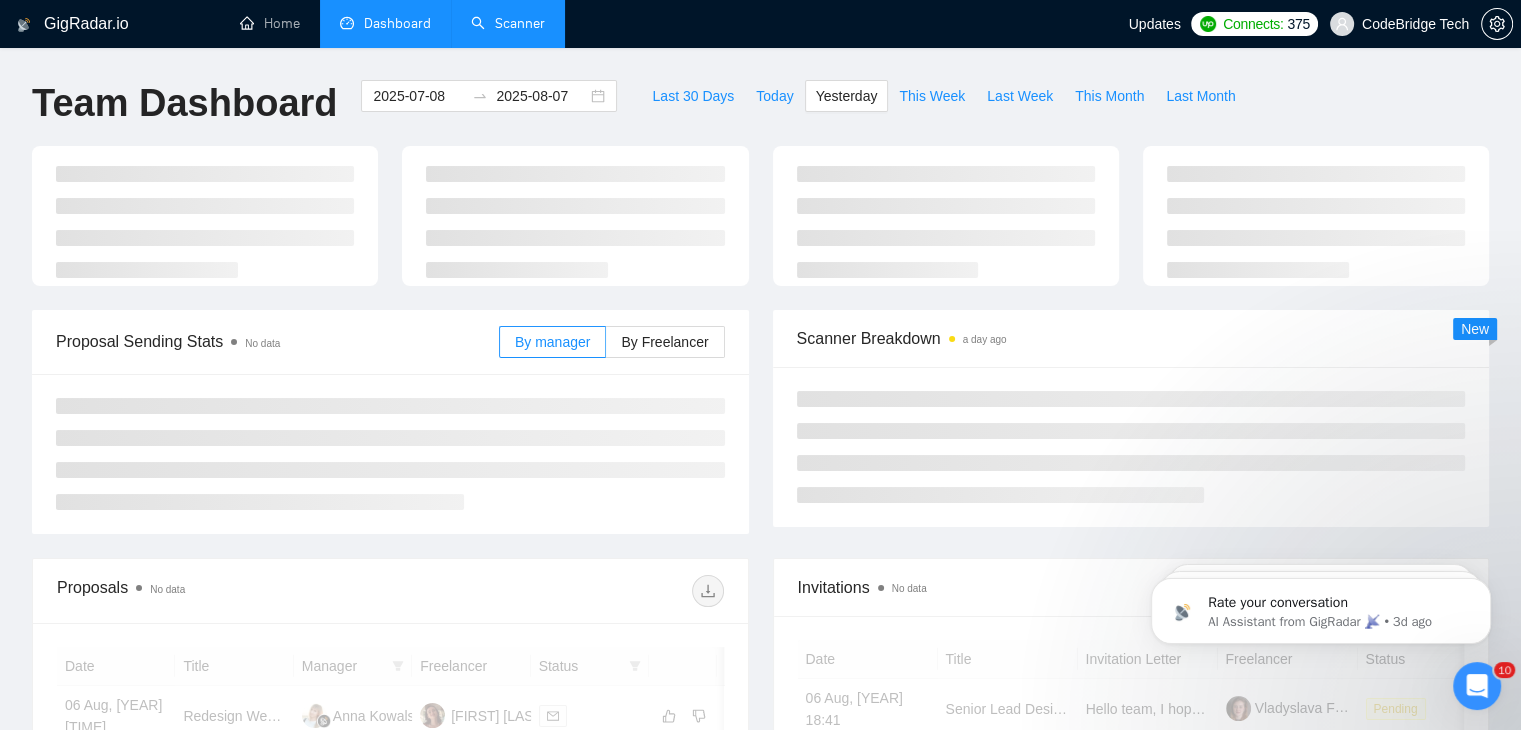 type on "2025-08-06" 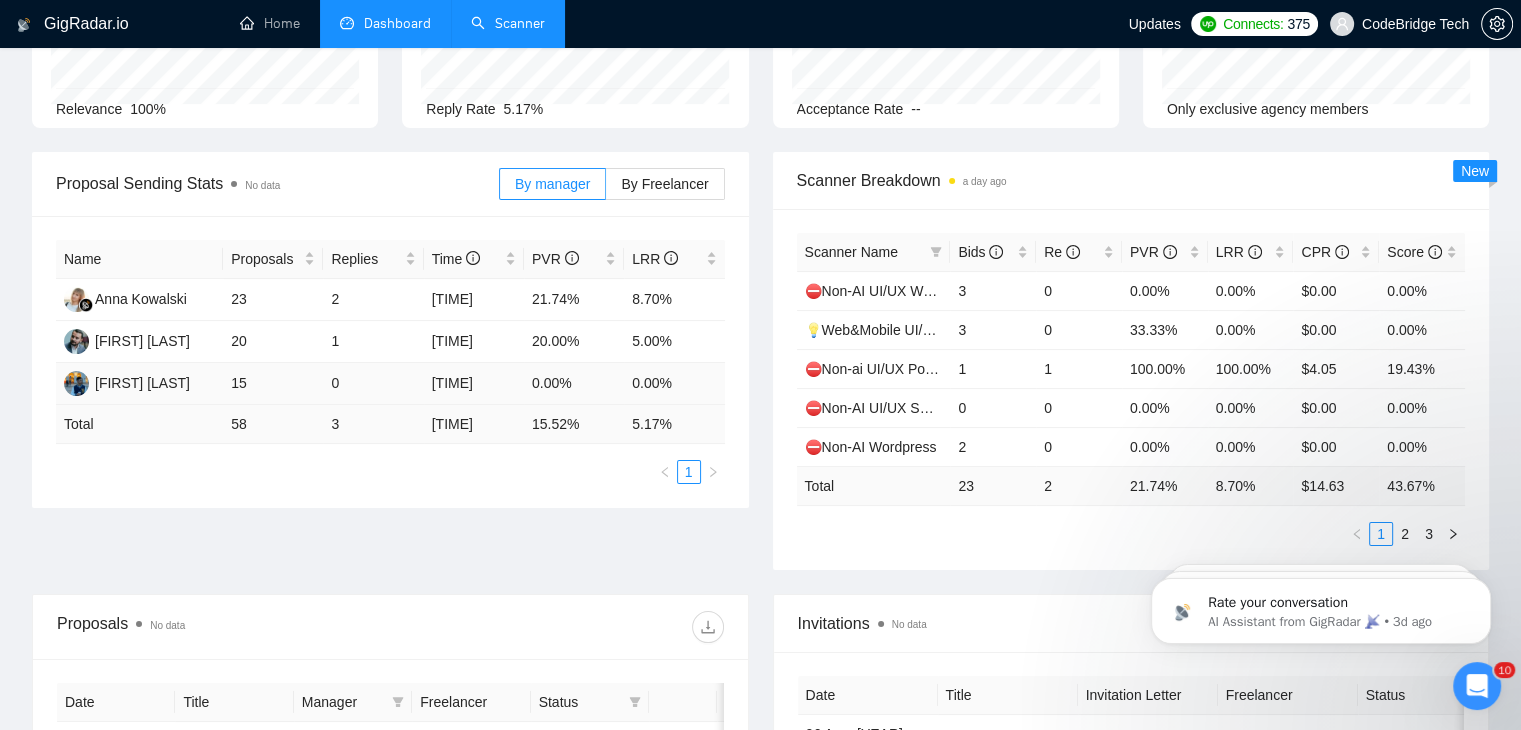 scroll, scrollTop: 0, scrollLeft: 0, axis: both 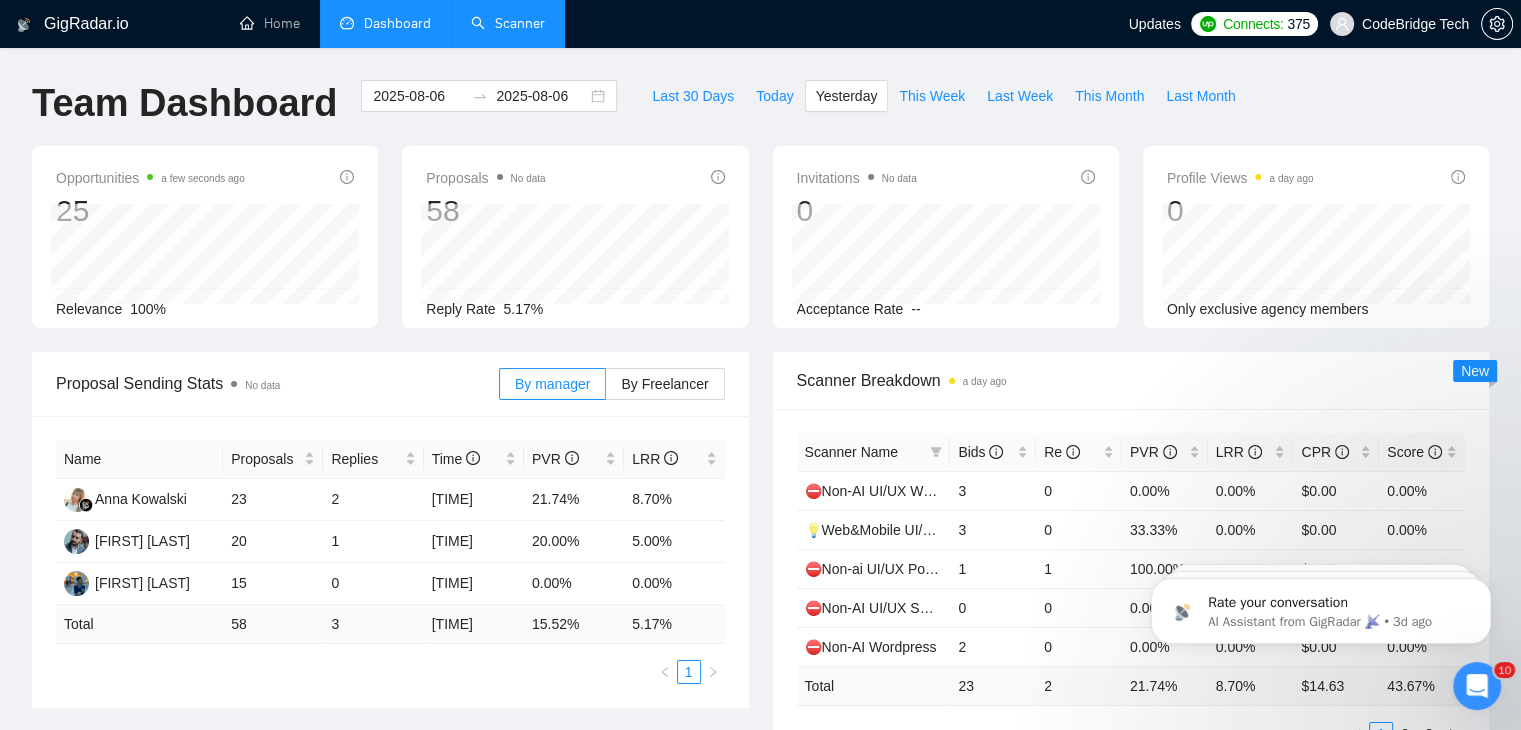 click on "Scanner" at bounding box center [508, 23] 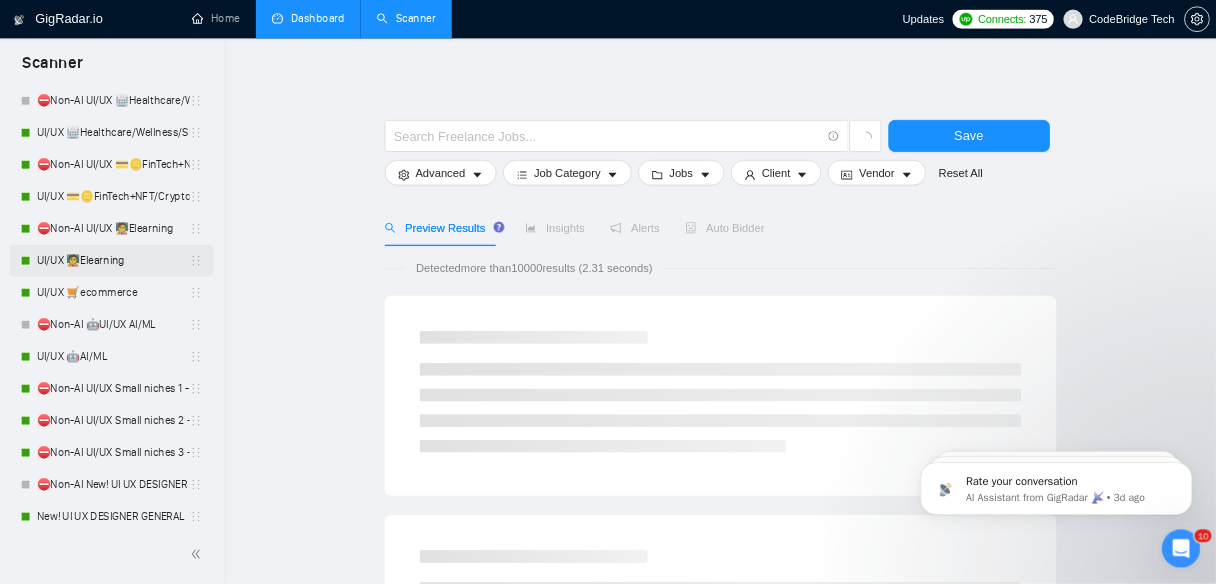 scroll, scrollTop: 200, scrollLeft: 0, axis: vertical 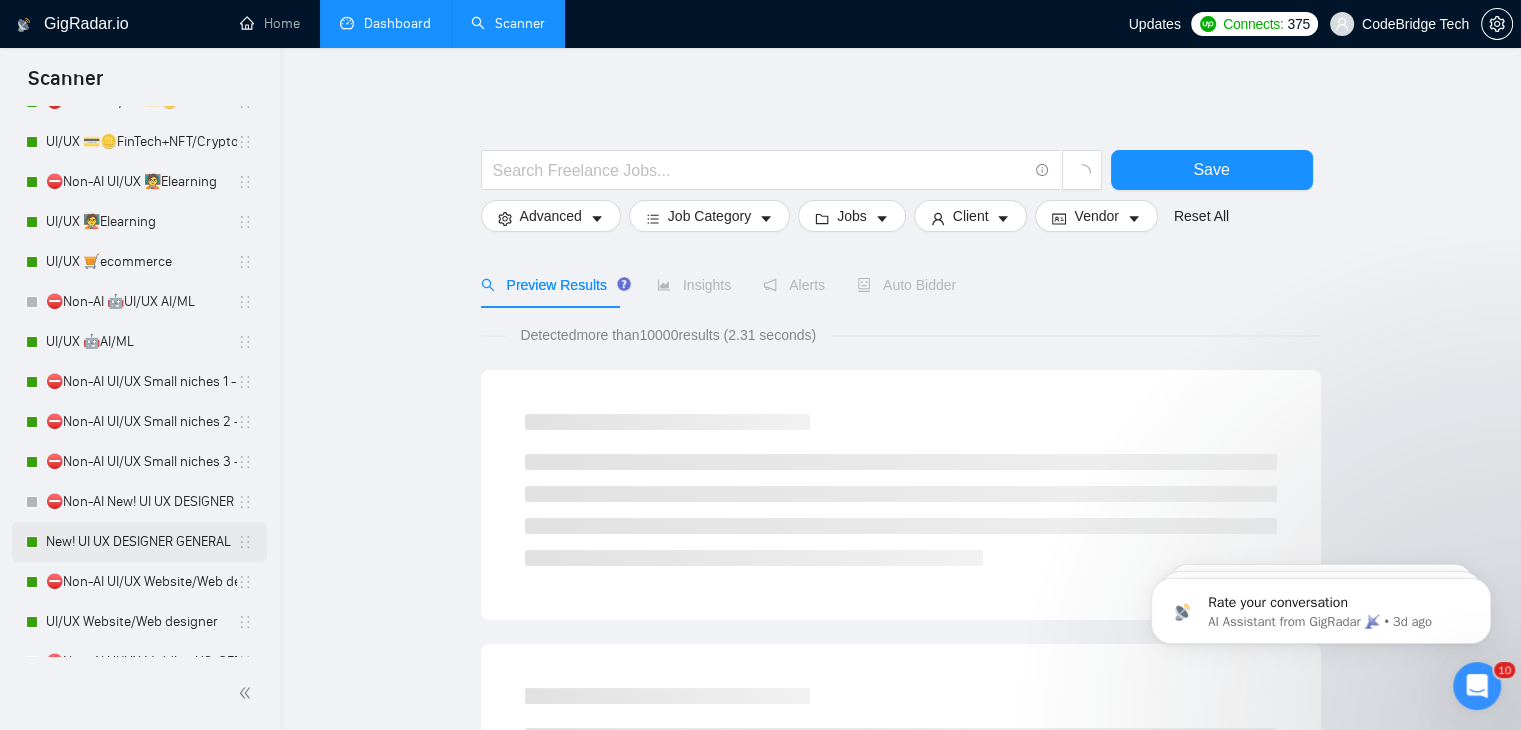 click on "New! UI UX DESIGNER GENERAL" at bounding box center (141, 542) 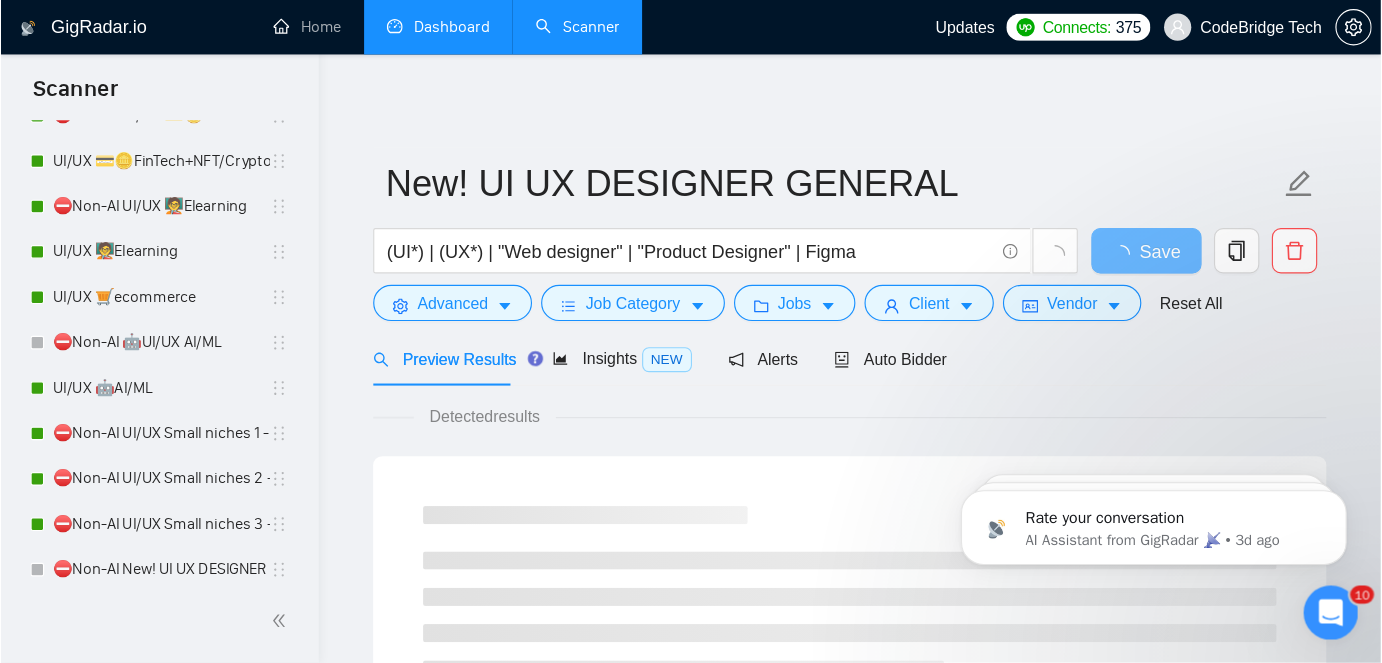 scroll, scrollTop: 200, scrollLeft: 0, axis: vertical 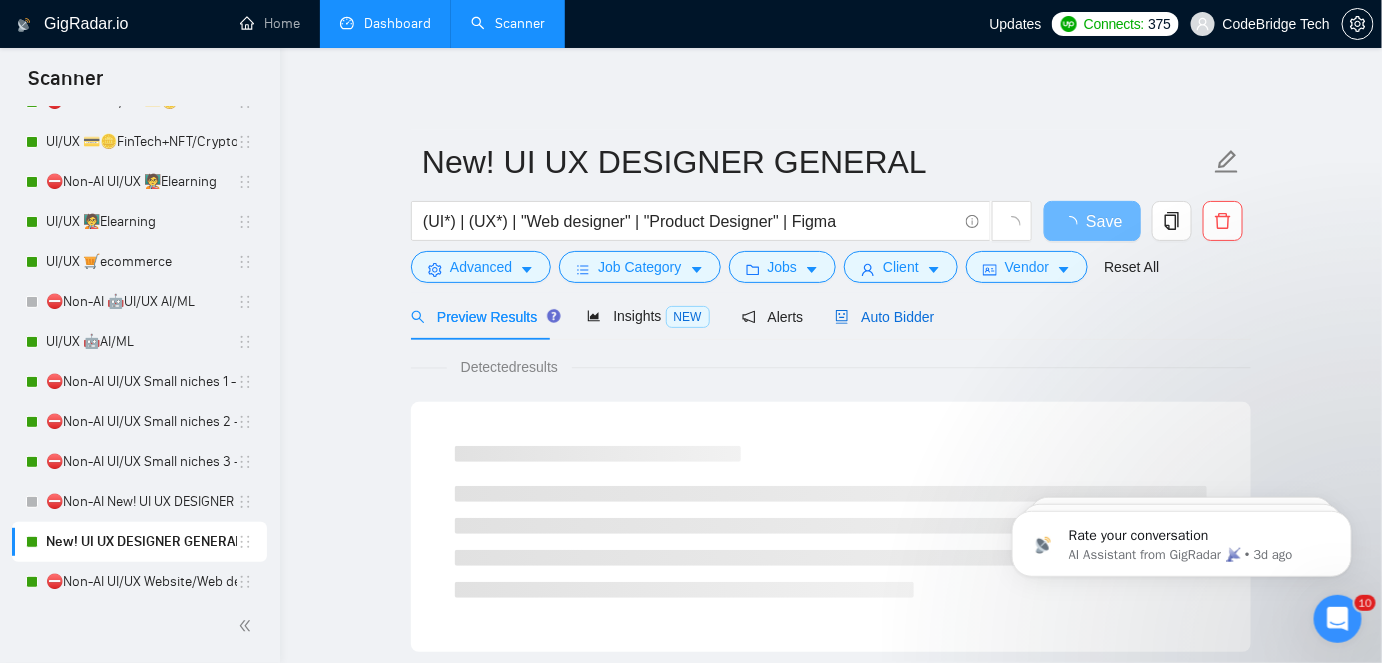 click on "Auto Bidder" at bounding box center [884, 317] 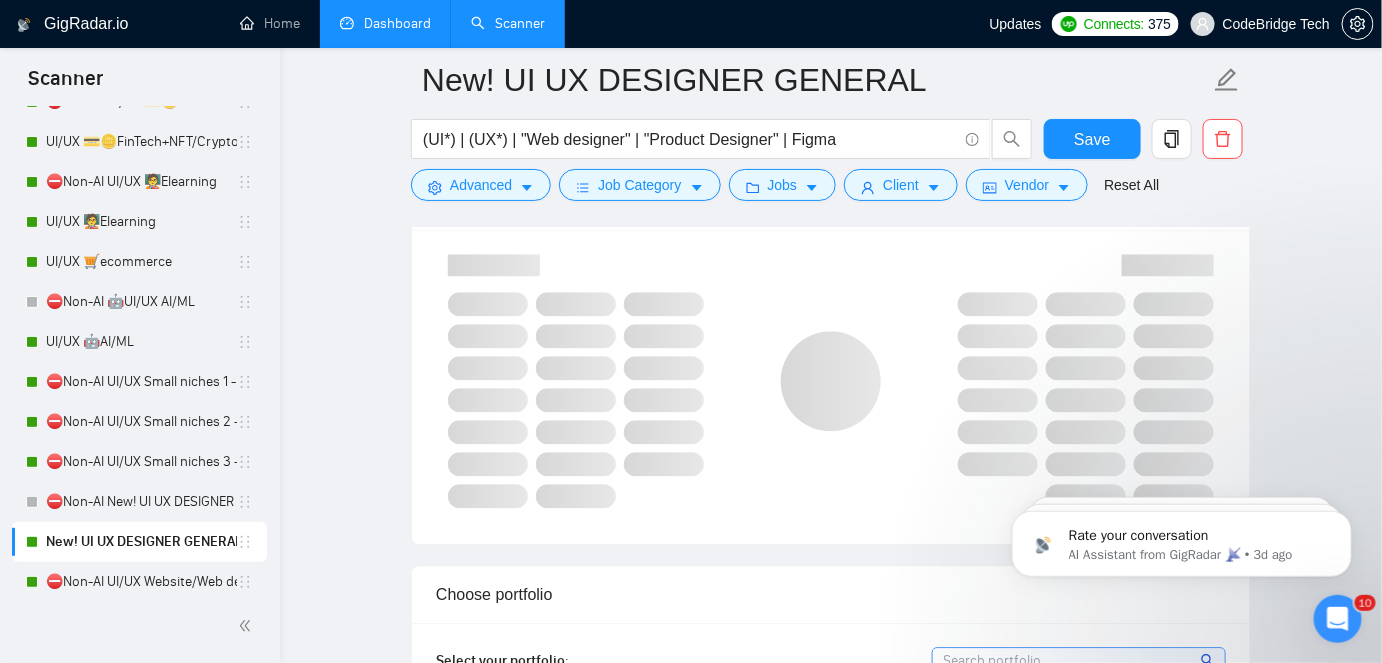 scroll, scrollTop: 1454, scrollLeft: 0, axis: vertical 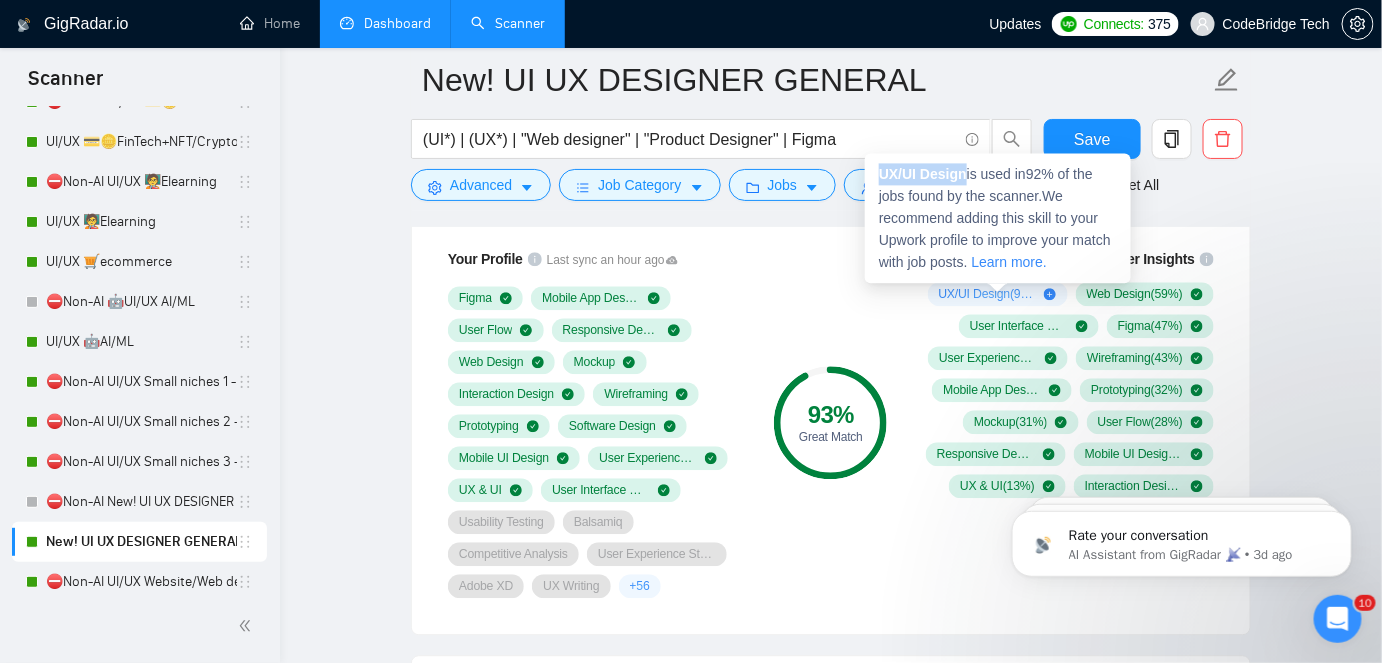 drag, startPoint x: 968, startPoint y: 176, endPoint x: 881, endPoint y: 172, distance: 87.0919 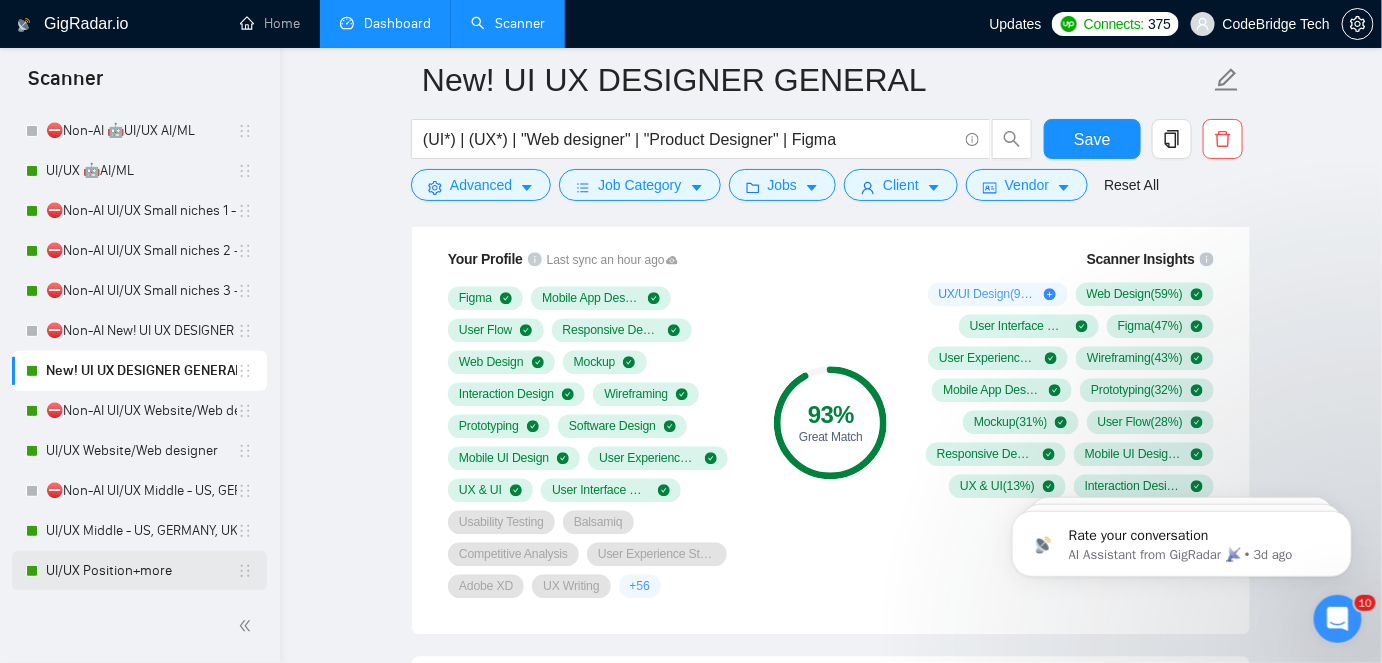 scroll, scrollTop: 381, scrollLeft: 0, axis: vertical 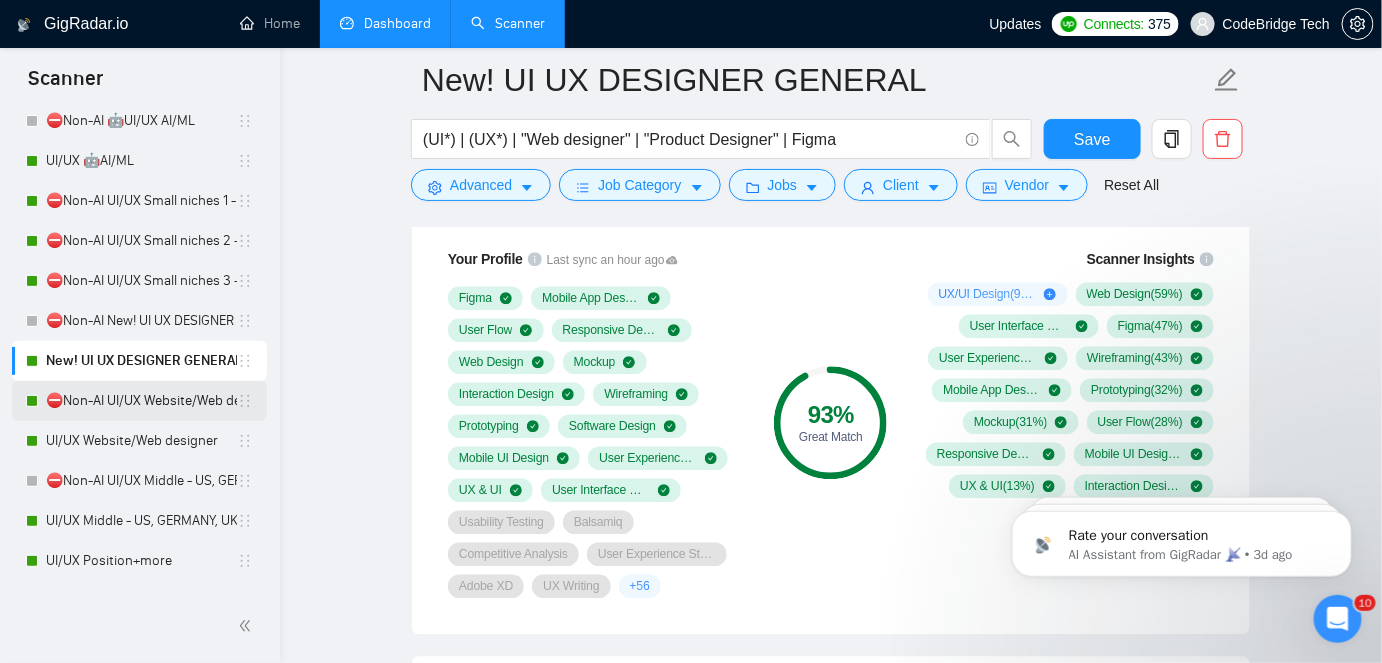 click on "⛔Non-AI UI/UX Website/Web designer" at bounding box center (141, 401) 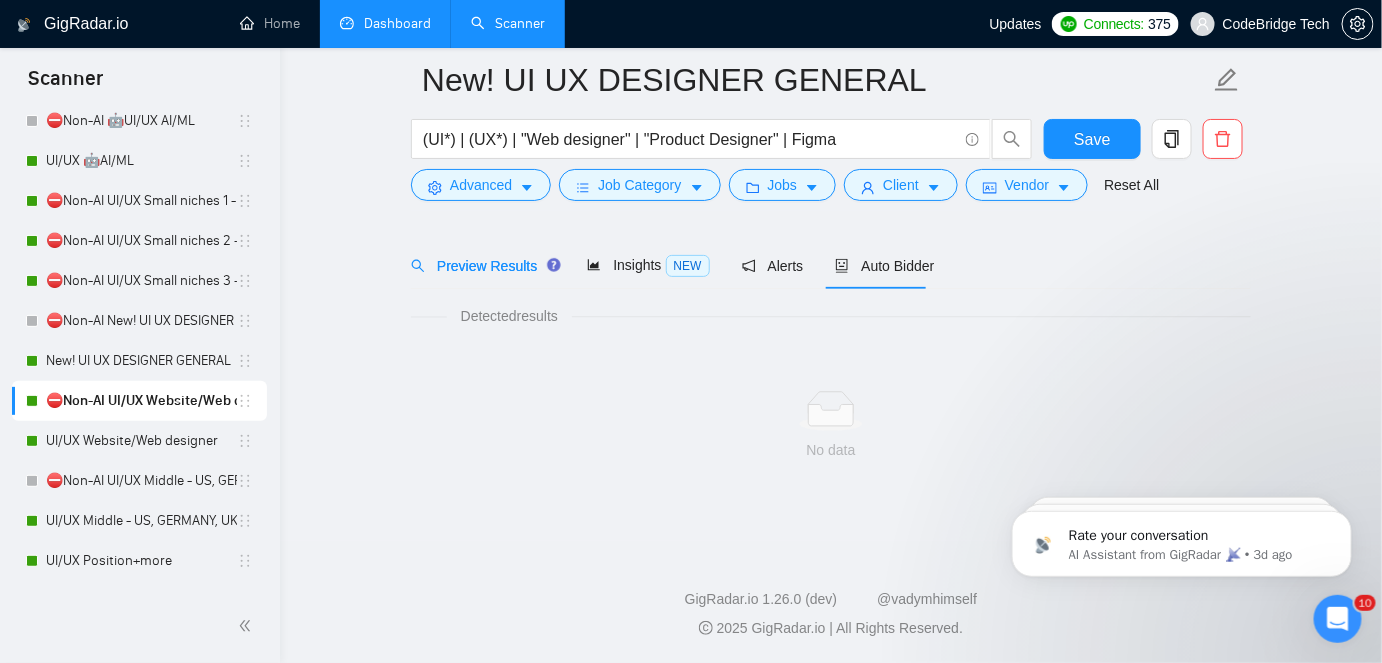 scroll, scrollTop: 66, scrollLeft: 0, axis: vertical 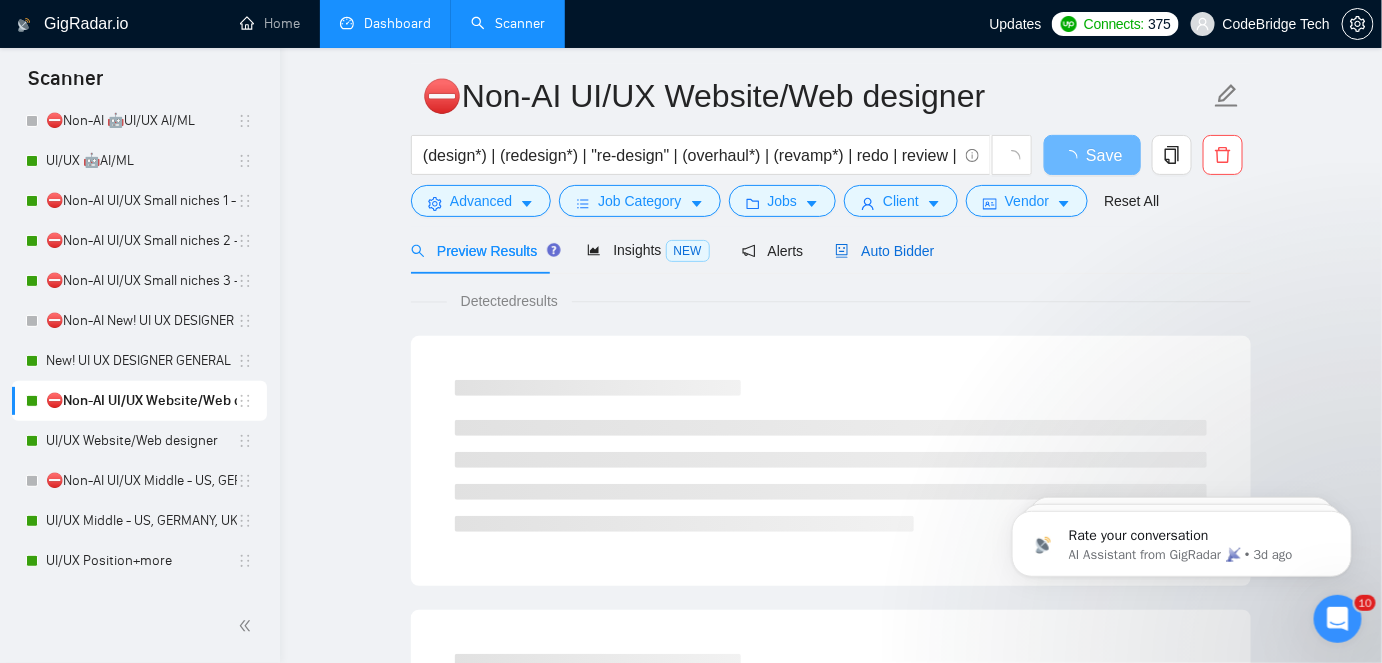 click on "Auto Bidder" at bounding box center (884, 251) 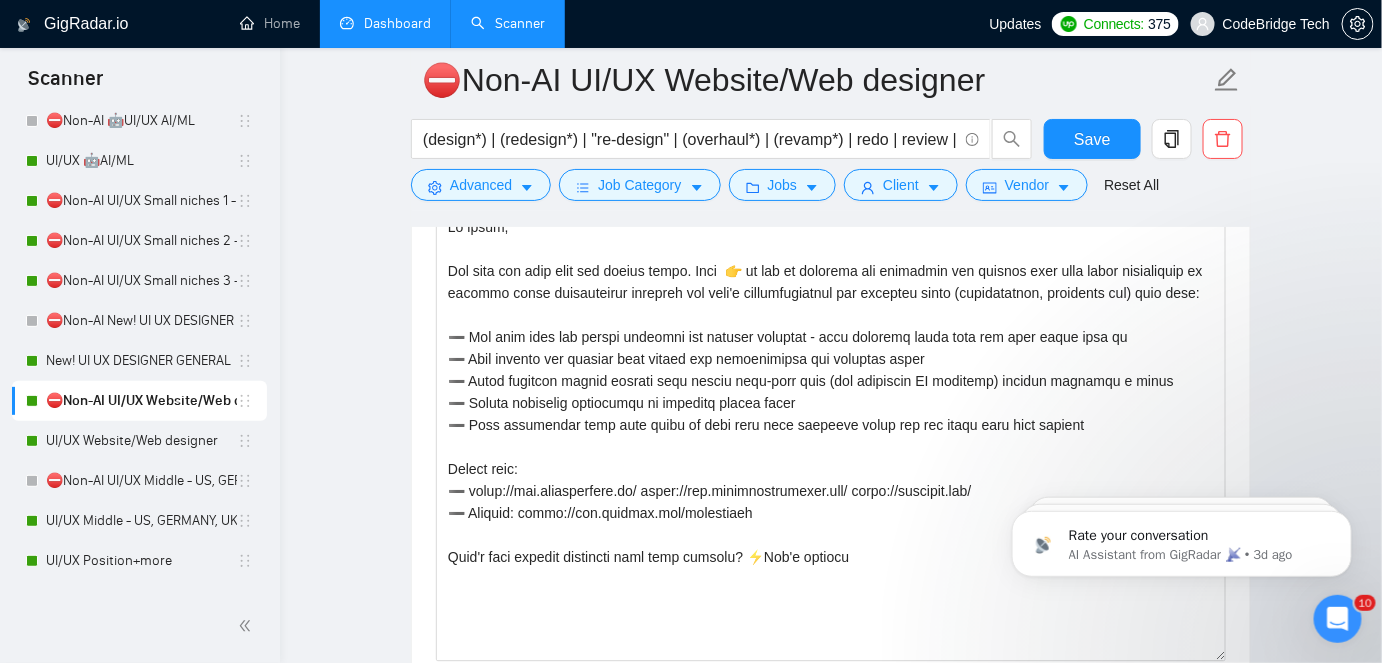 scroll, scrollTop: 1794, scrollLeft: 0, axis: vertical 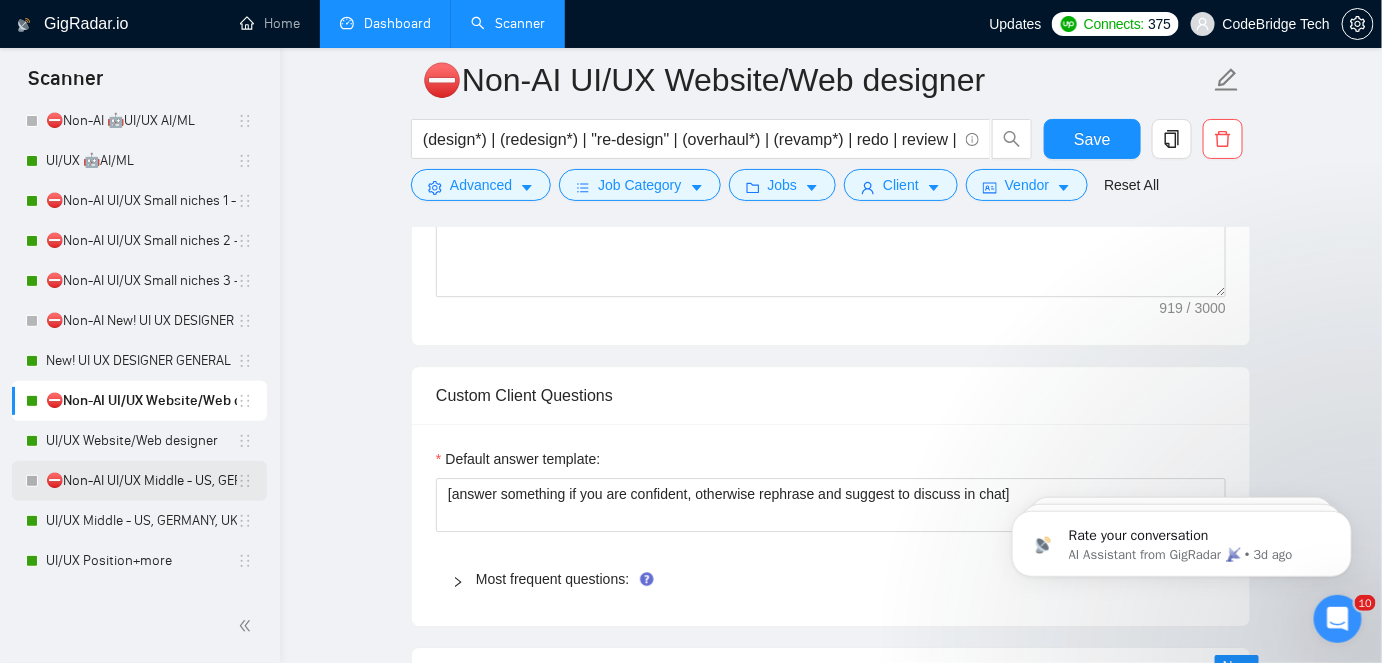 click on "⛔Non-AI UI/UX Middle - US, GERMANY, UK, CANADA, ISRAEL" at bounding box center (141, 481) 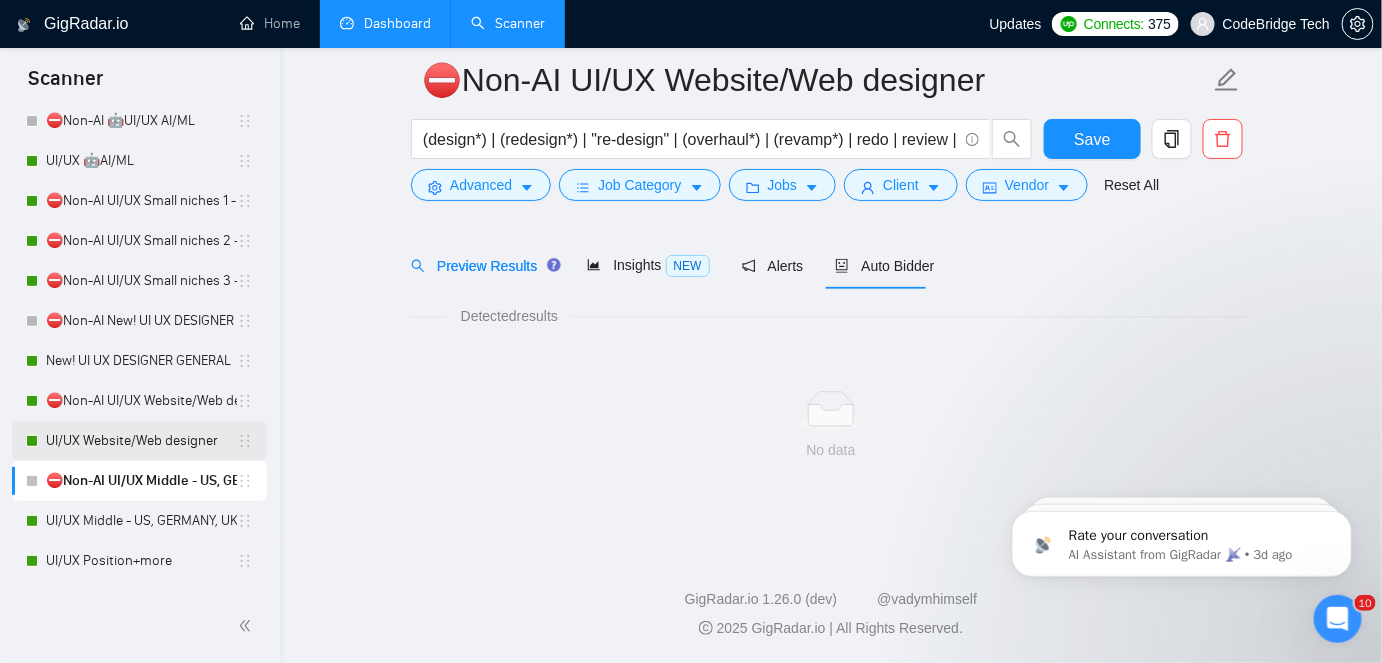 scroll, scrollTop: 66, scrollLeft: 0, axis: vertical 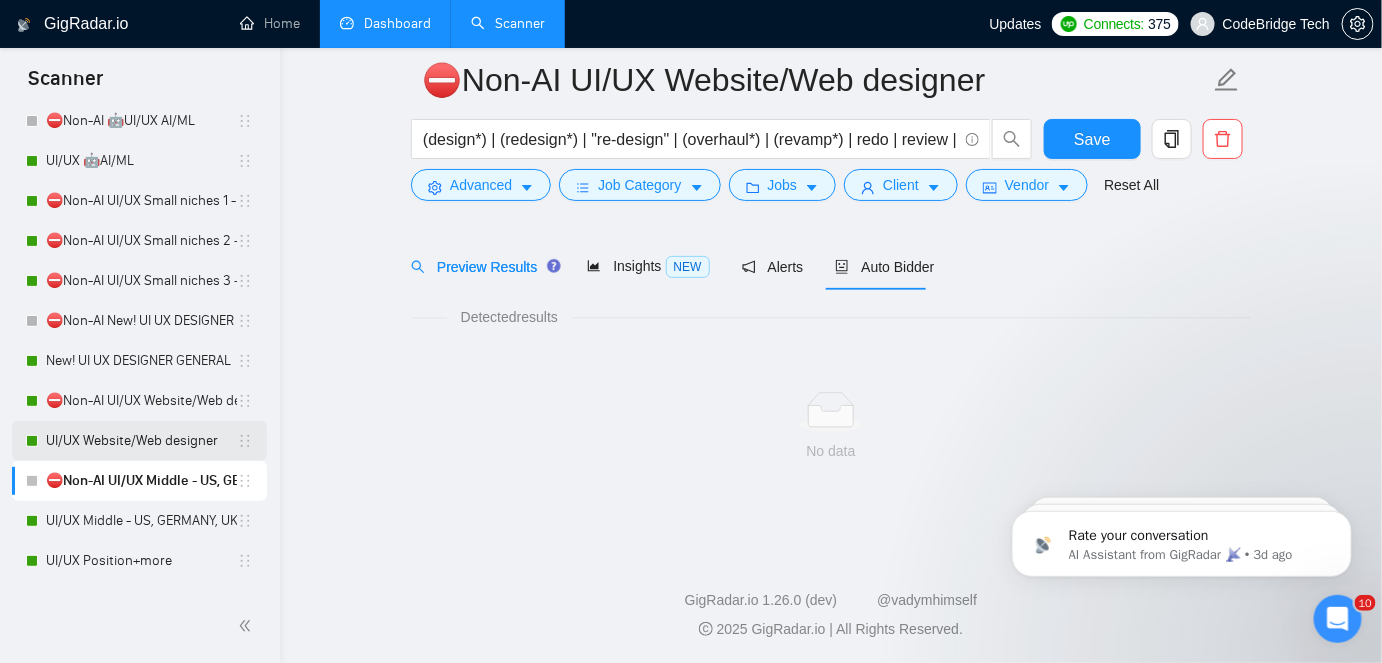 click on "UI/UX Website/Web designer" at bounding box center [141, 441] 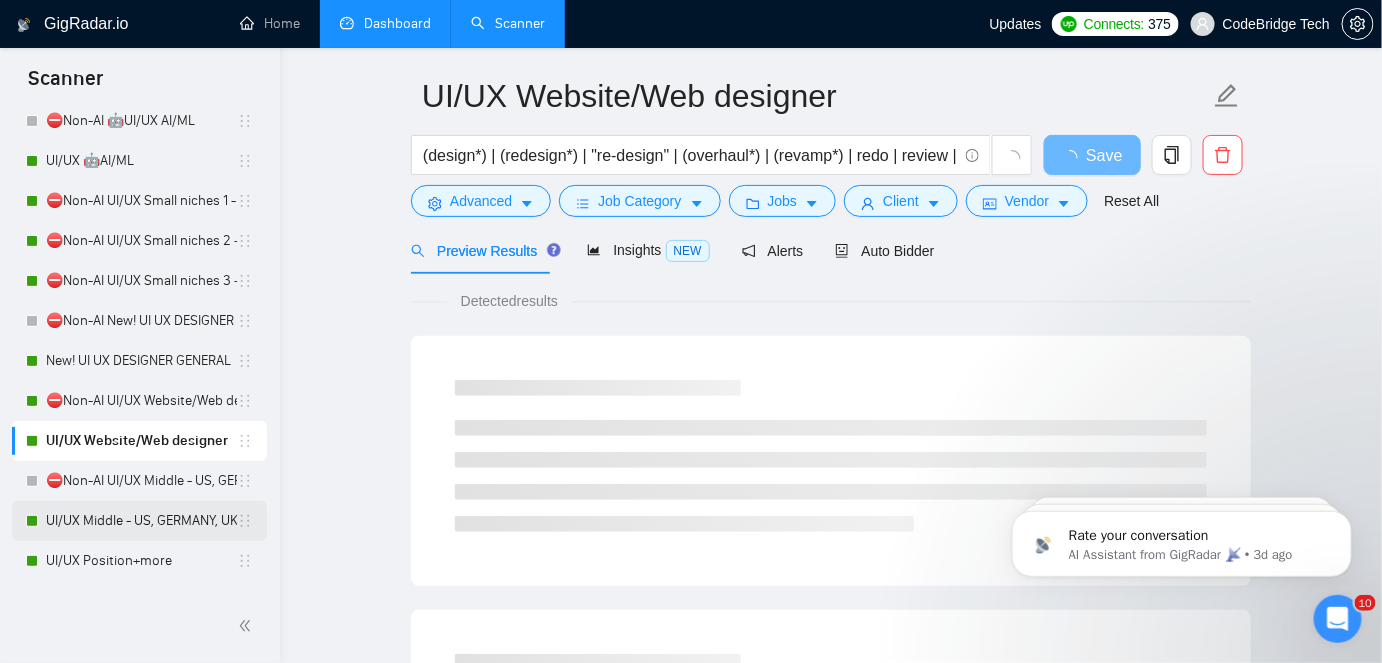 click on "UI/UX Middle - US, GERMANY, UK, CANADA, ISRAEL" at bounding box center [141, 521] 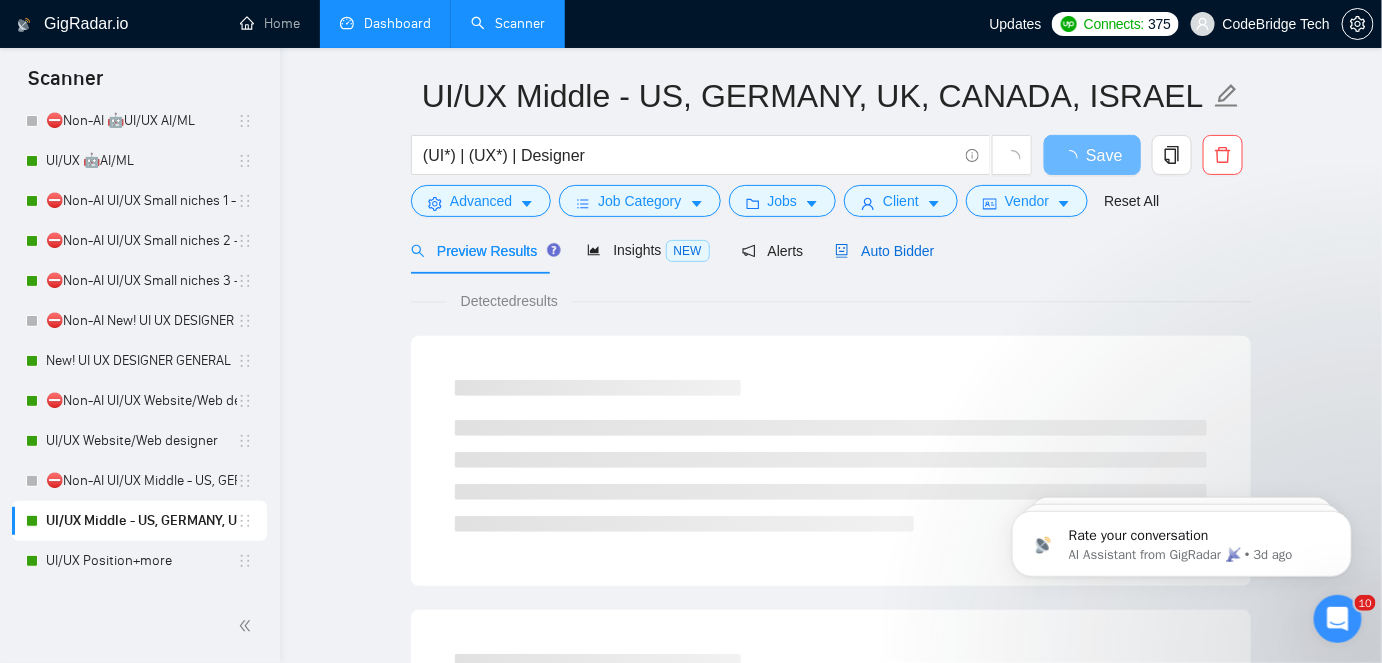 click 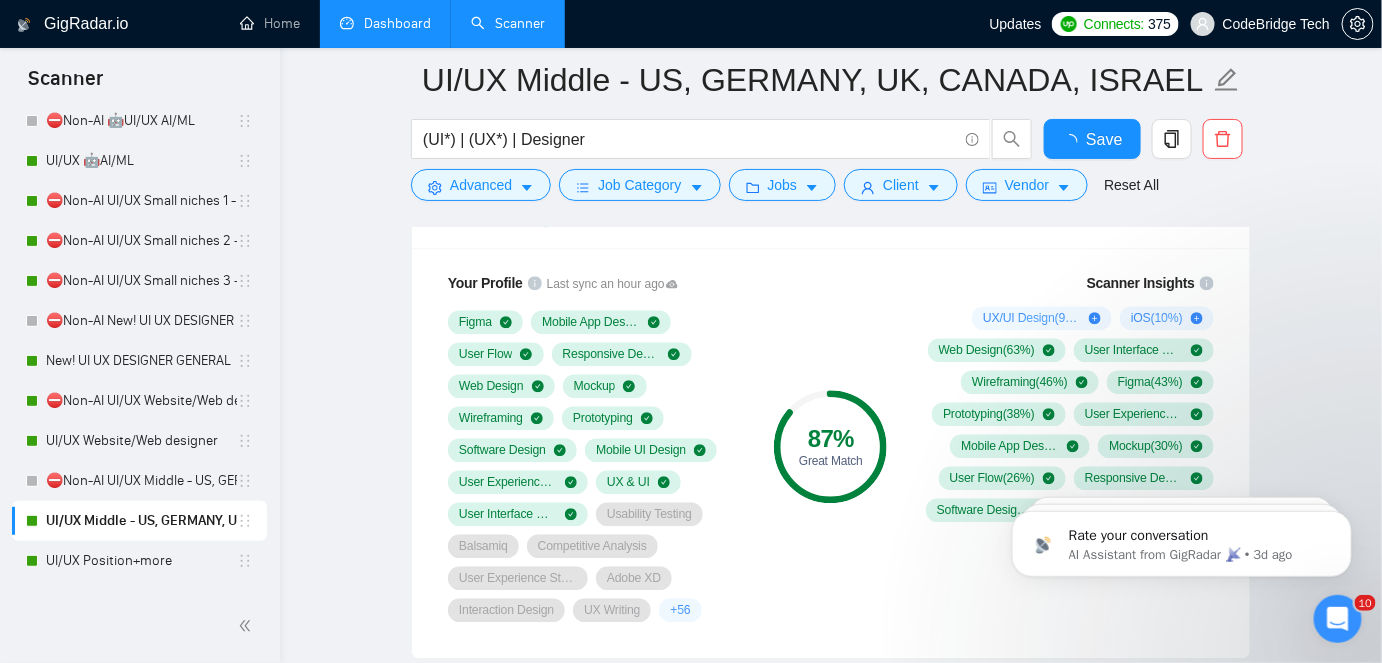 type 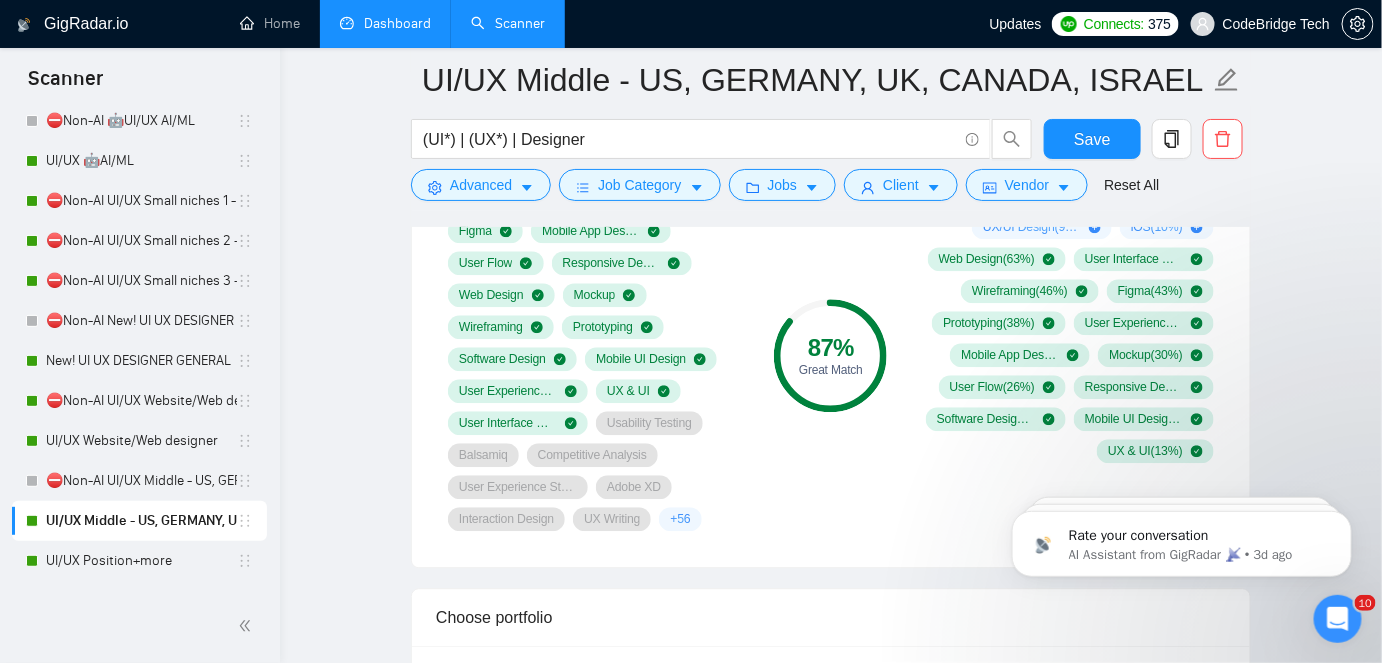 scroll, scrollTop: 1339, scrollLeft: 0, axis: vertical 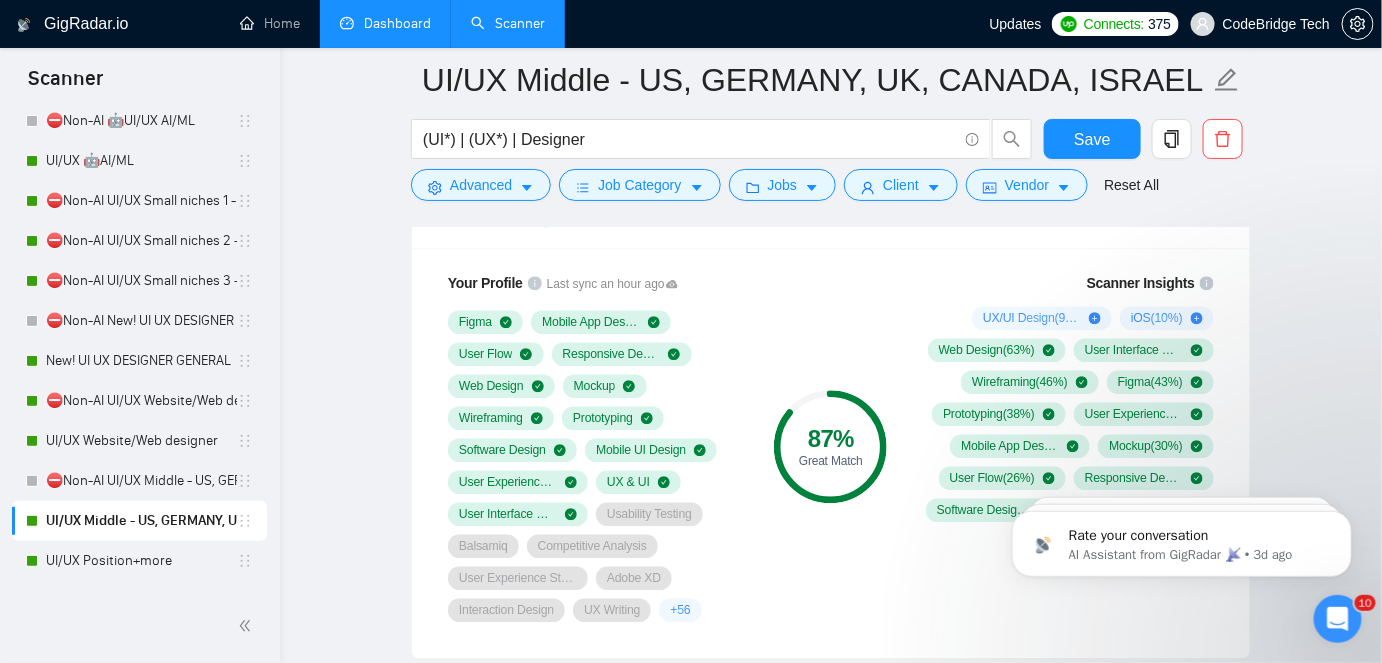 click 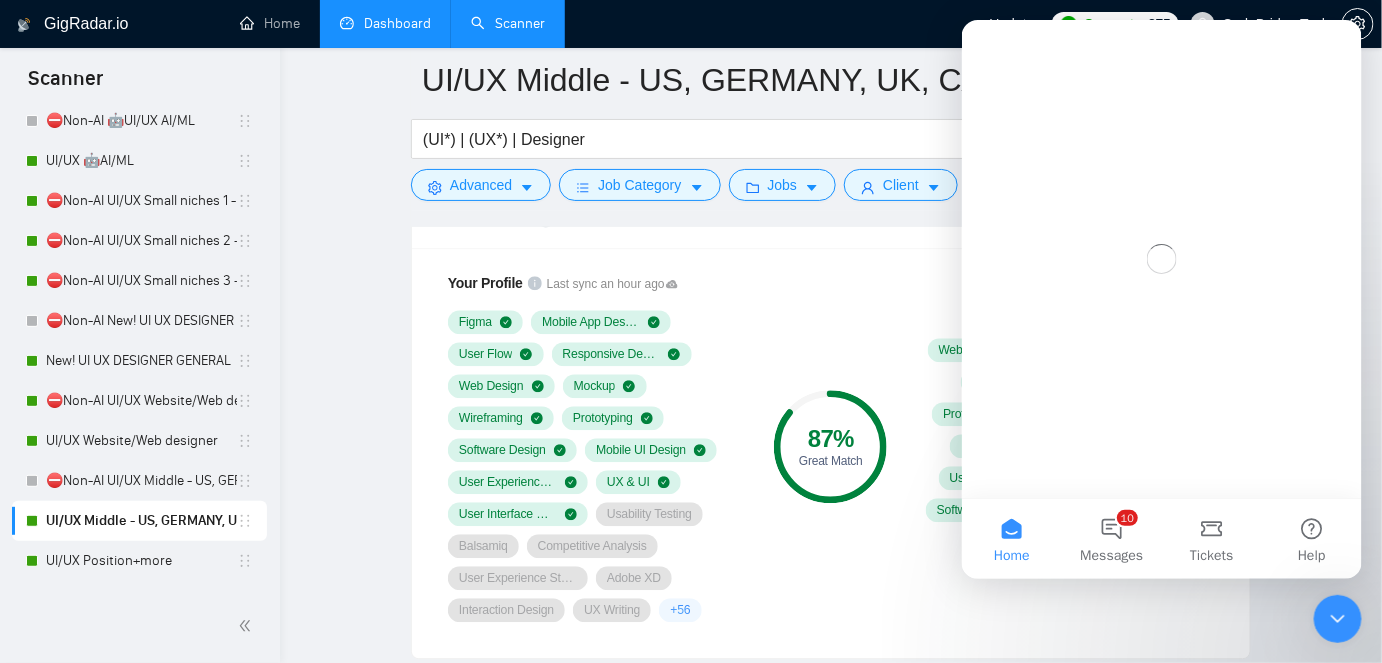 scroll, scrollTop: 0, scrollLeft: 0, axis: both 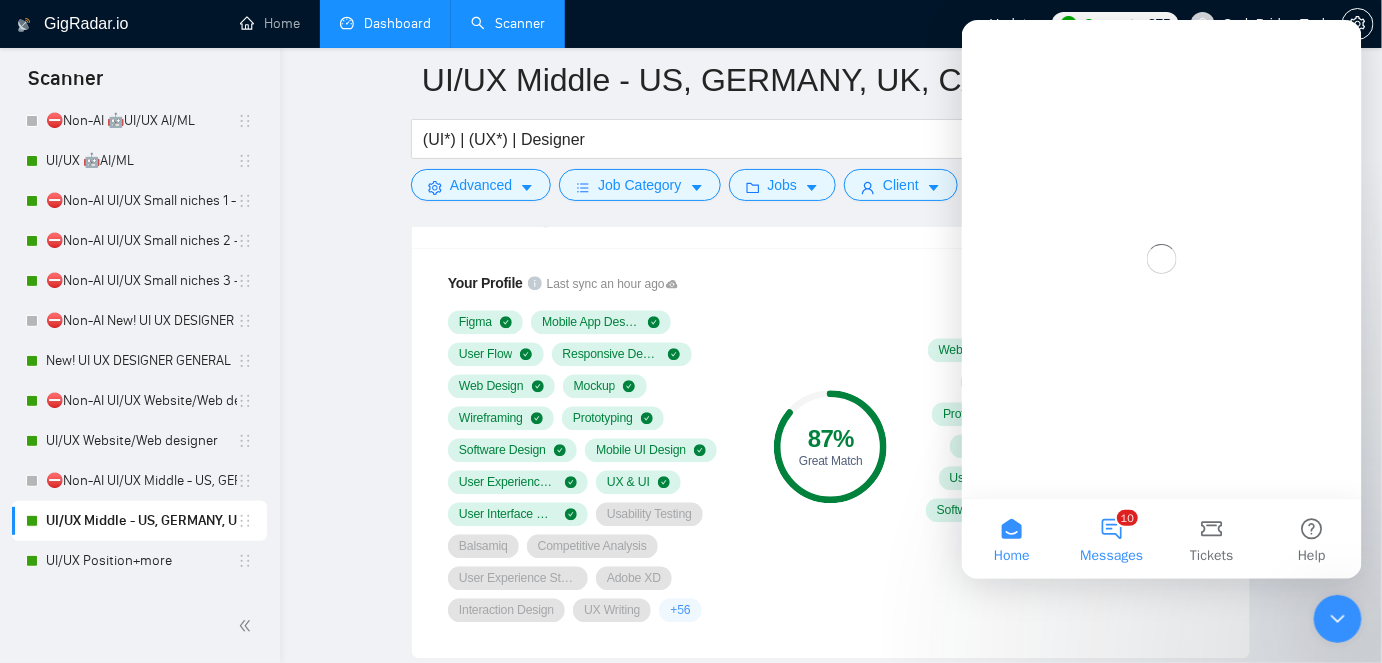 click on "10 Messages" at bounding box center (1111, 538) 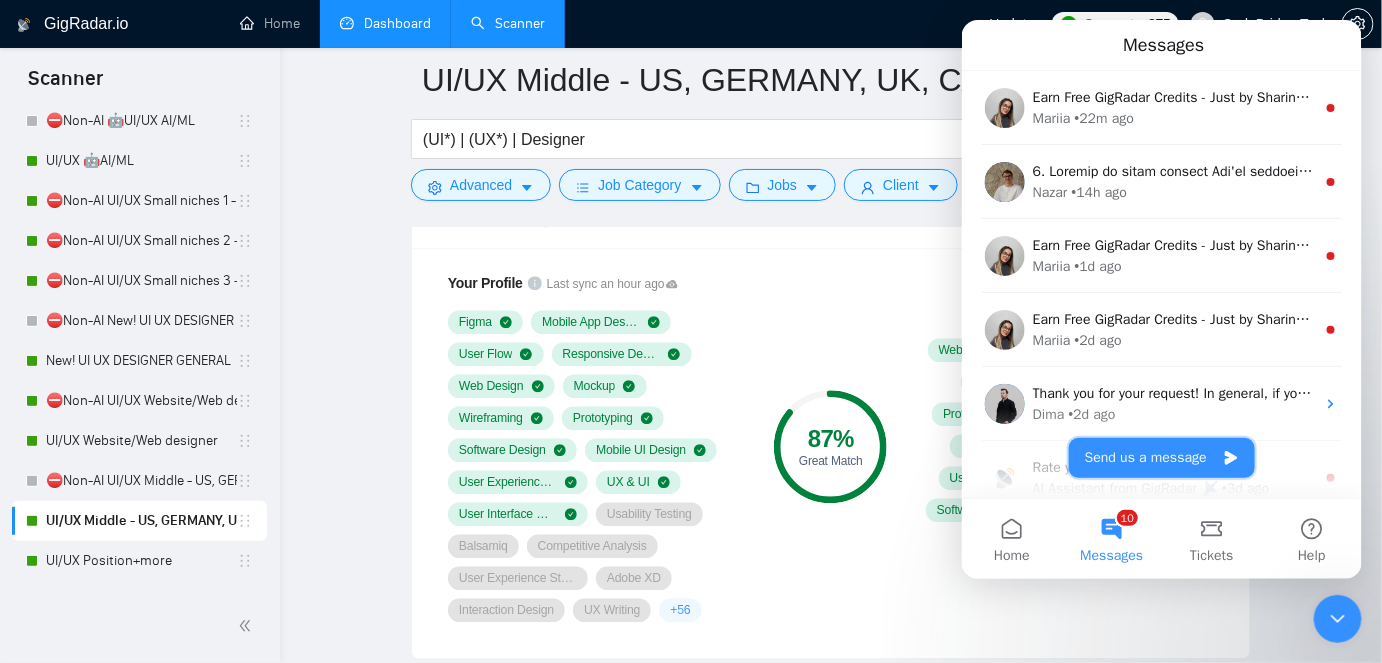 click on "Send us a message" at bounding box center [1161, 457] 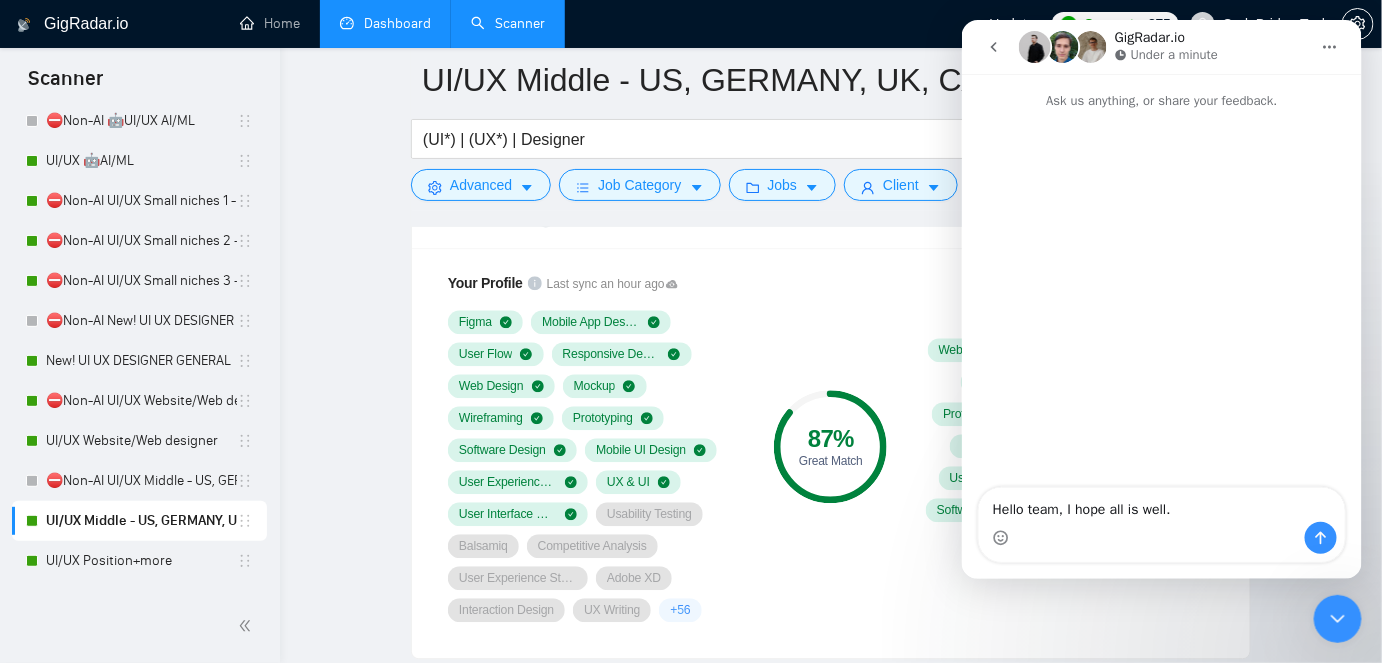 type on "Hello team, I hope all is well." 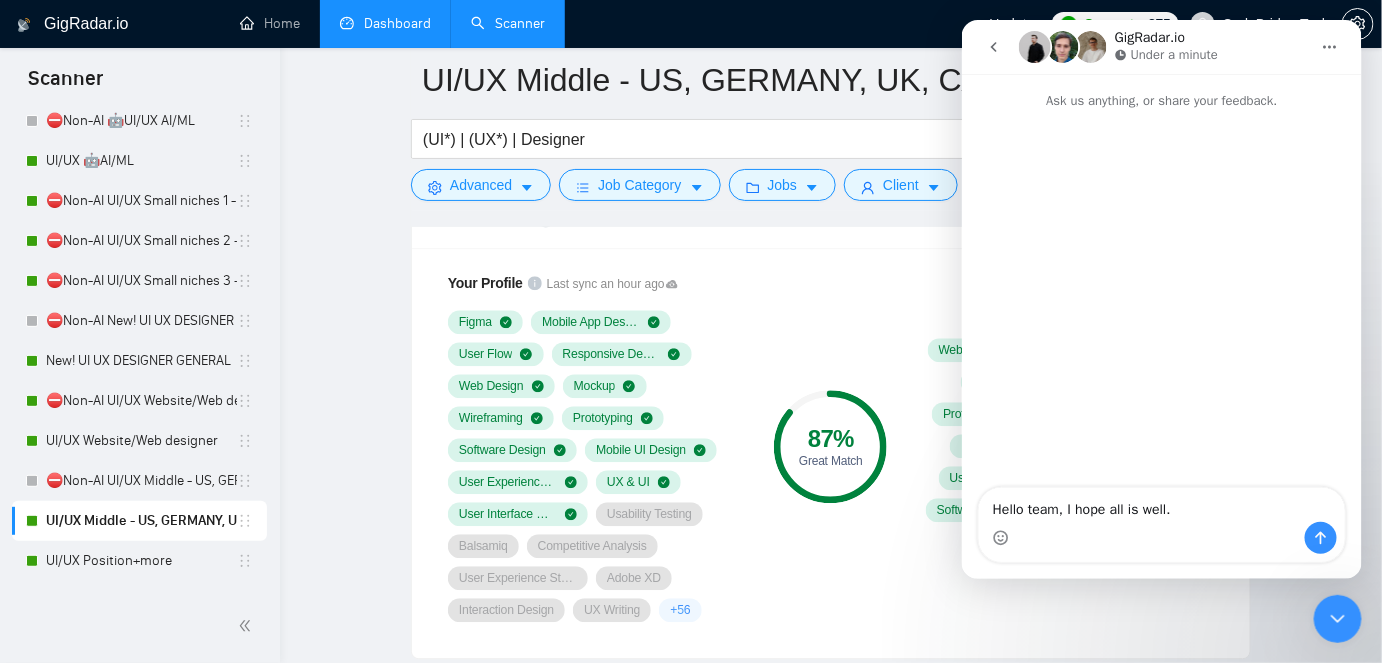 click on "Hello team, I hope all is well." at bounding box center (1161, 504) 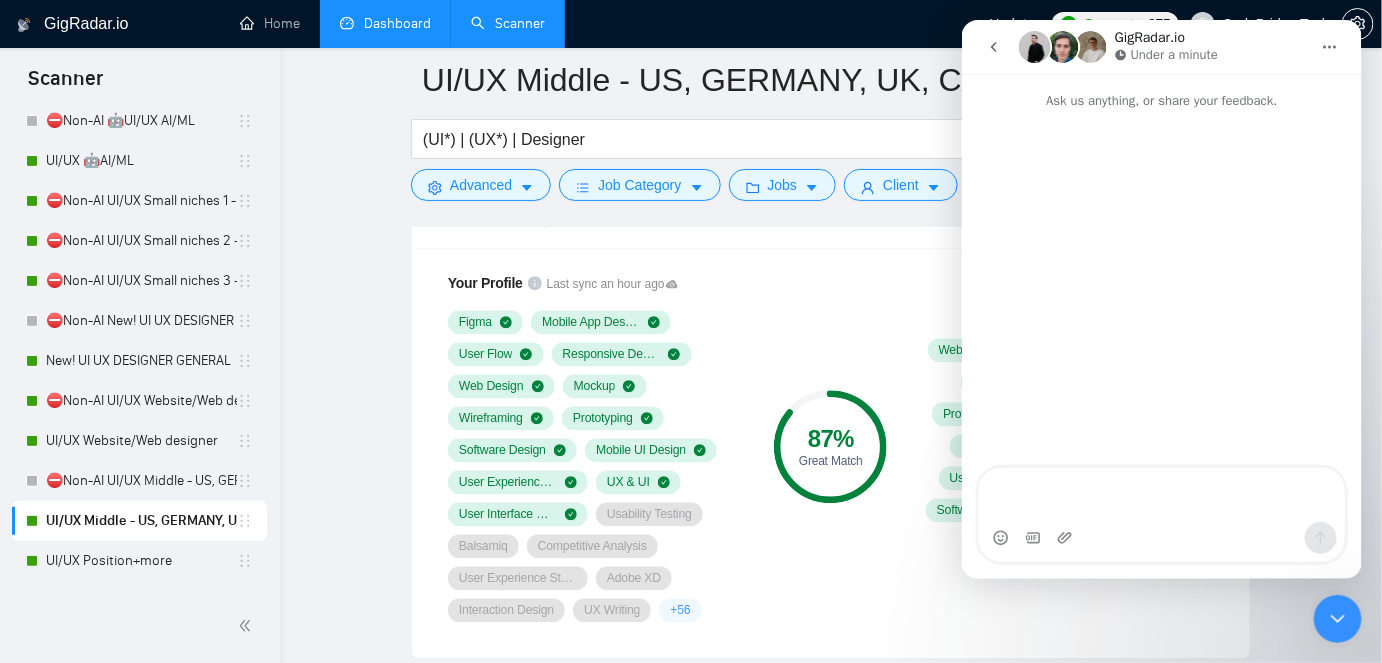 type 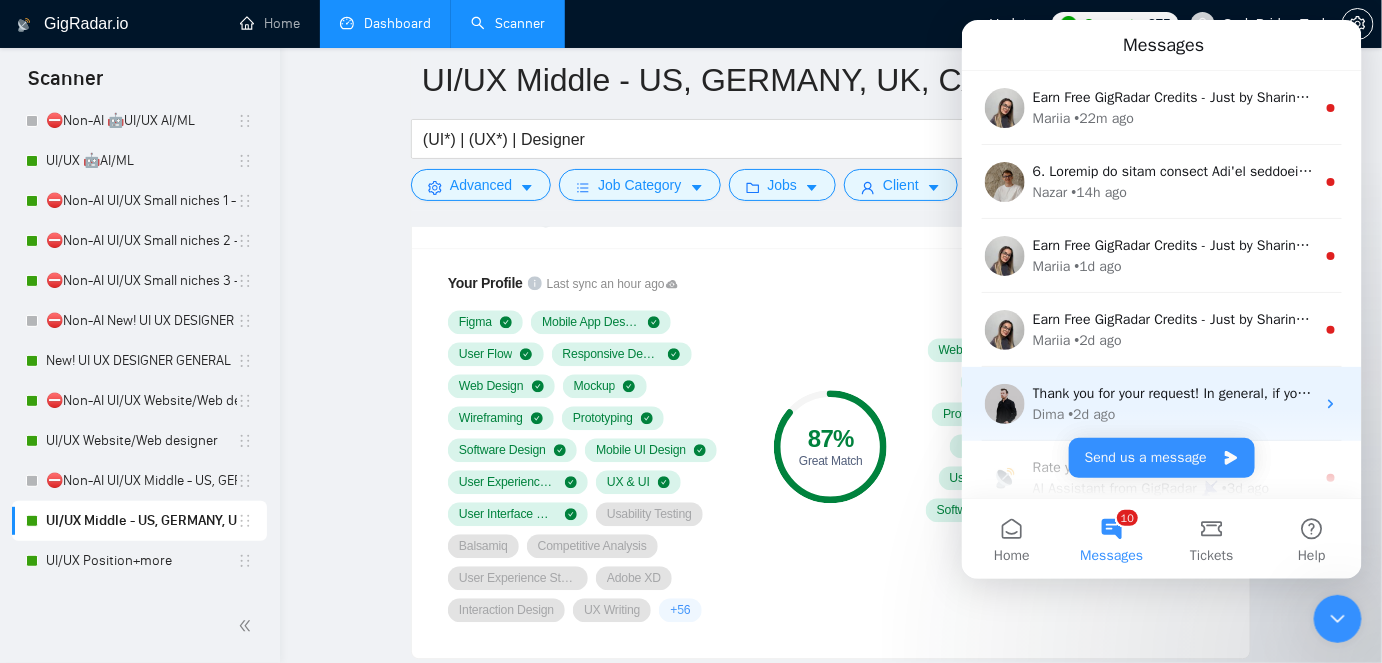 click on "Thank you for your request!   In general, if you have a profile for some strict area (for example, Web design), our Profile Match system checks skills from the freelancer profile and compares them with the scanner for this niche. And, as you can see, it could set some keywords to "grey" color as irrelevant.   Based on this, our system suggests replacing them with some relevant ones (which we mentioned in Scanner Insights, but not removing them.   Getting back to the example with Web design profile, if you are 100% that this profile will be used for design only, you can remove some of them. But, if this profile has some other related areas, it would be better to keep those skills.   Also, I've passed your request to our founder, Vadym, directly. He'll also check your suggestion and make some adjustments to the article 🙌  If you have any additional questions, feel free to reach out!" at bounding box center [3731, 392] 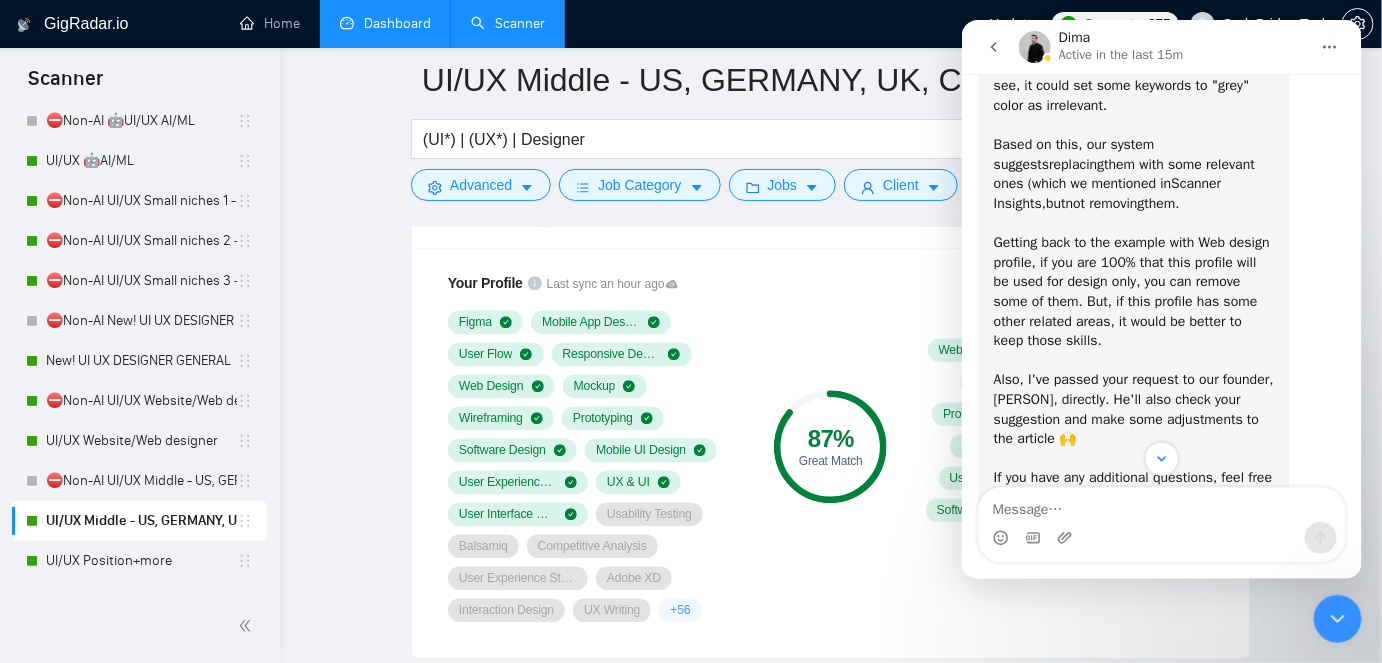 scroll, scrollTop: 1117, scrollLeft: 0, axis: vertical 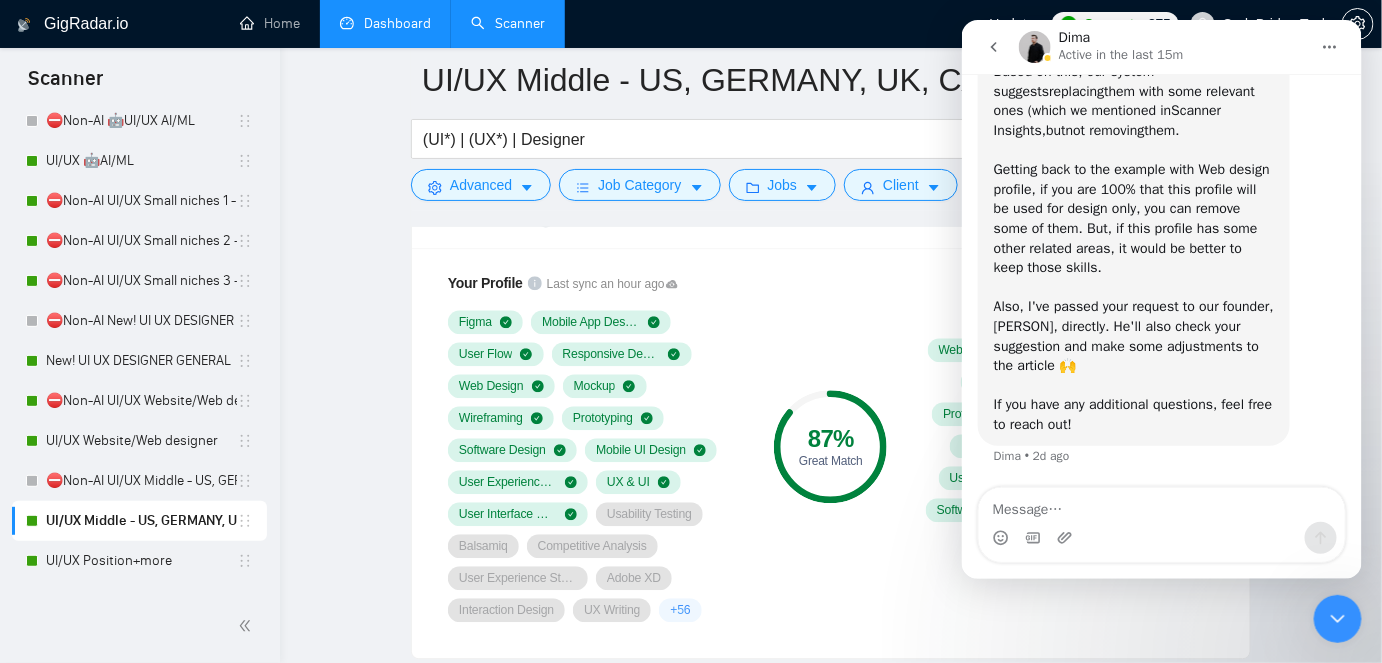click at bounding box center (1337, 618) 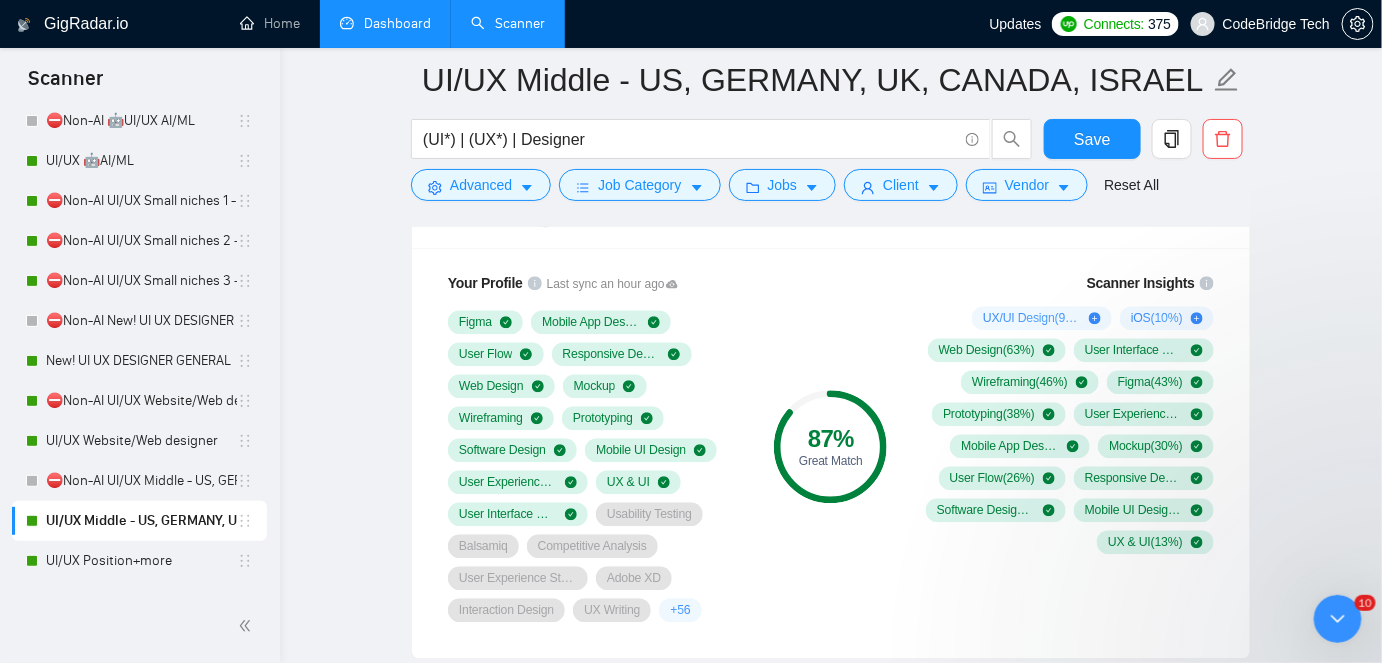 scroll, scrollTop: 0, scrollLeft: 0, axis: both 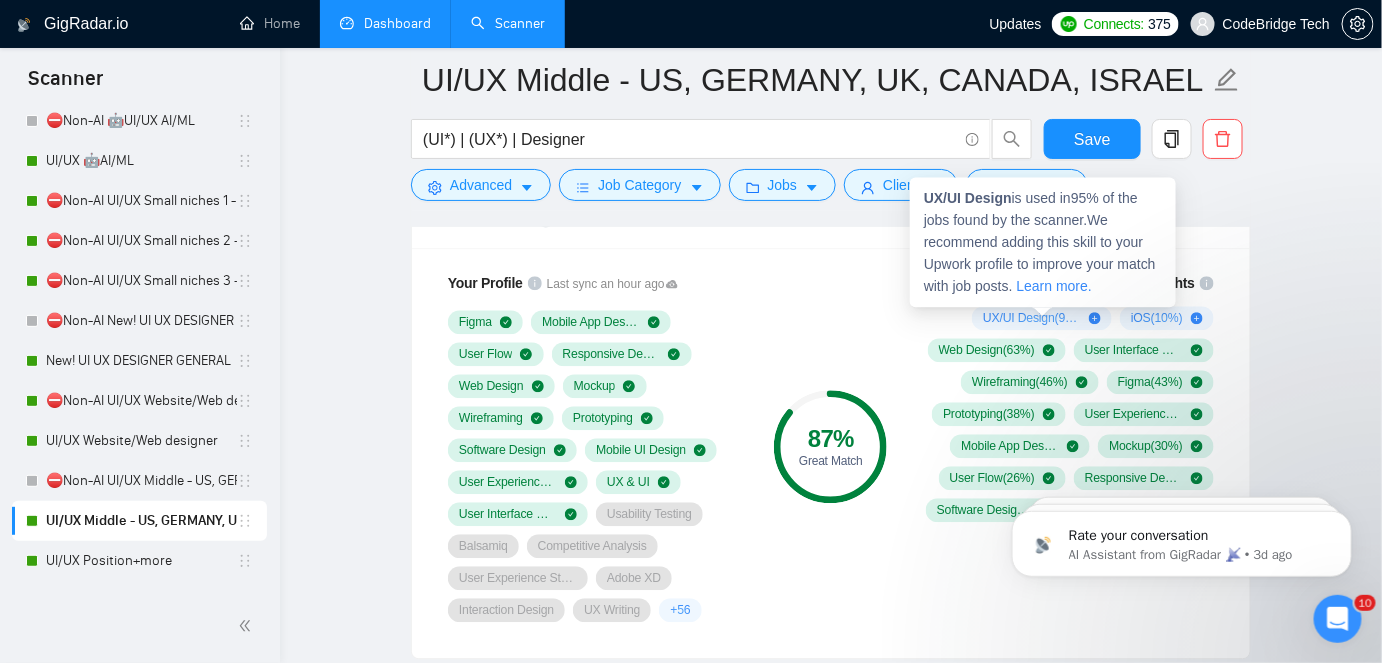 drag, startPoint x: 989, startPoint y: 321, endPoint x: 1030, endPoint y: 315, distance: 41.4367 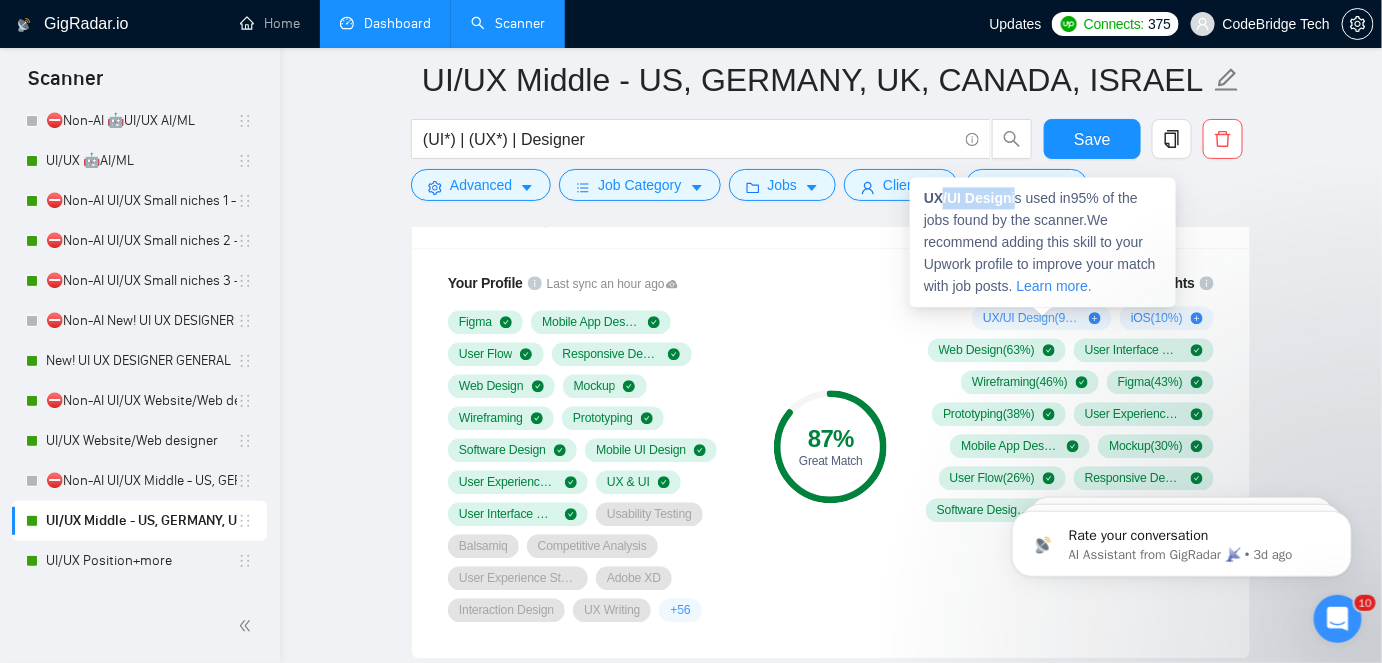 drag, startPoint x: 1016, startPoint y: 200, endPoint x: 928, endPoint y: 192, distance: 88.362885 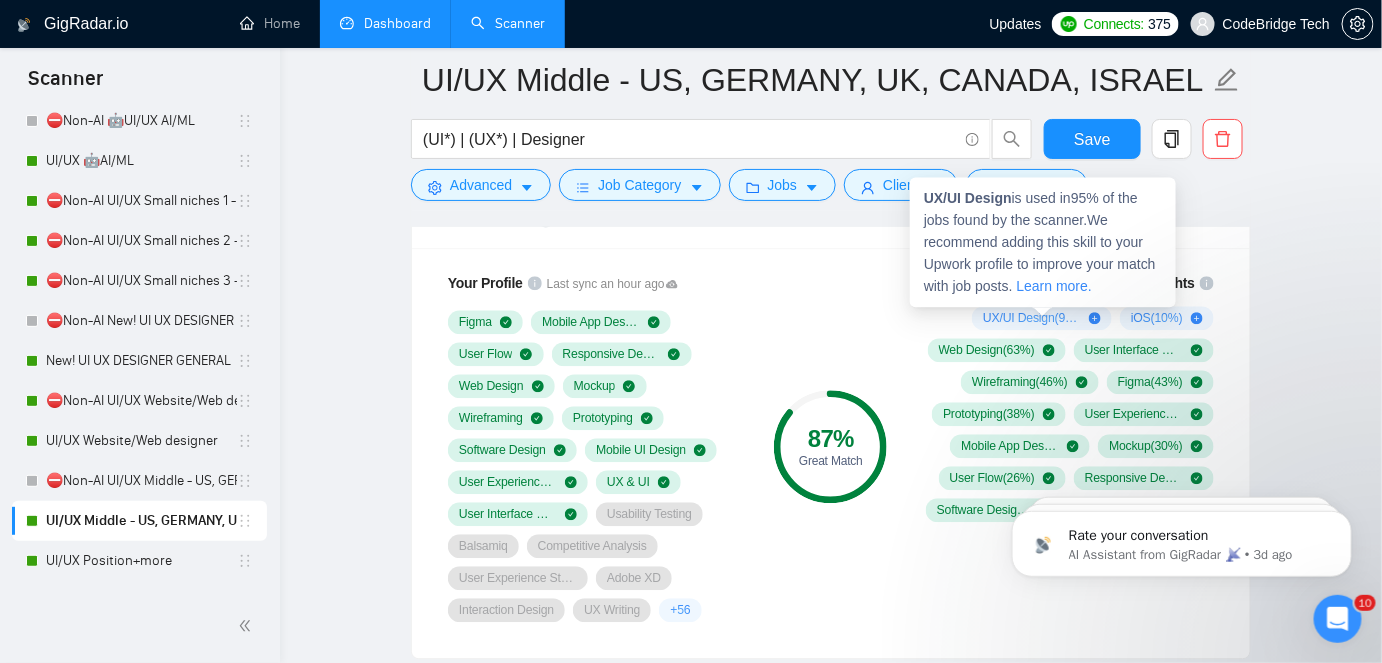 click on "UX/UI Design" at bounding box center [968, 198] 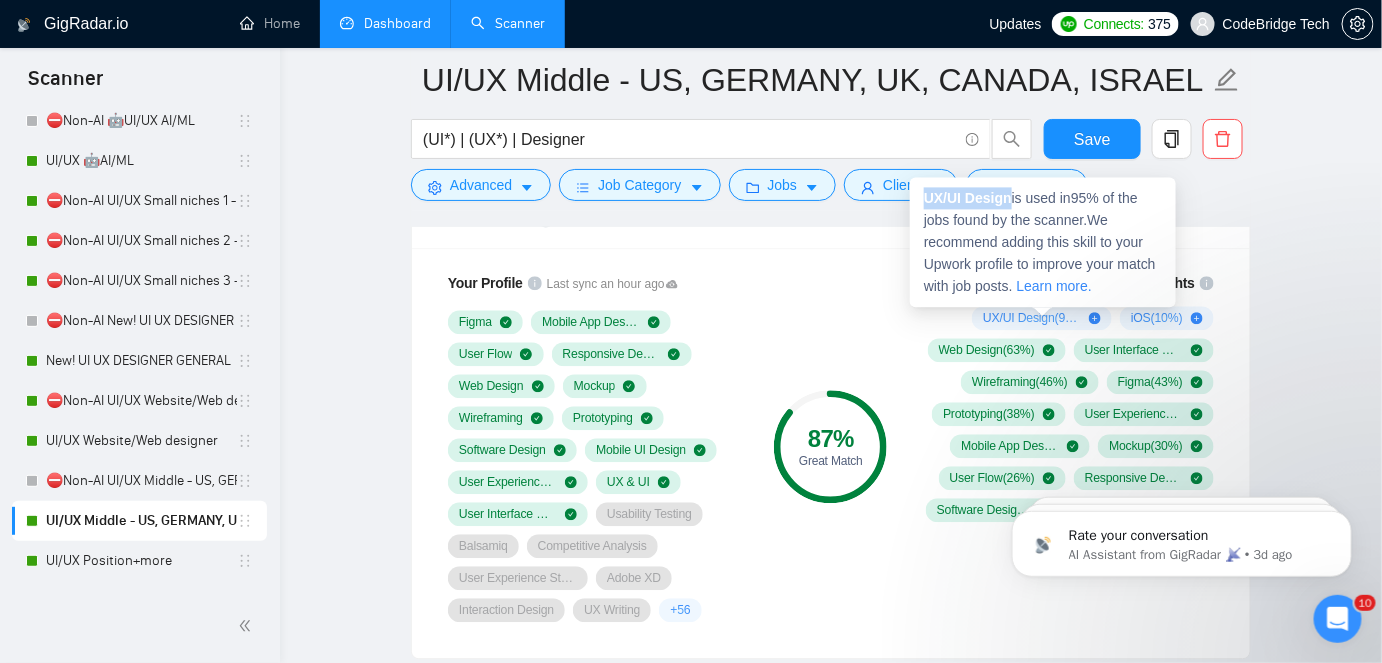 drag, startPoint x: 928, startPoint y: 196, endPoint x: 1013, endPoint y: 195, distance: 85.00588 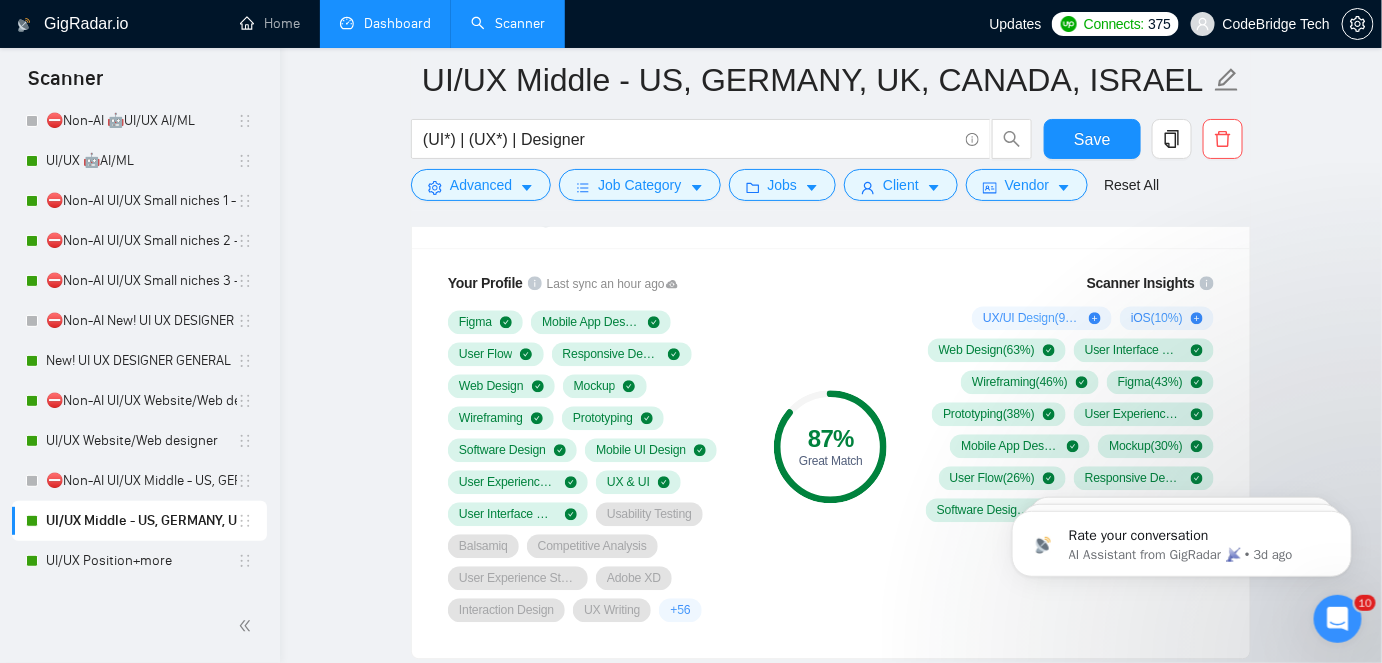 click 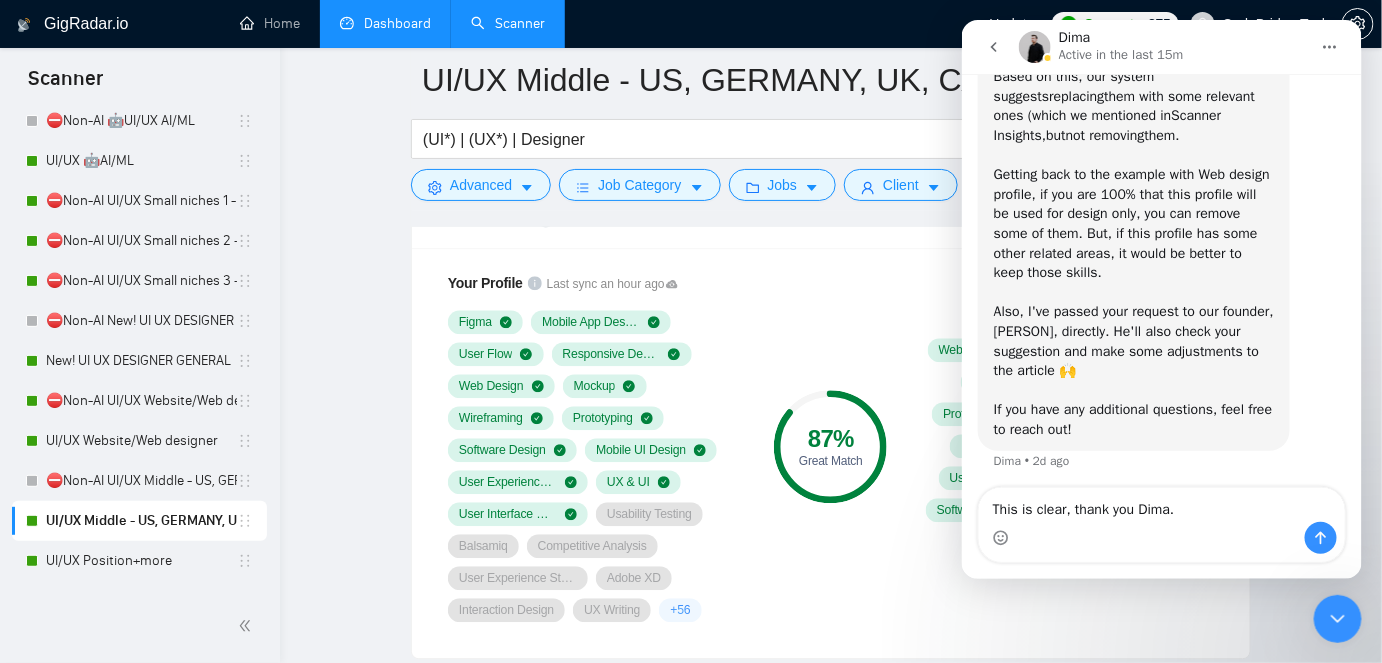 scroll, scrollTop: 1157, scrollLeft: 0, axis: vertical 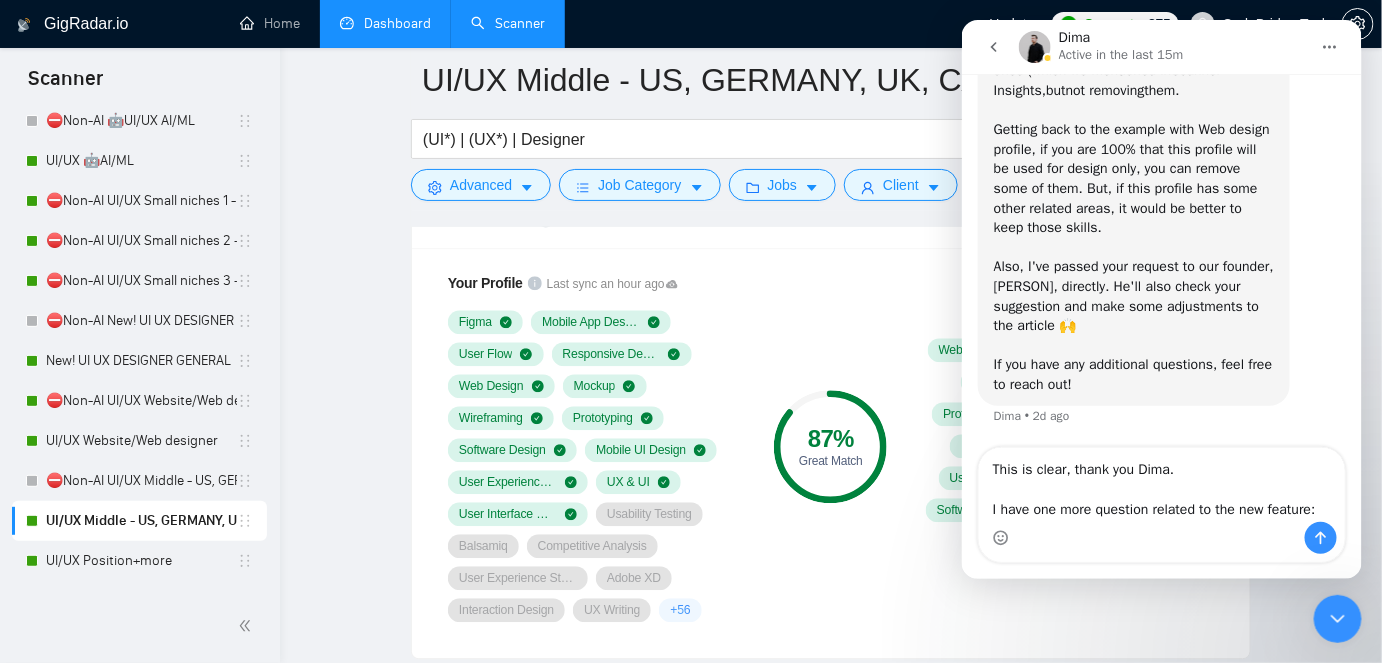 click on "This is clear, thank you Dima.
I have one more question related to the new feature:" at bounding box center [1161, 484] 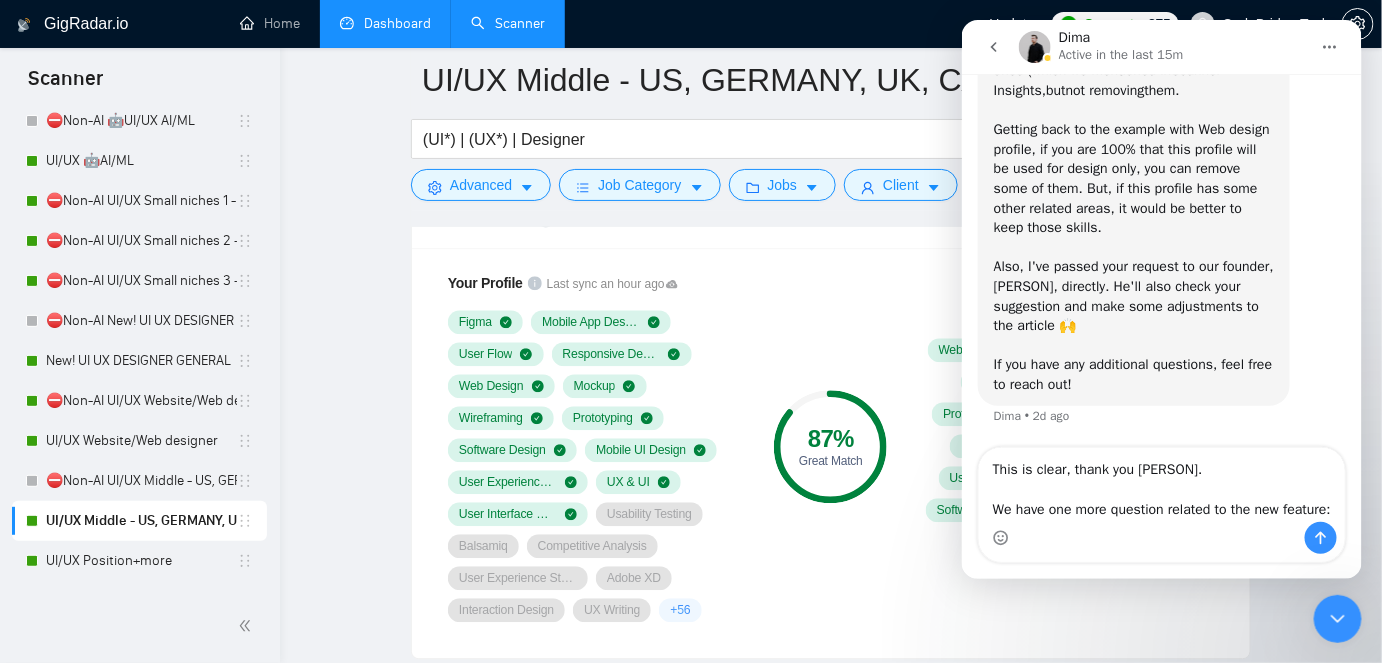 click on "This is clear, thank you [PERSON].
We have one more question related to the new feature:" at bounding box center (1161, 484) 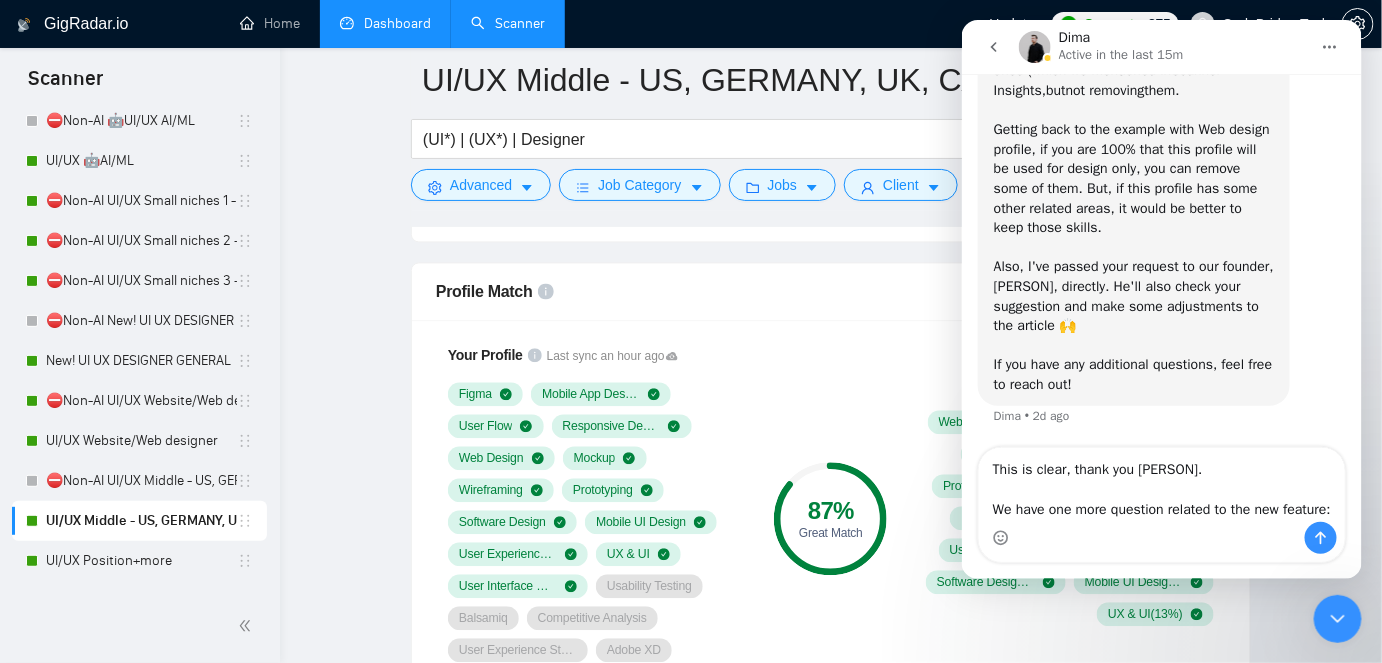 scroll, scrollTop: 1248, scrollLeft: 0, axis: vertical 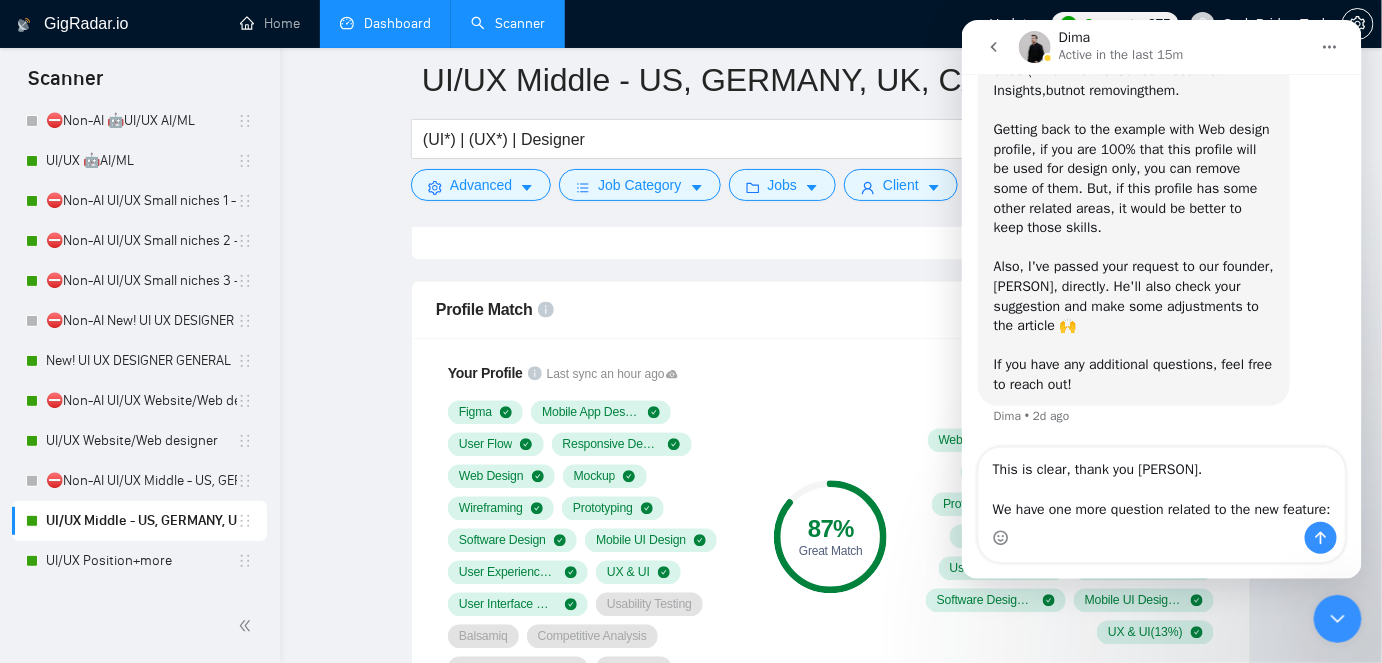 type on "This is clear, thank you [PERSON].
We have one more question related to the new feature:" 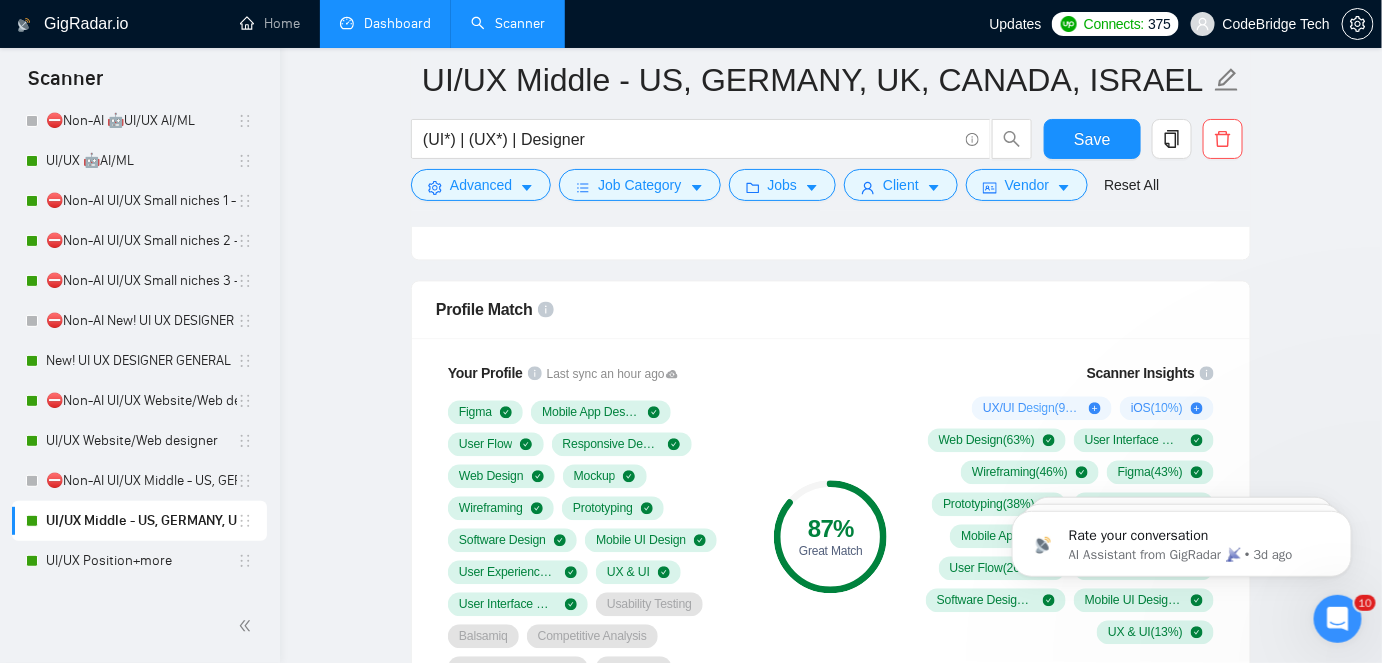 scroll, scrollTop: 0, scrollLeft: 0, axis: both 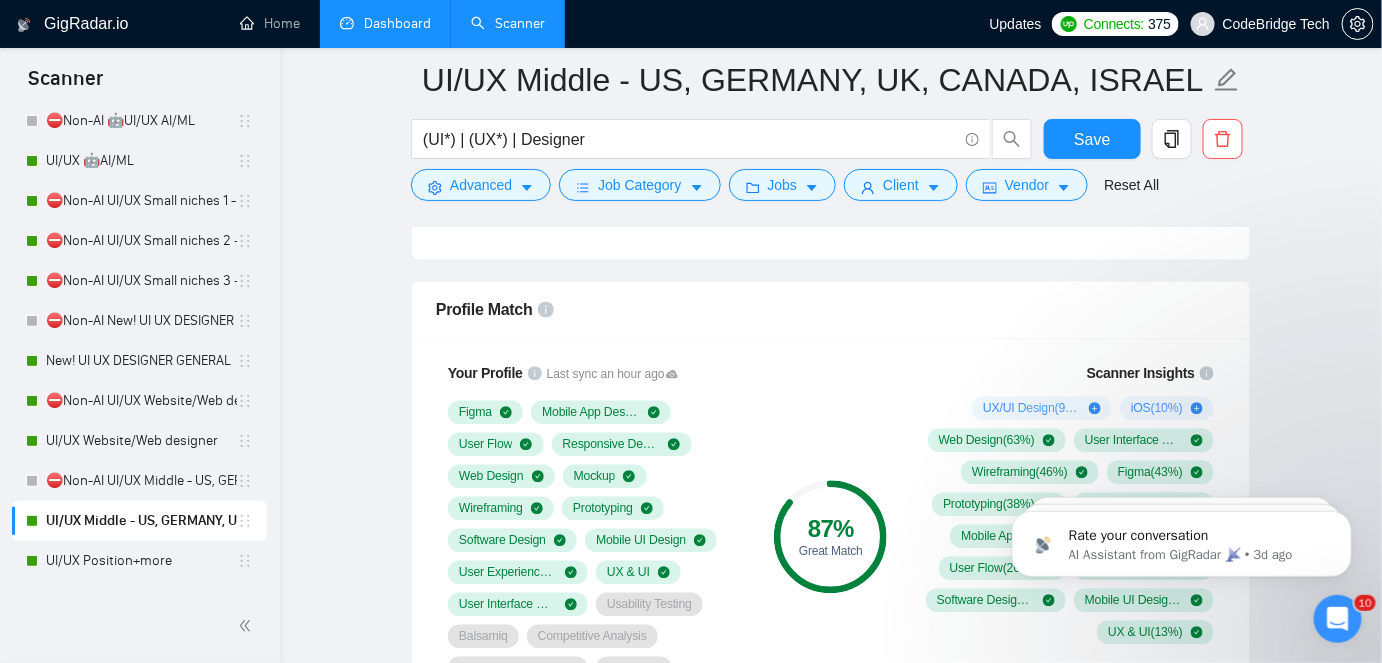 click 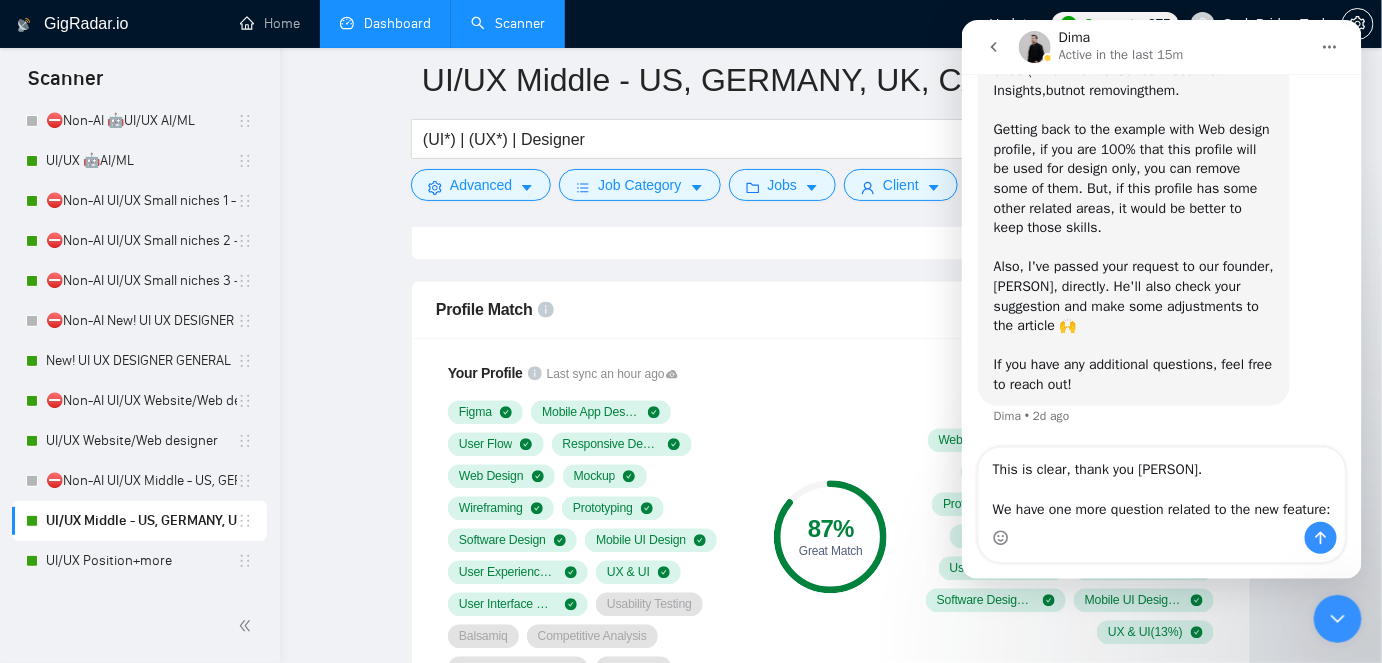 scroll, scrollTop: 1157, scrollLeft: 0, axis: vertical 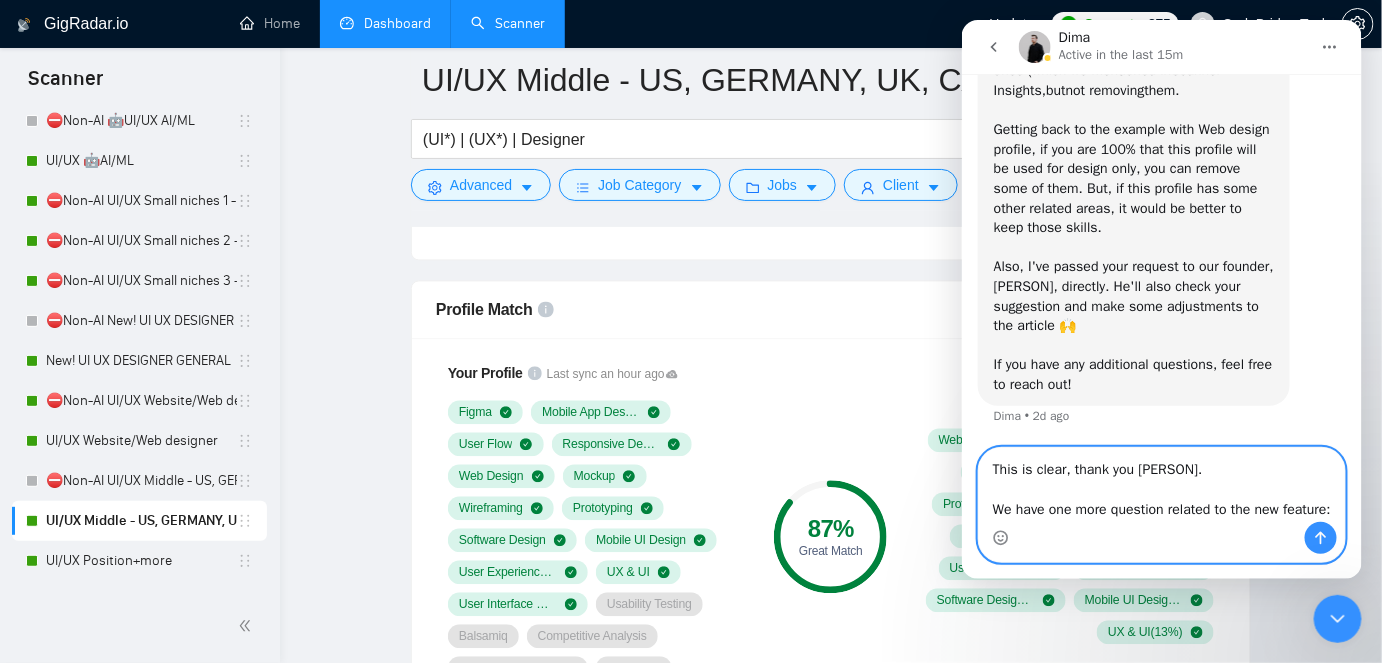 click on "This is clear, thank you [PERSON].
We have one more question related to the new feature:" at bounding box center (1161, 484) 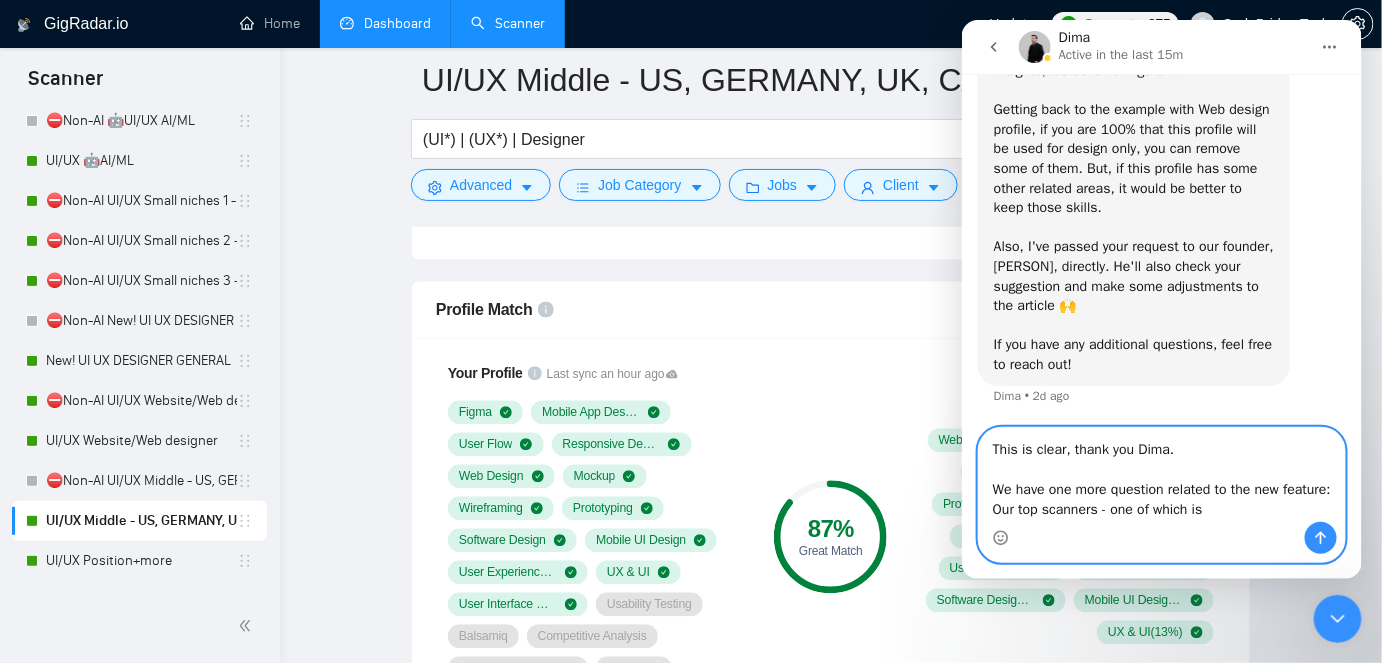 paste on "https://beta.gigradar.io/scanner/6412d50fdfb5f450648b5e36#autobidder" 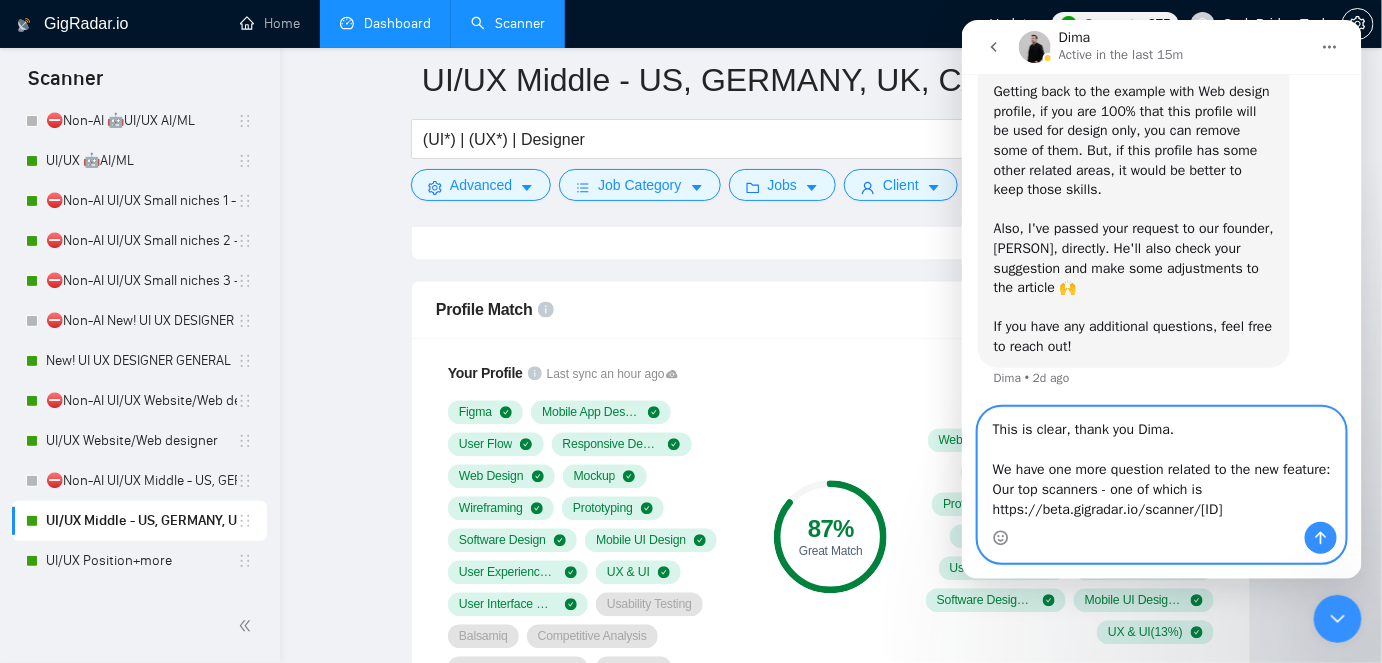 scroll, scrollTop: 1217, scrollLeft: 0, axis: vertical 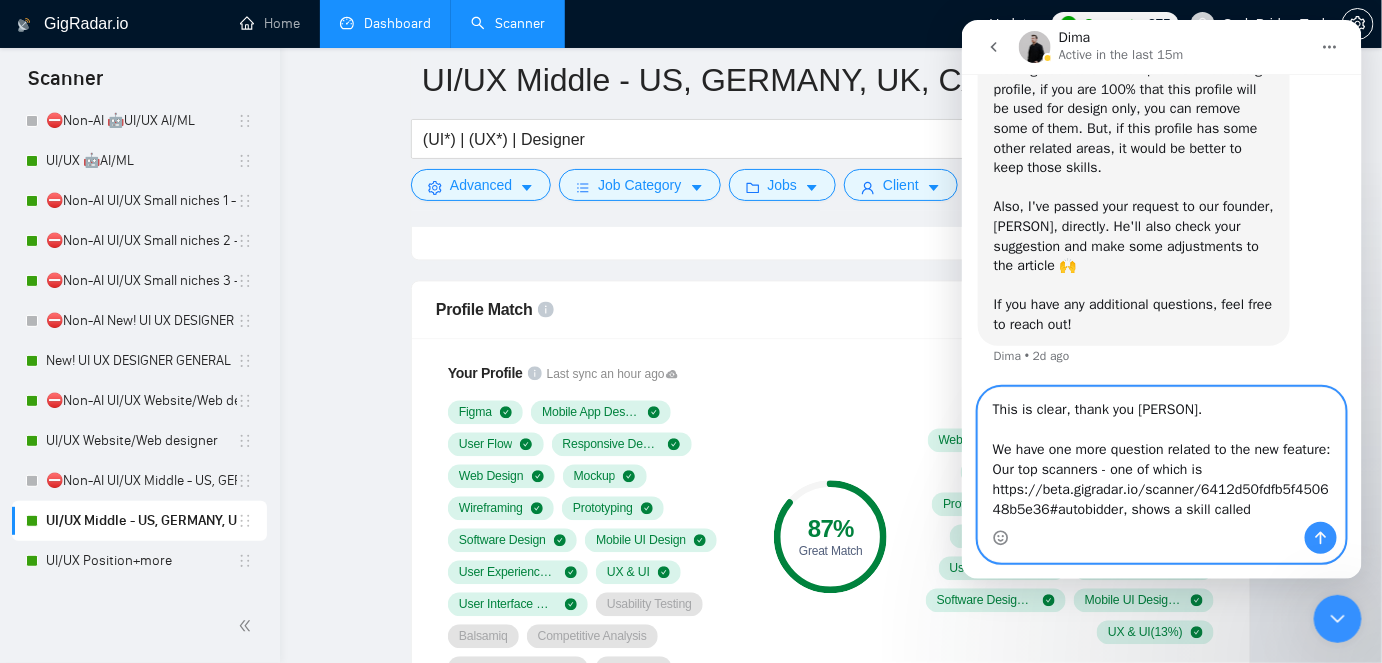 type on "This is clear, thank you [PERSON].
We have one more question related to the new feature:
Our top scanners - one of which is https://beta.gigradar.io/scanner/6412d50fdfb5f450648b5e36#autobidder, shows a skill called" 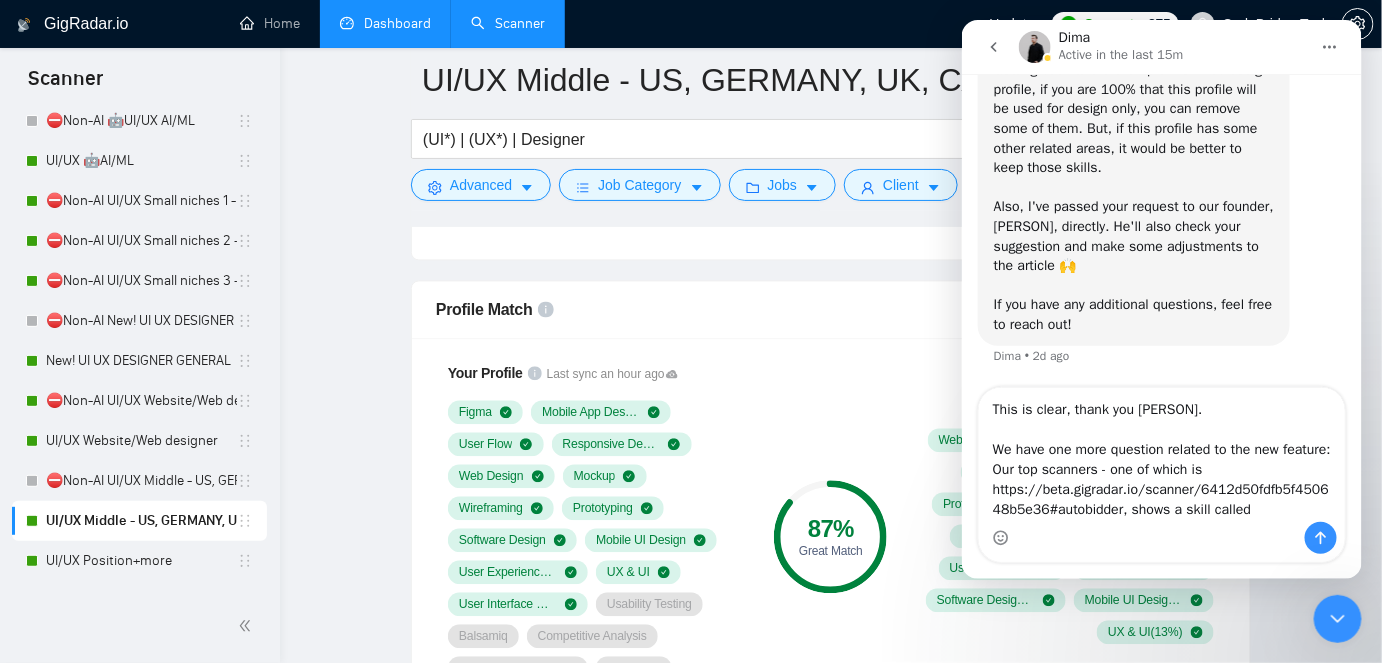 click 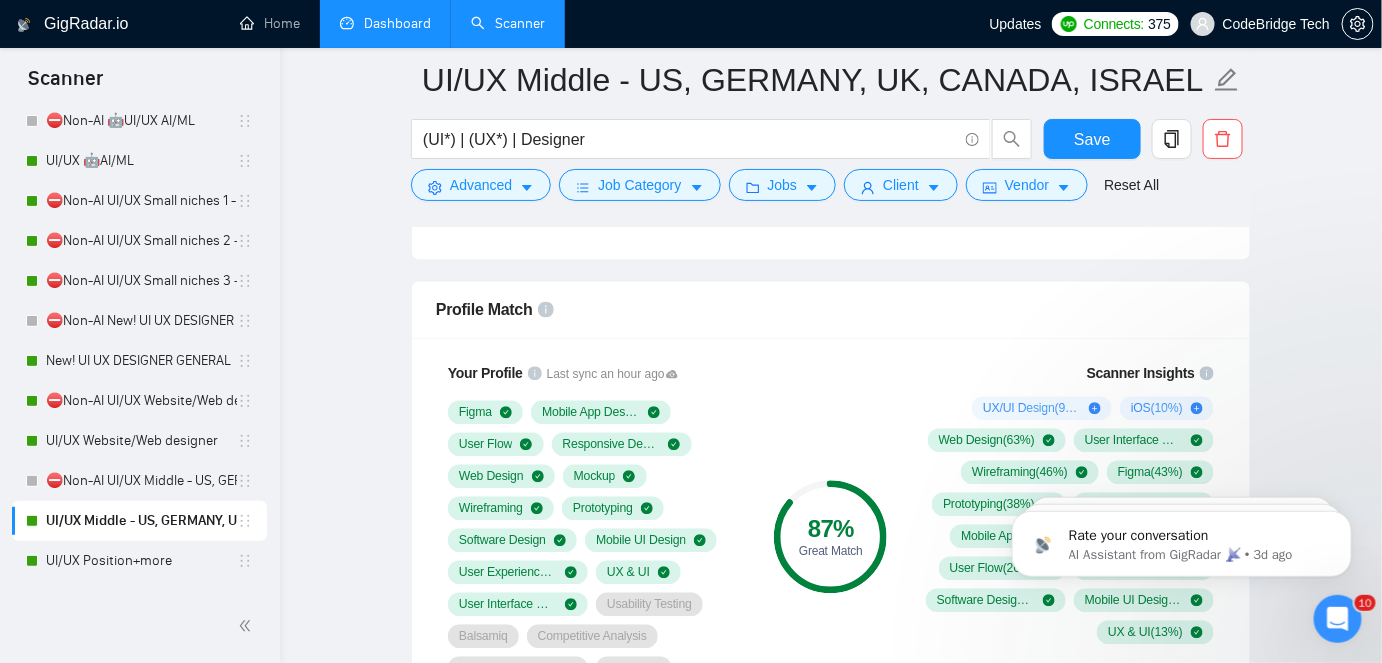 scroll, scrollTop: 0, scrollLeft: 0, axis: both 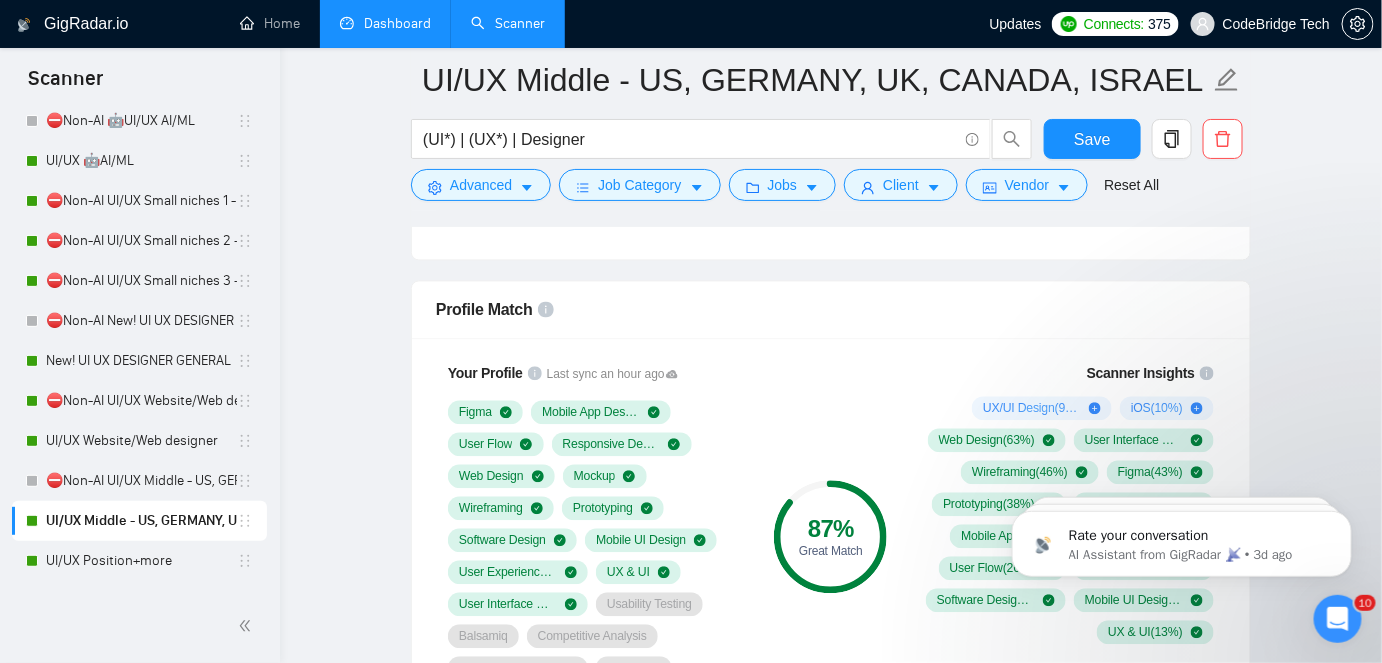click 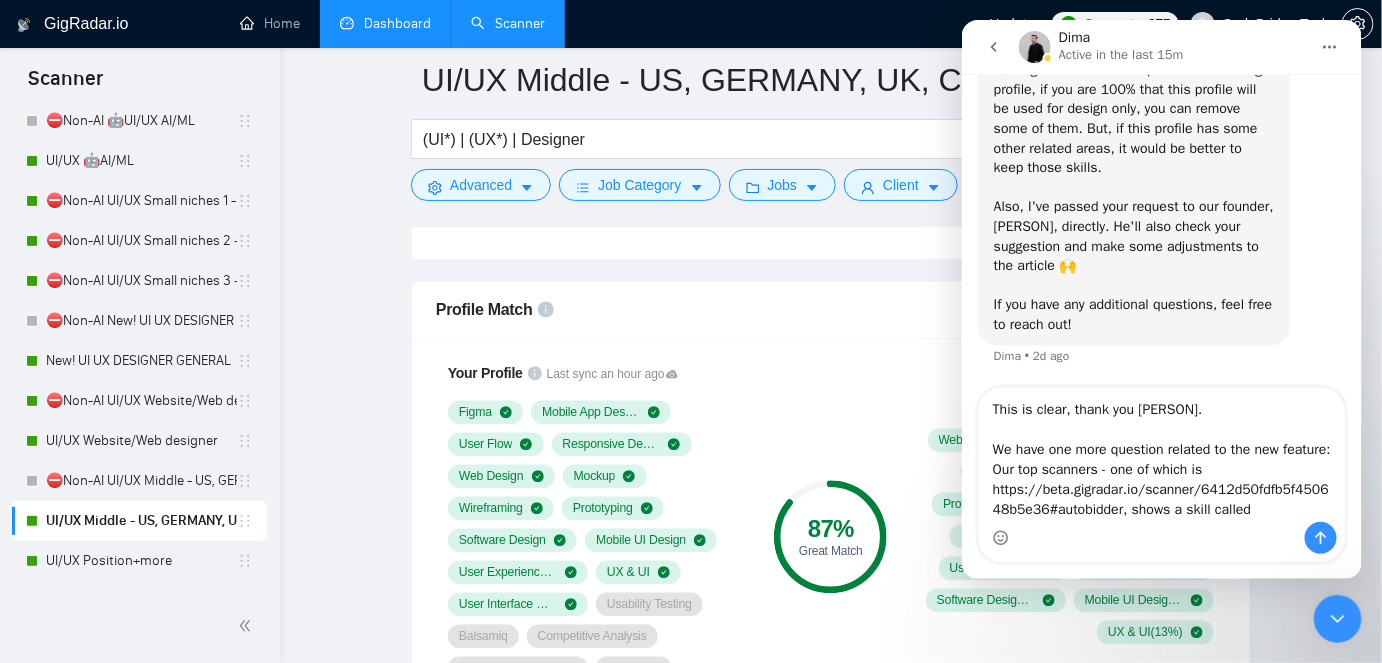 scroll, scrollTop: 1217, scrollLeft: 0, axis: vertical 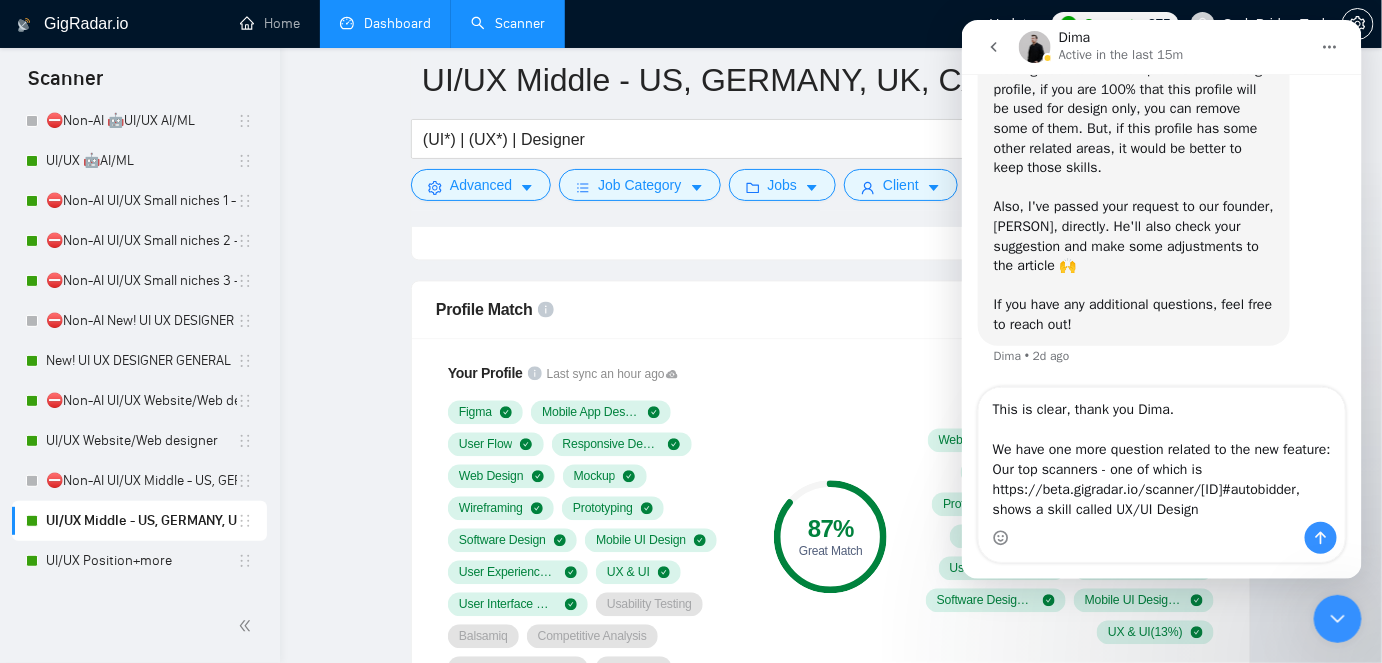 click on "This is clear, thank you Dima.
We have one more question related to the new feature:
Our top scanners - one of which is https://beta.gigradar.io/scanner/[ID]#autobidder, shows a skill called UX/UI Design" at bounding box center (1161, 454) 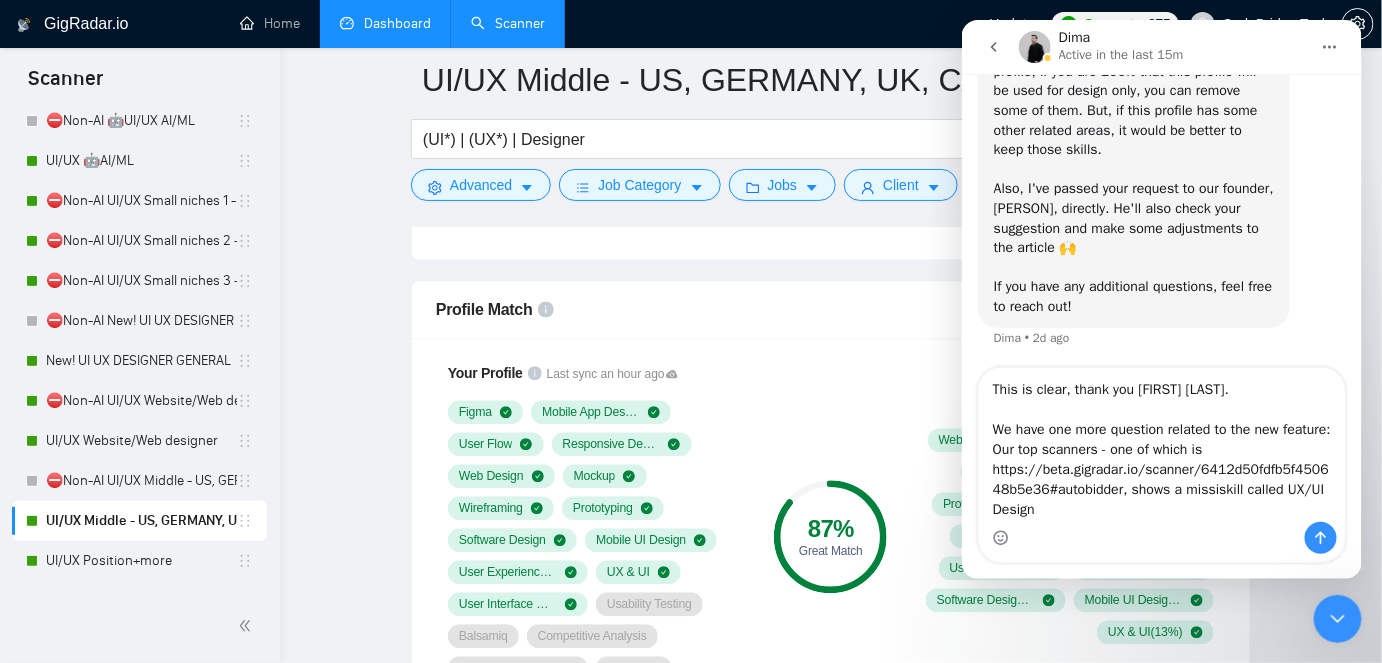 scroll, scrollTop: 1237, scrollLeft: 0, axis: vertical 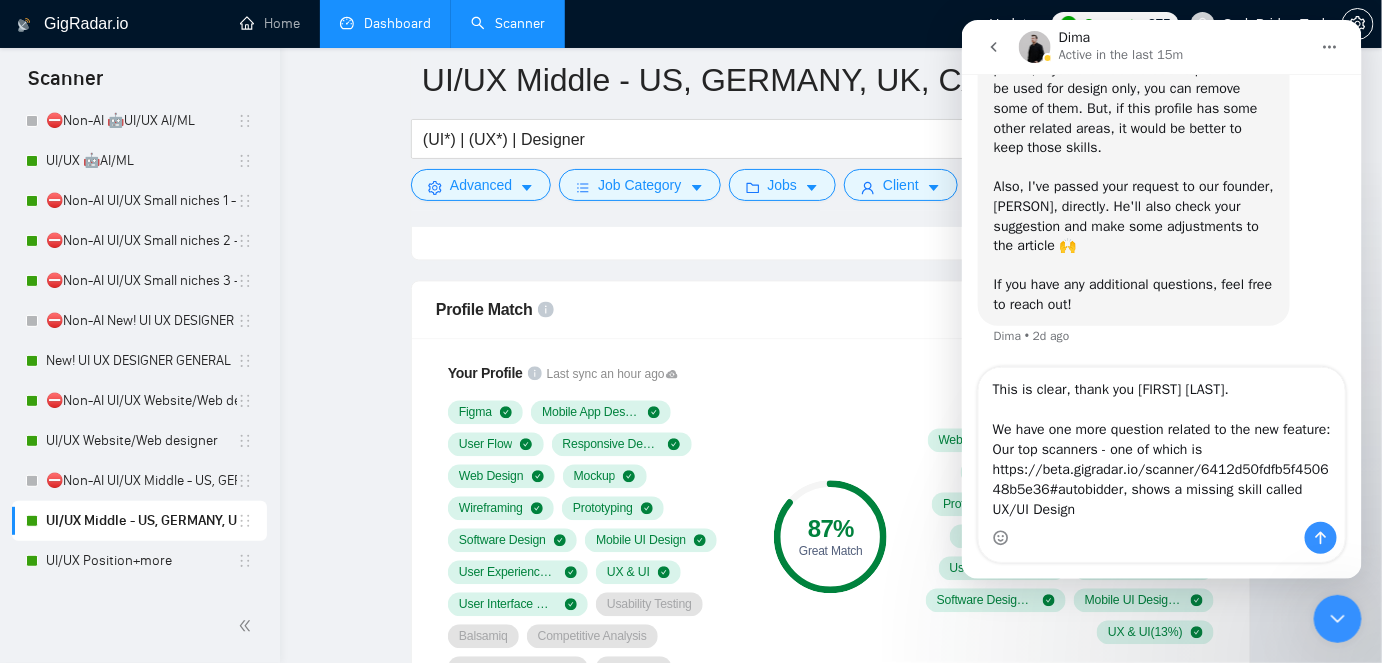 click on "This is clear, thank you [FIRST] [LAST].
We have one more question related to the new feature:
Our top scanners - one of which is https://beta.gigradar.io/scanner/6412d50fdfb5f450648b5e36#autobidder, shows a missing skill called UX/UI Design" at bounding box center (1161, 444) 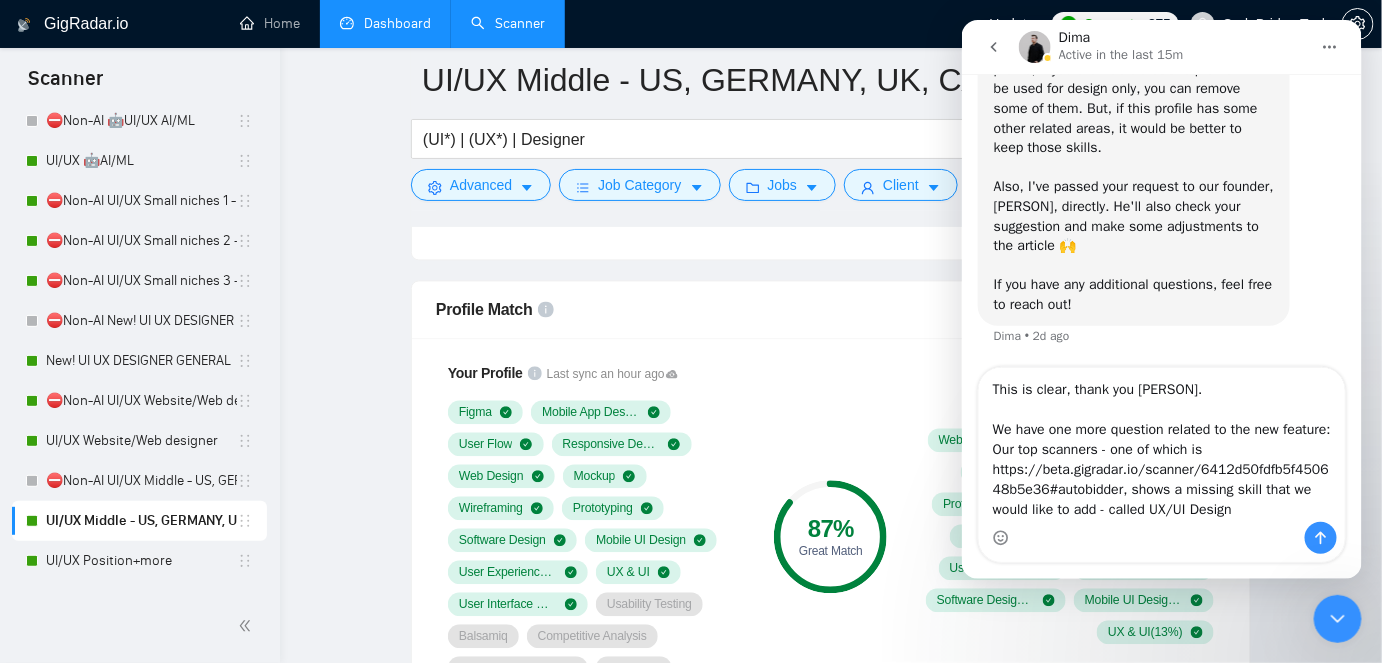 click on "This is clear, thank you [PERSON].
We have one more question related to the new feature:
Our top scanners - one of which is https://beta.gigradar.io/scanner/6412d50fdfb5f450648b5e36#autobidder, shows a missing skill that we would like to add - called UX/UI Design" at bounding box center (1161, 444) 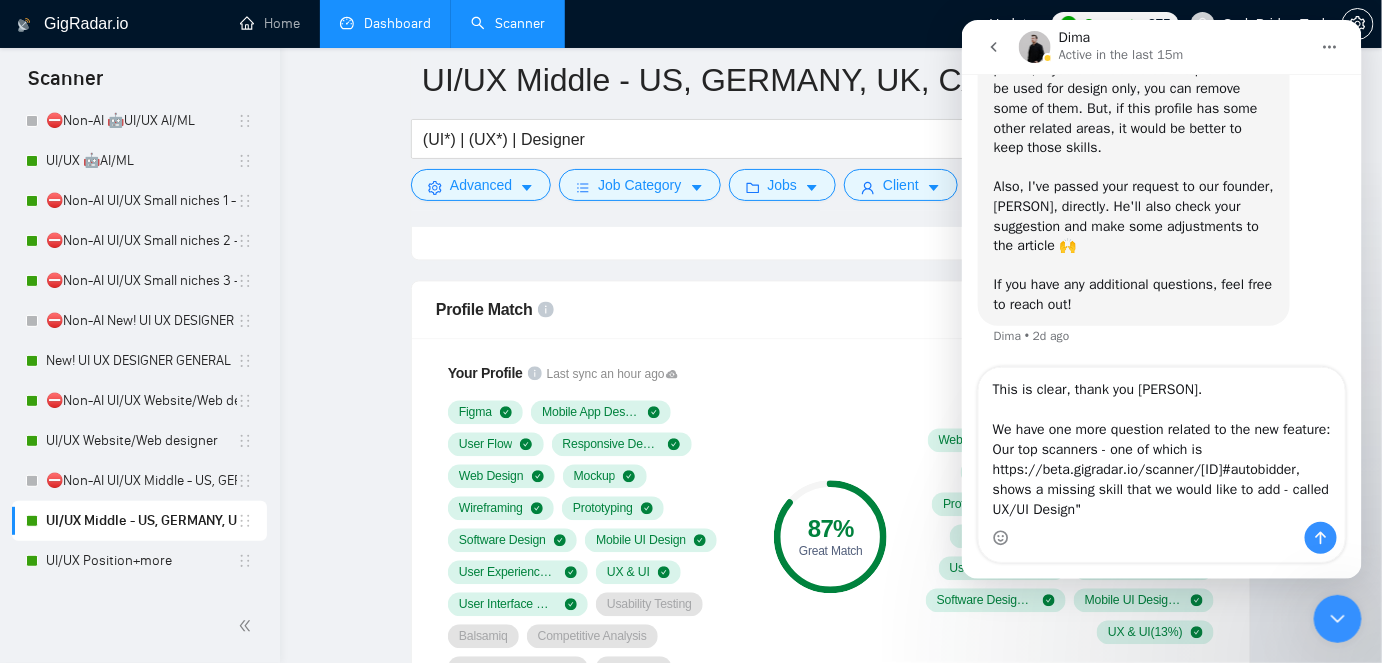 click on "This is clear, thank you [PERSON].
We have one more question related to the new feature:
Our top scanners - one of which is https://beta.gigradar.io/scanner/[ID]#autobidder, shows a missing skill that we would like to add - called UX/UI Design"" at bounding box center (1161, 444) 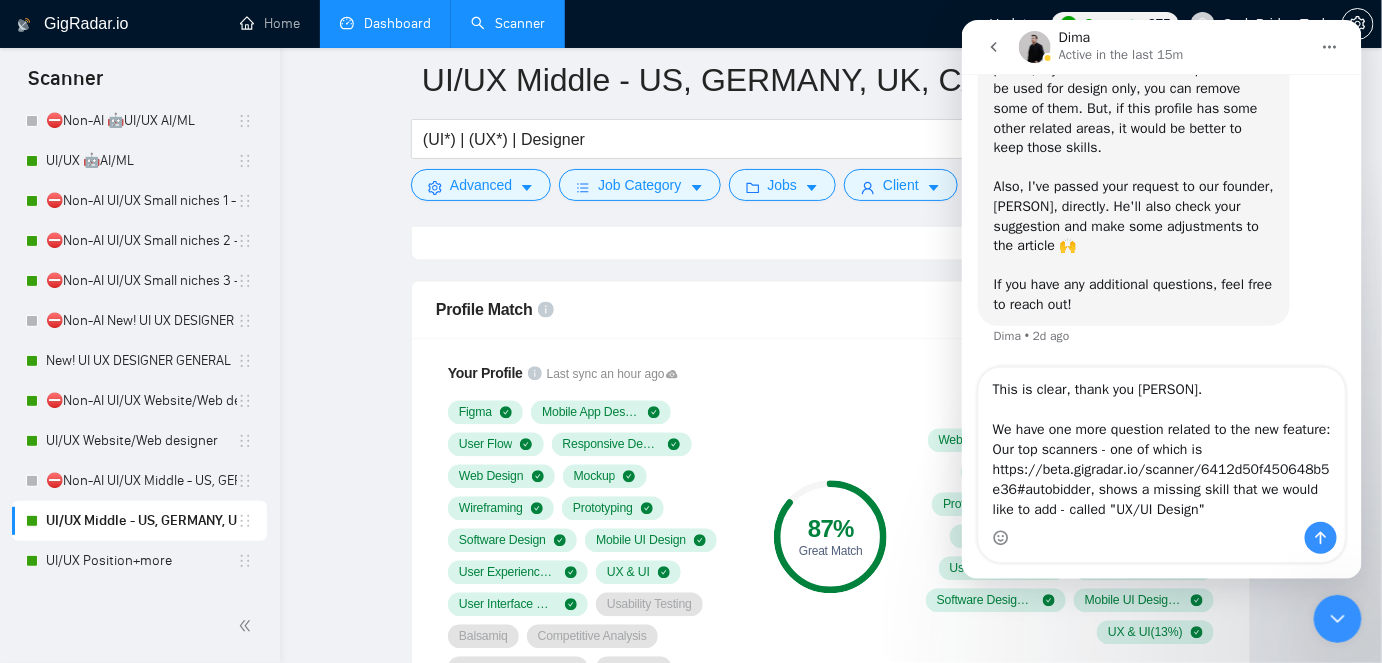 click on "This is clear, thank you [PERSON].
We have one more question related to the new feature:
Our top scanners - one of which is https://beta.gigradar.io/scanner/6412d50f450648b5e36#autobidder, shows a missing skill that we would like to add - called "UX/UI Design"" at bounding box center (1161, 444) 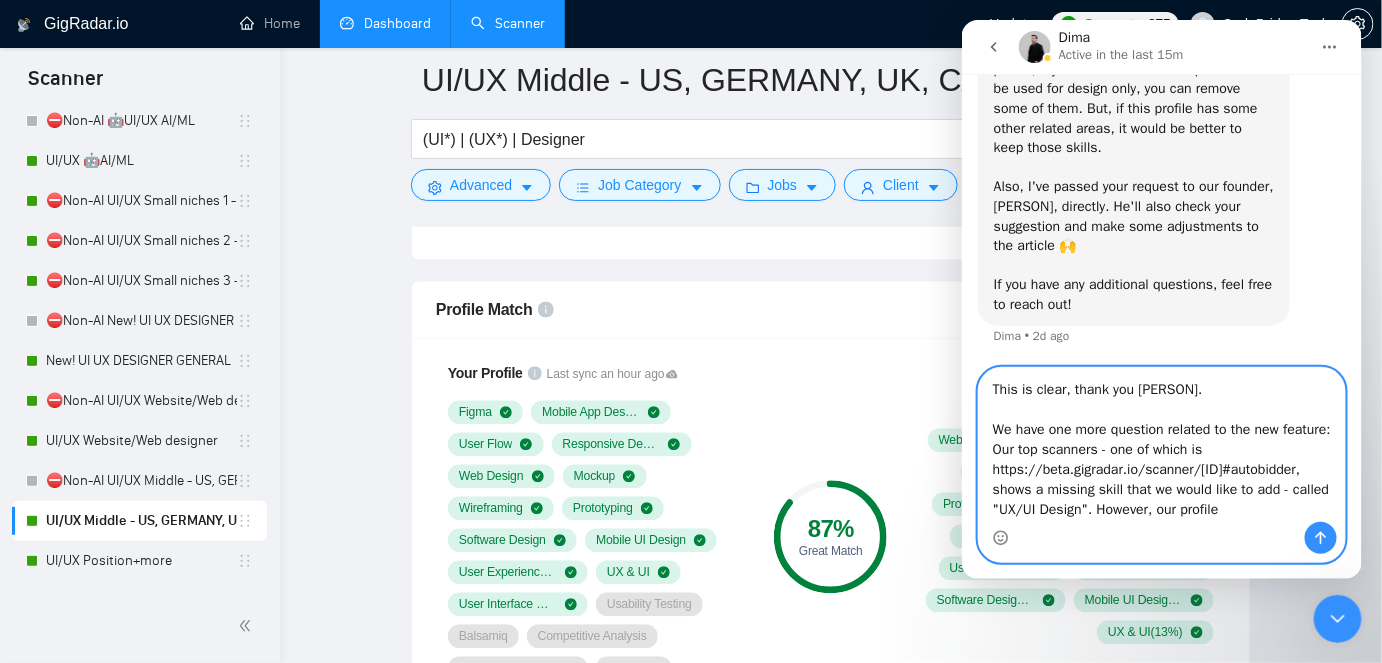 scroll, scrollTop: 36, scrollLeft: 0, axis: vertical 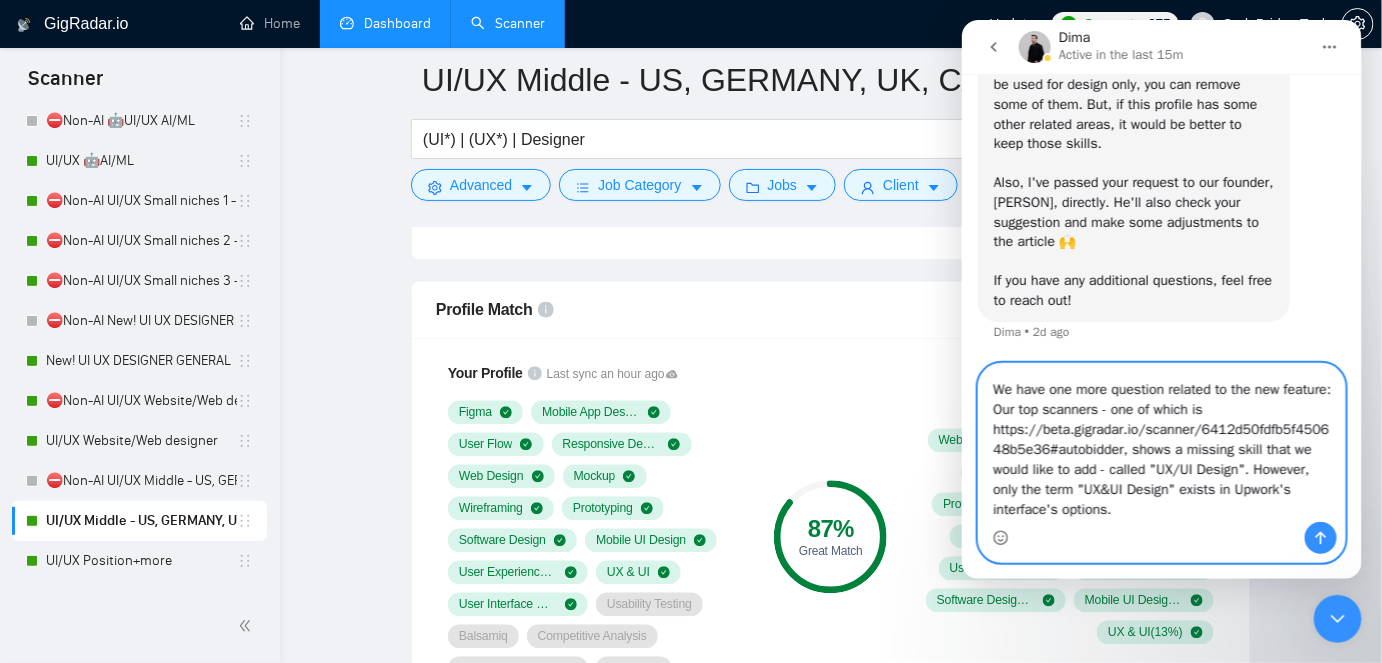click on "This is clear, thank you [PERSON].
We have one more question related to the new feature:
Our top scanners - one of which is https://beta.gigradar.io/scanner/6412d50fdfb5f450648b5e36#autobidder, shows a missing skill that we would like to add - called "UX/UI Design". However, only the term "UX&UI Design" exists in Upwork's interface's options." at bounding box center [1161, 442] 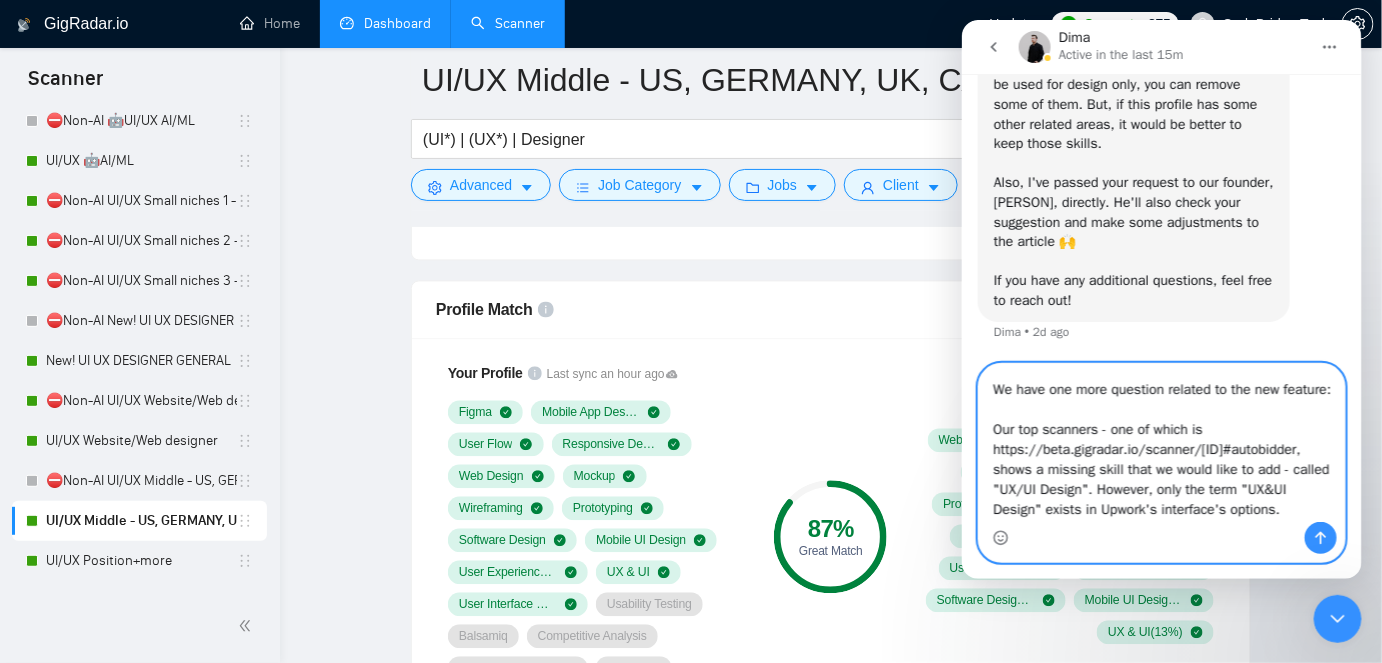 scroll, scrollTop: 72, scrollLeft: 0, axis: vertical 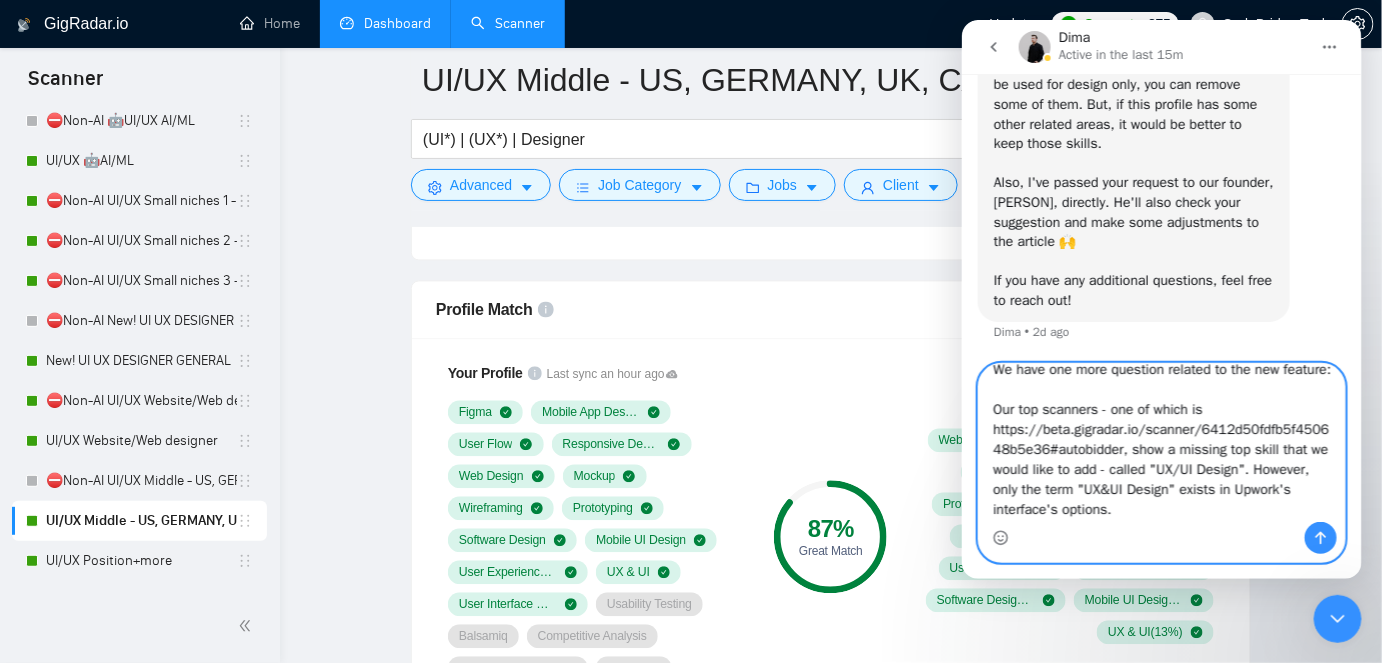 click on "This is clear, thank you [PERSON].
We have one more question related to the new feature:
Our top scanners - one of which is https://beta.gigradar.io/scanner/6412d50fdfb5f450648b5e36#autobidder, show a missing top skill that we would like to add - called "UX/UI Design". However, only the term "UX&UI Design" exists in Upwork's interface's options." at bounding box center [1161, 442] 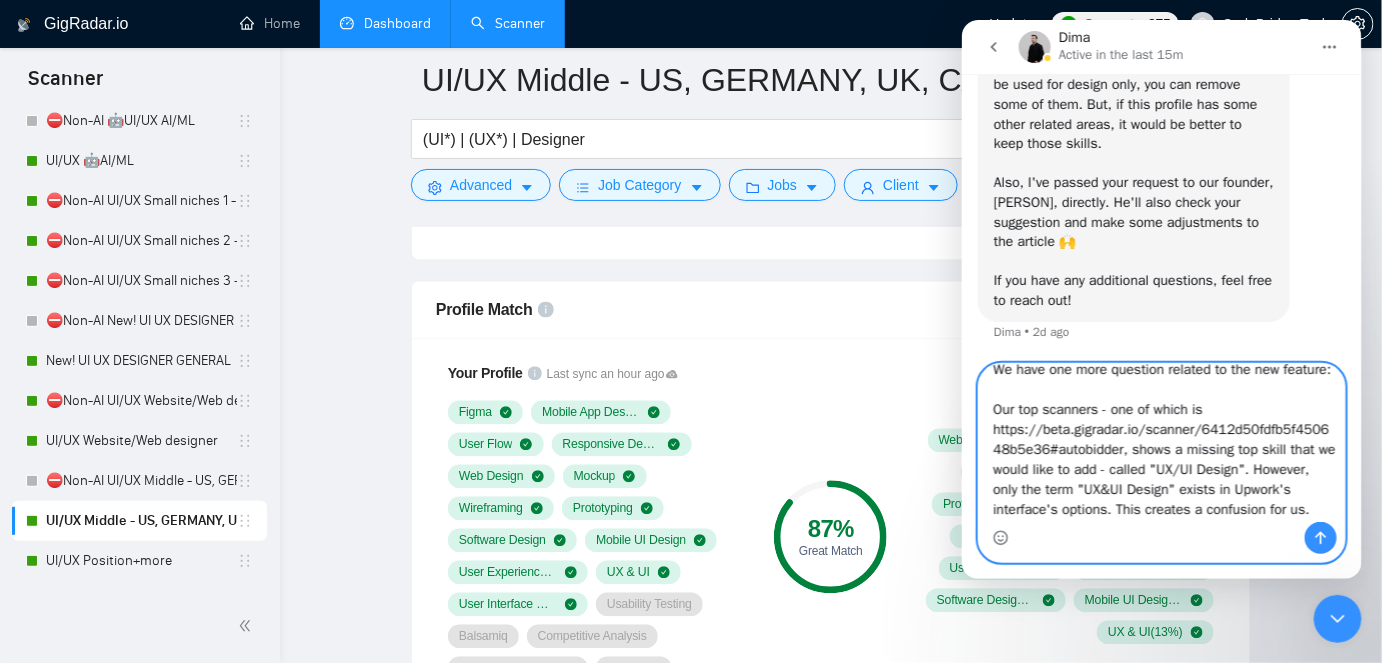 scroll, scrollTop: 76, scrollLeft: 0, axis: vertical 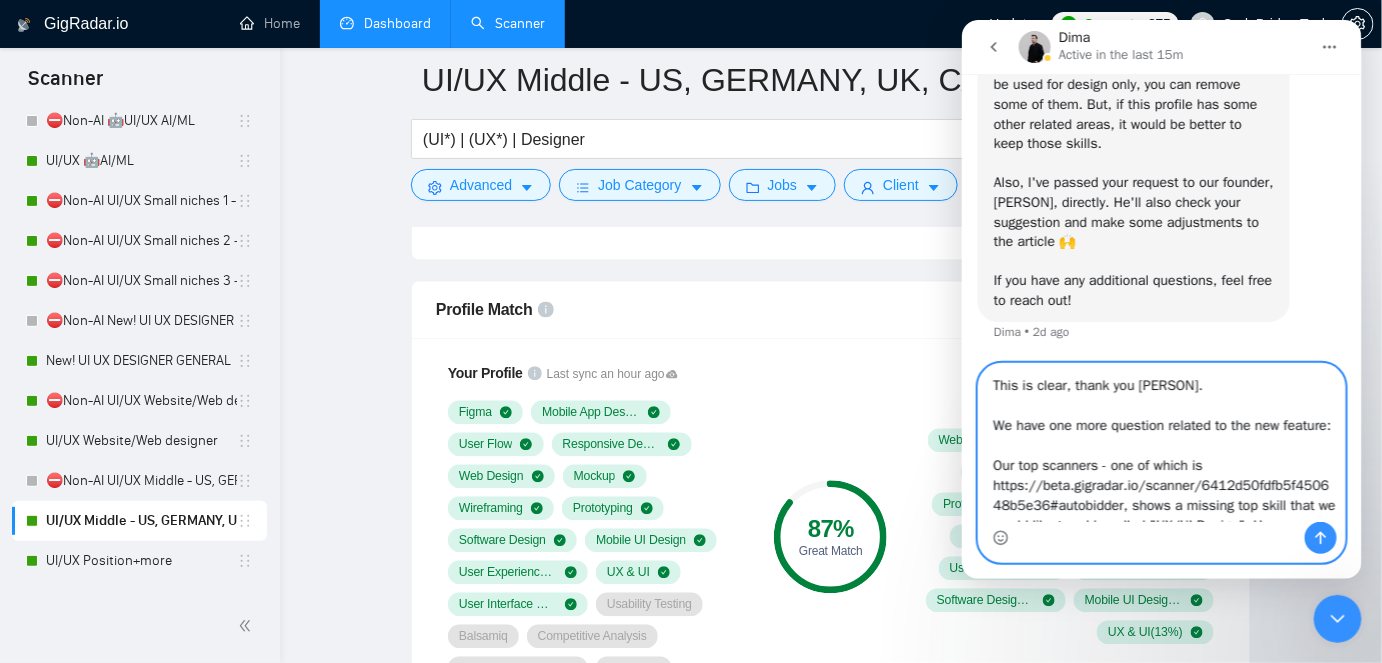 click on "This is clear, thank you [PERSON].
We have one more question related to the new feature:
Our top scanners - one of which is https://beta.gigradar.io/scanner/6412d50fdfb5f450648b5e36#autobidder, shows a missing top skill that we would like to add - called "UX/UI Design". However, only the term "UX&UI Design" exists in Upwork's interface's options. This creates a confusion for us." at bounding box center (1161, 442) 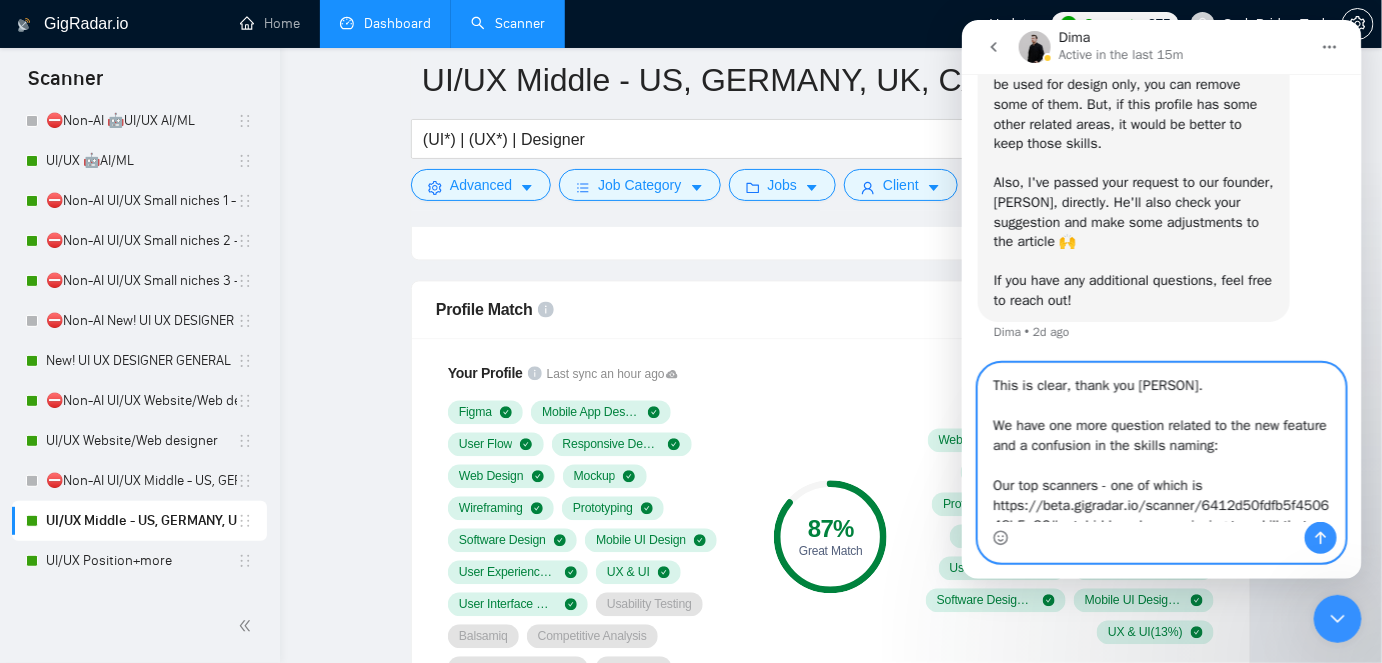 scroll, scrollTop: 76, scrollLeft: 0, axis: vertical 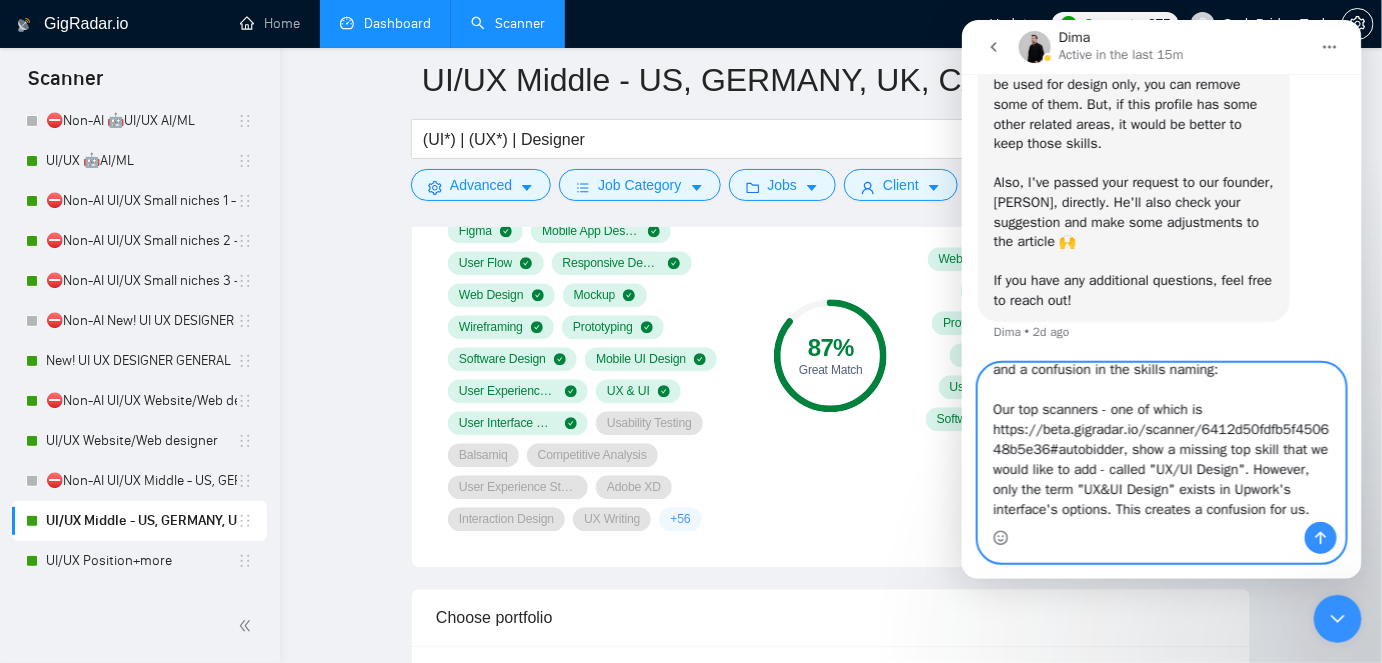 click on "This is clear, thank you [PERSON].
We have one more question related to the new feature and a confusion in the skills naming:
Our top scanners - one of which is https://beta.gigradar.io/scanner/6412d50fdfb5f450648b5e36#autobidder, show a missing top skill that we would like to add - called "UX/UI Design". However, only the term "UX&UI Design" exists in Upwork's interface's options. This creates a confusion for us." at bounding box center [1161, 442] 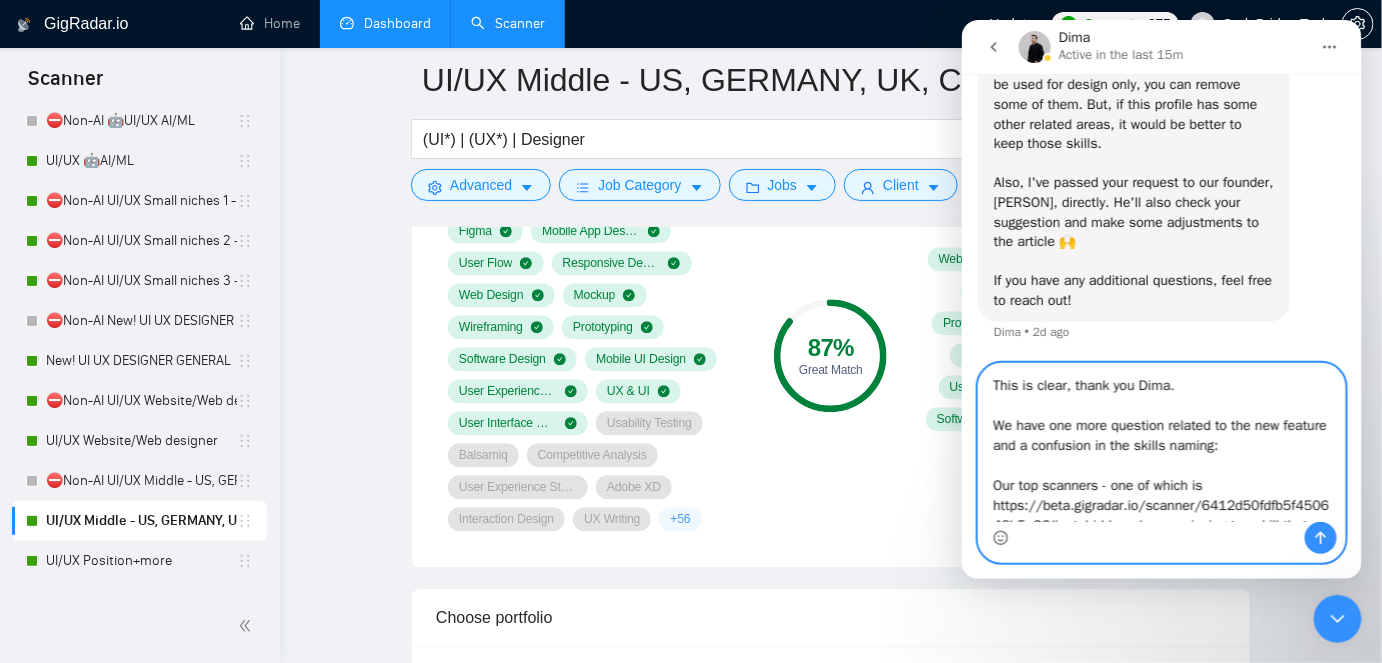 scroll, scrollTop: 176, scrollLeft: 0, axis: vertical 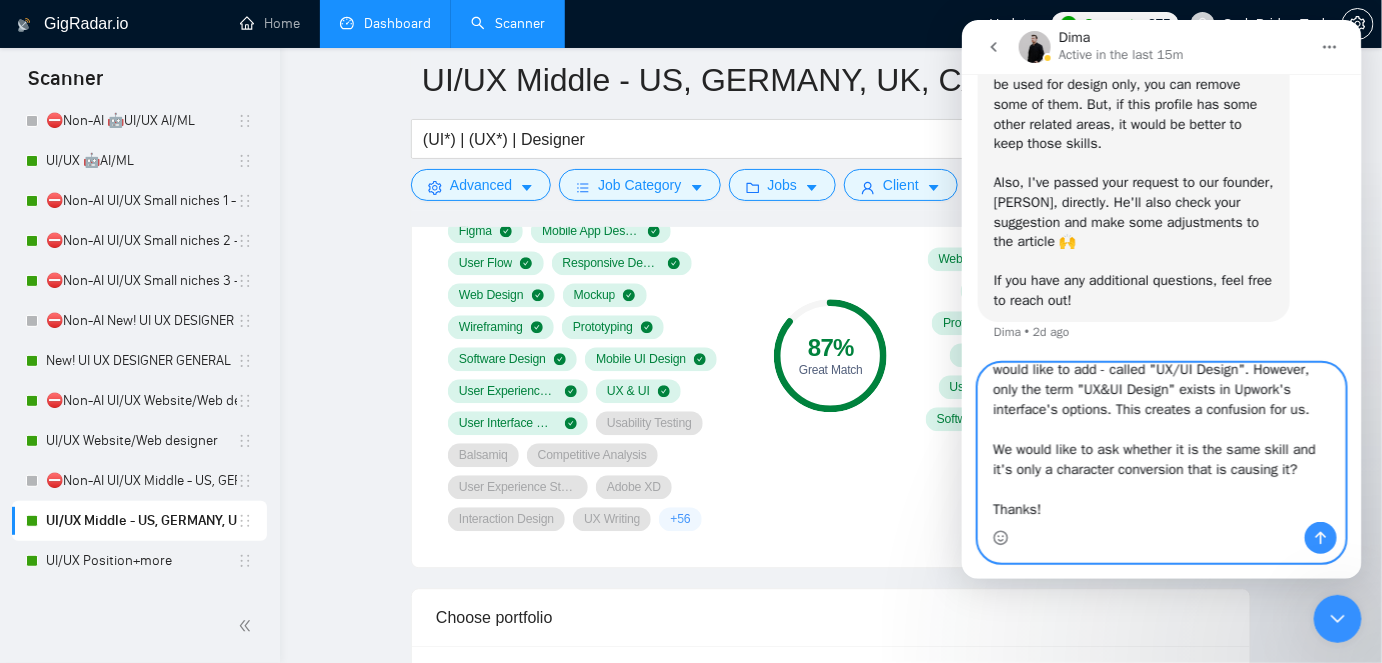 click on "This is clear, thank you Dima.
We have one more question related to the new feature and a confusion in the skills naming:
Our top scanners - one of which is https://beta.gigradar.io/scanner/6412d50fdfb5f450648b5e36#autobidder, show a missing top skill that we would like to add - called "UX/UI Design". However, only the term "UX&UI Design" exists in Upwork's interface's options. This creates a confusion for us.
We would like to ask whether it is the same skill and it's only a character conversion that is causing it?
Thanks!" at bounding box center (1161, 442) 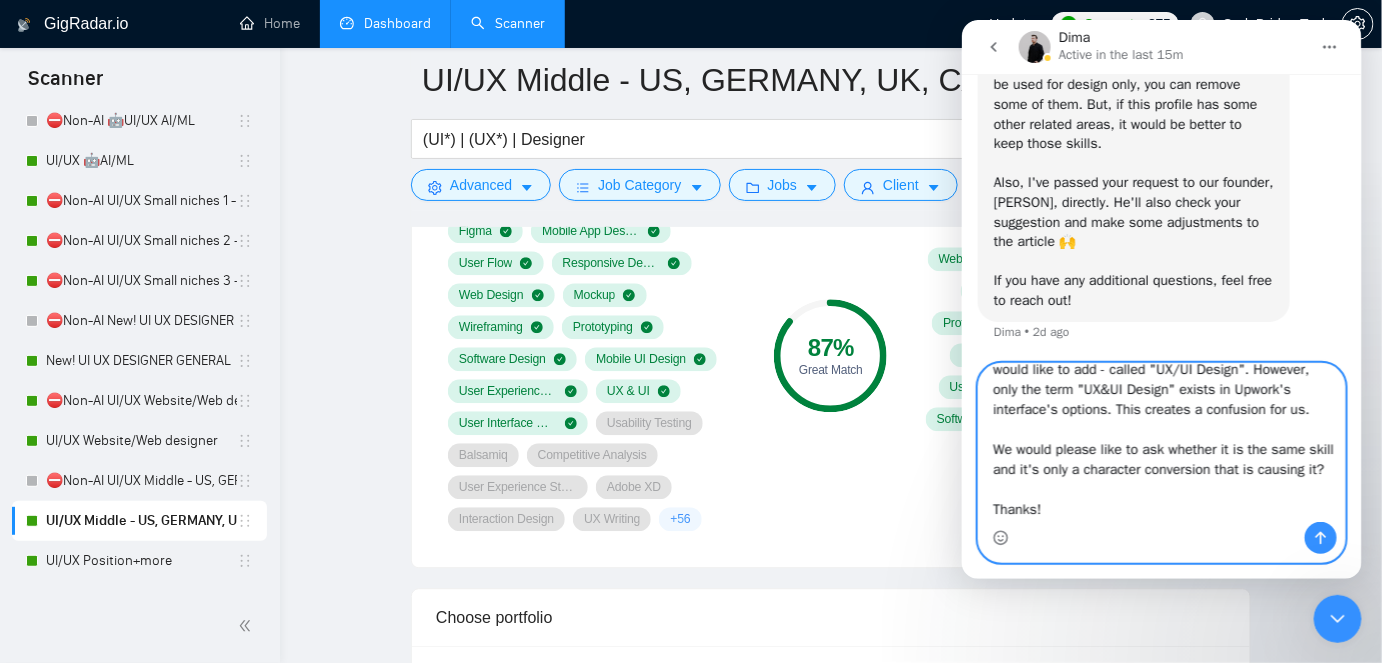 scroll, scrollTop: 0, scrollLeft: 0, axis: both 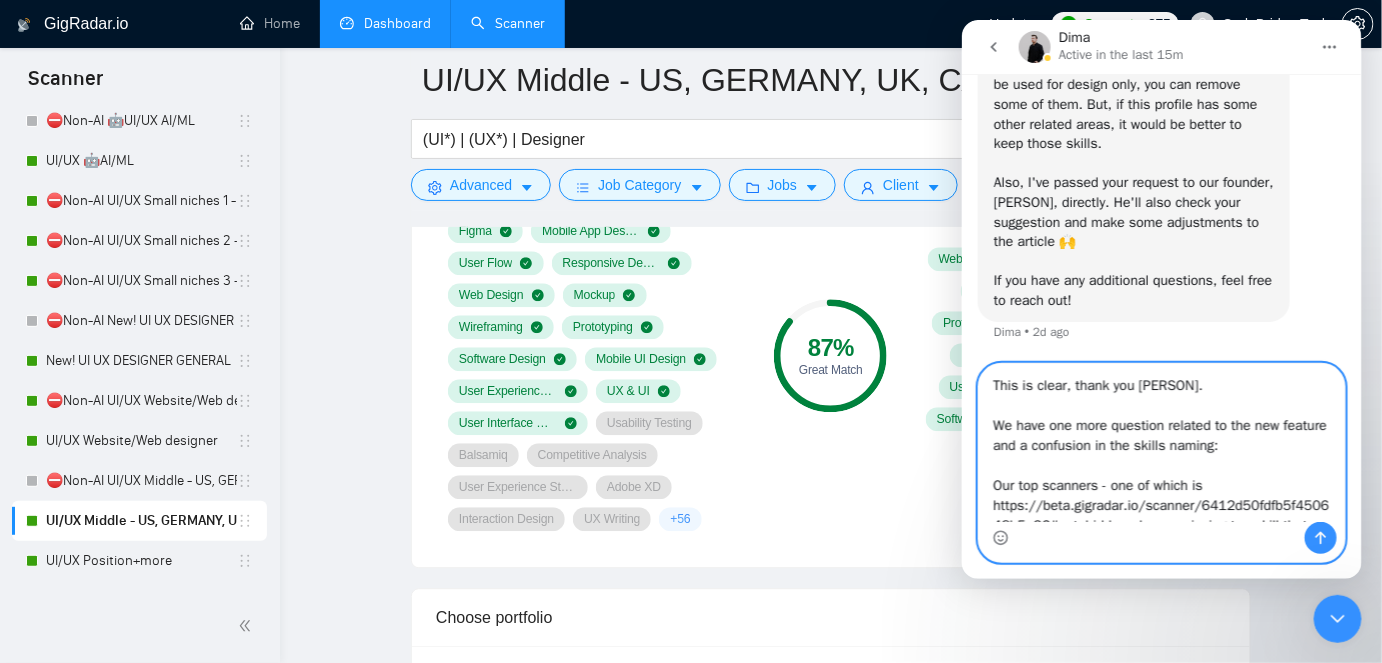 type on "This is clear, thank you [PERSON].
We have one more question related to the new feature and a confusion in the skills naming:
Our top scanners - one of which is https://beta.gigradar.io/scanner/6412d50fdfb5f450648b5e36#autobidder, show a missing top skill that we would like to add - called "UX/UI Design". However, only the term "UX&UI Design" exists in Upwork's interface's options. This creates a confusion for us.
We would please like to ask whether it is the same skill and it's only a character conversion that is causing it?
Thanks!" 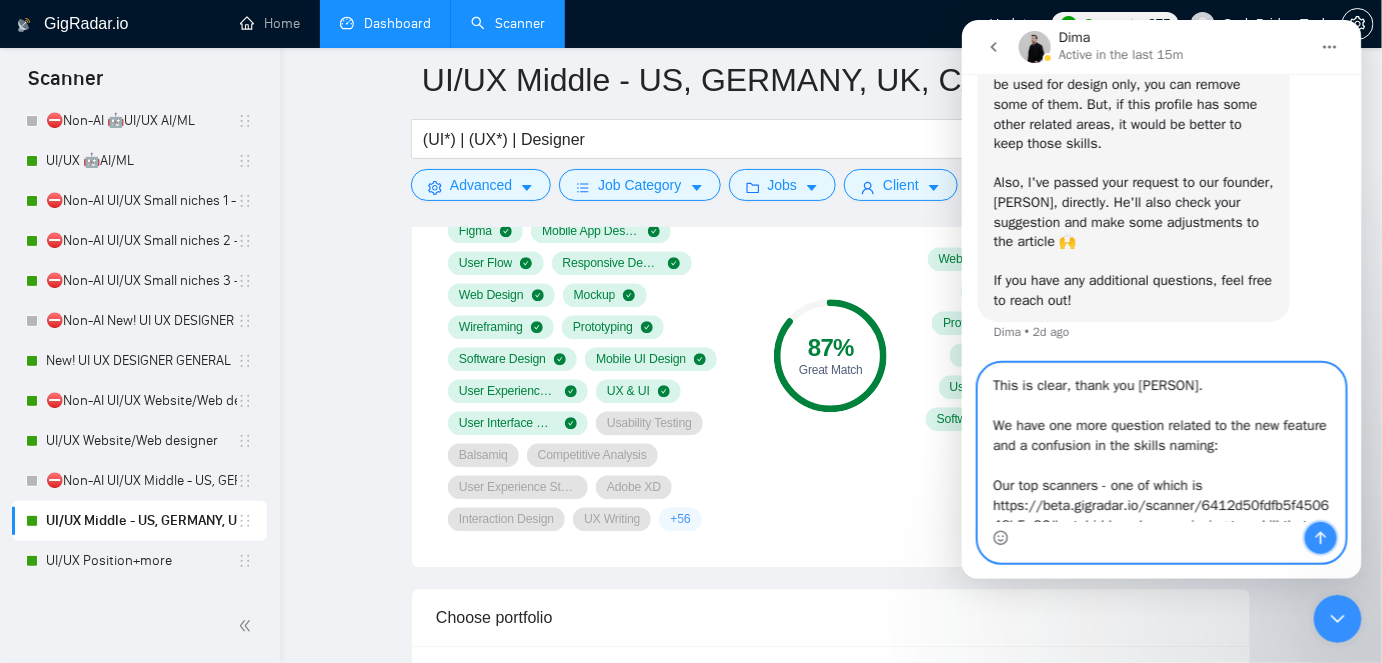 click 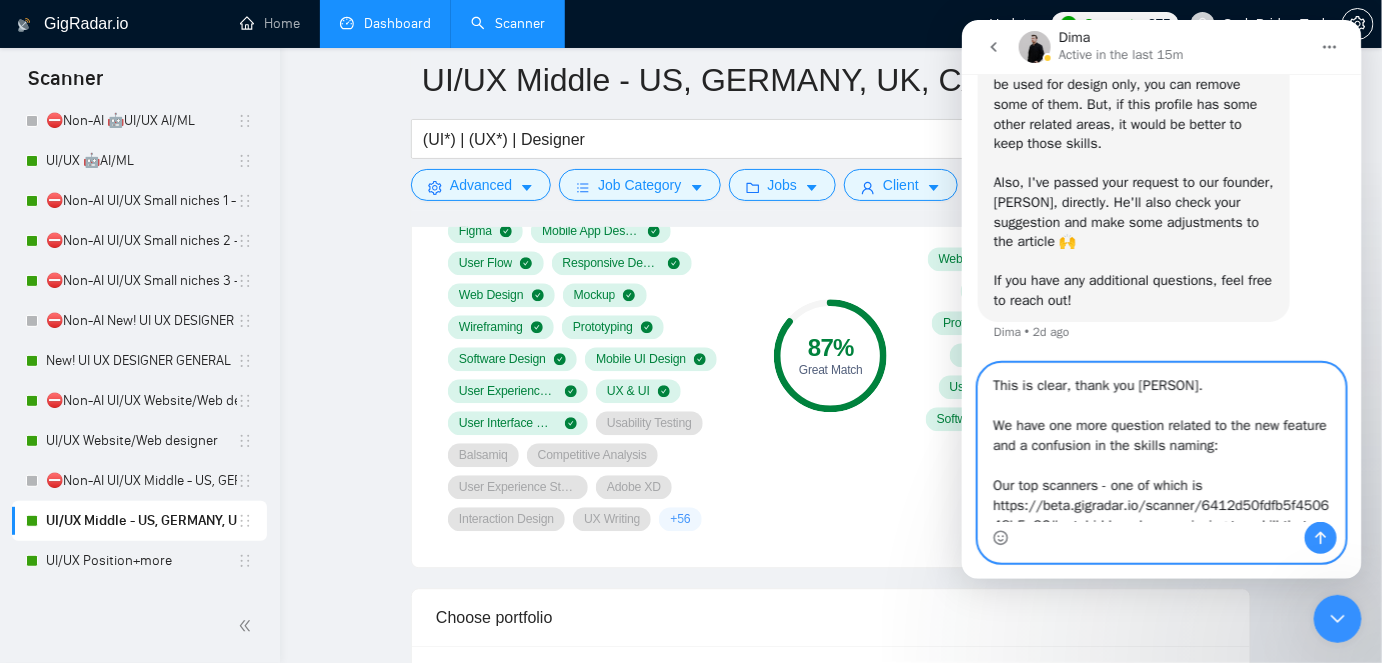 type 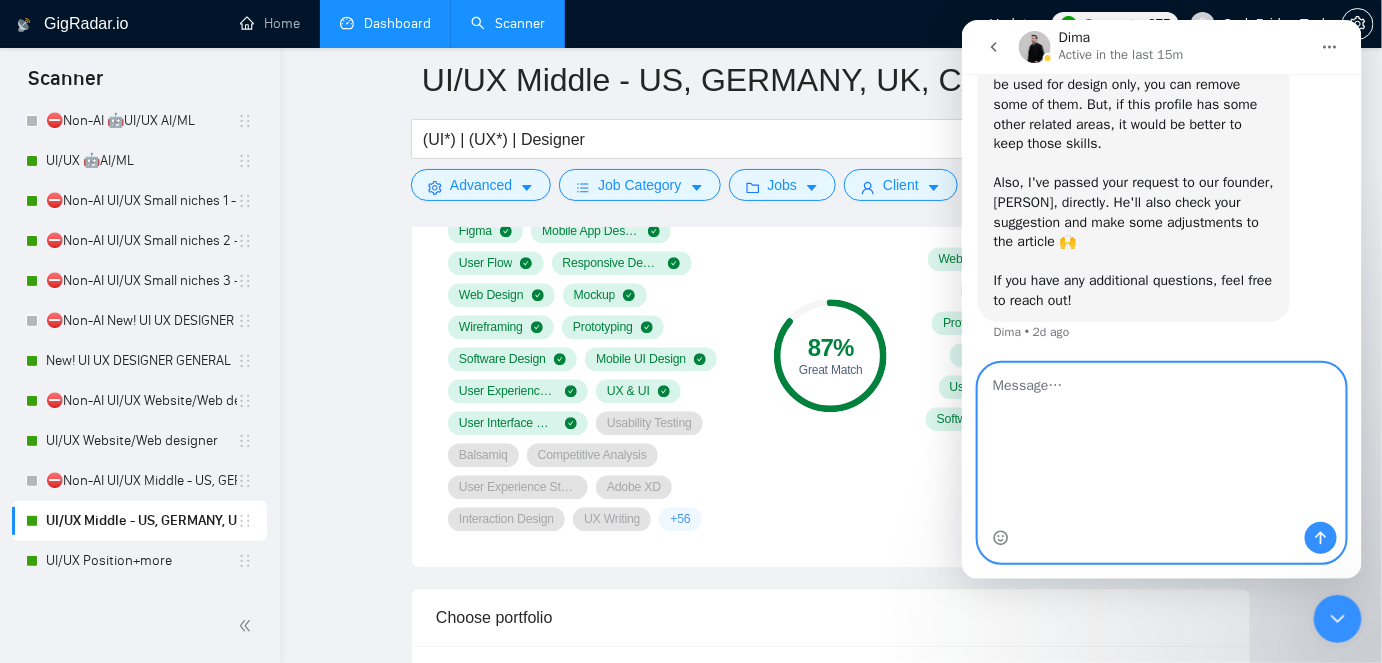 scroll, scrollTop: 0, scrollLeft: 0, axis: both 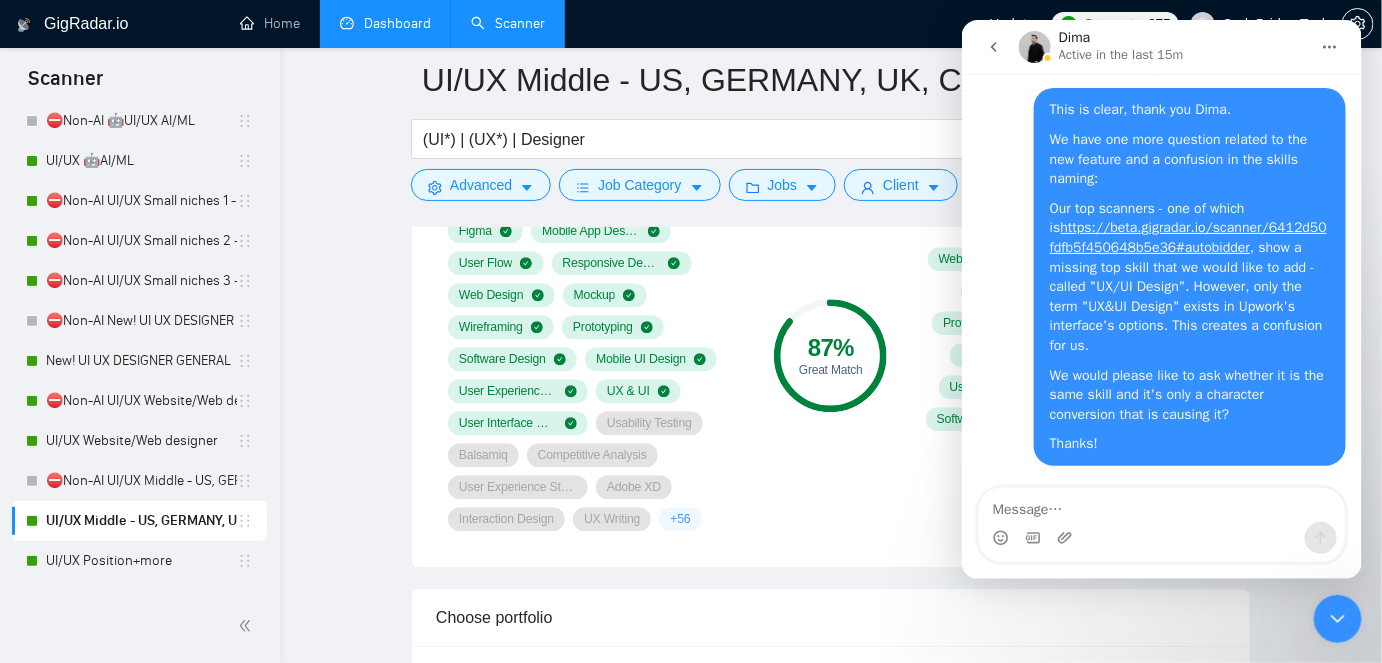click 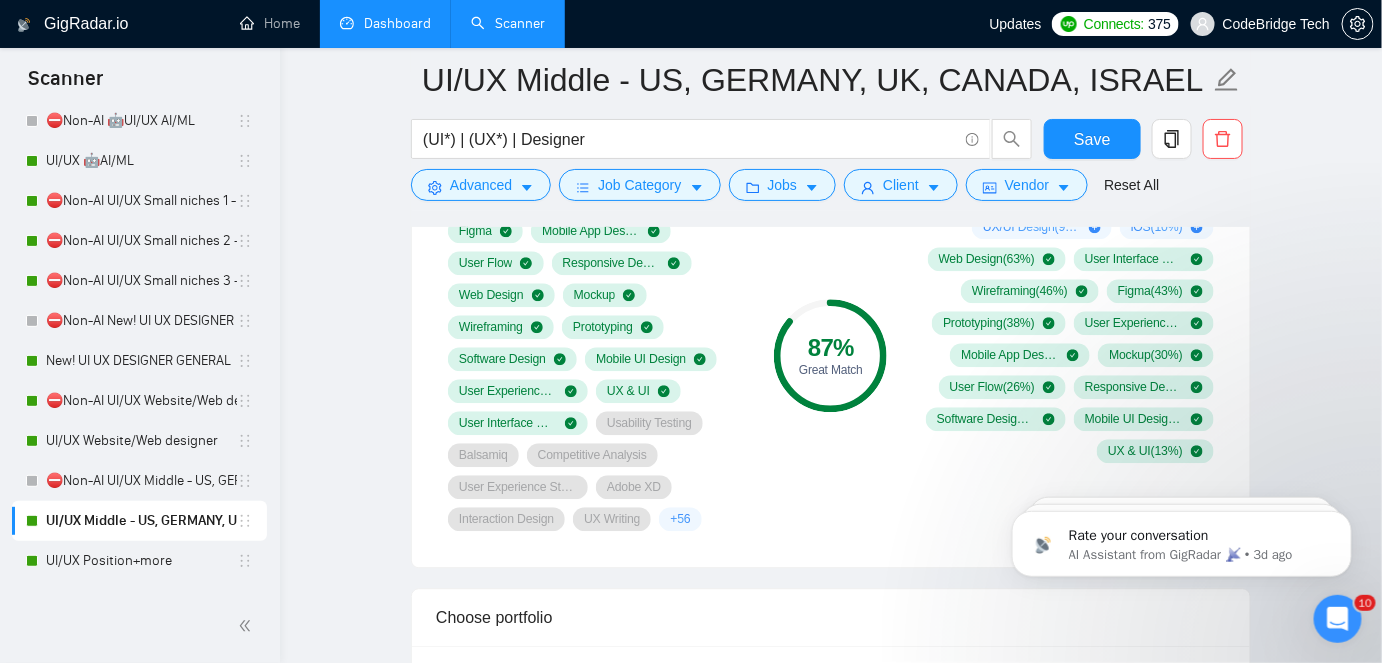 scroll, scrollTop: 0, scrollLeft: 0, axis: both 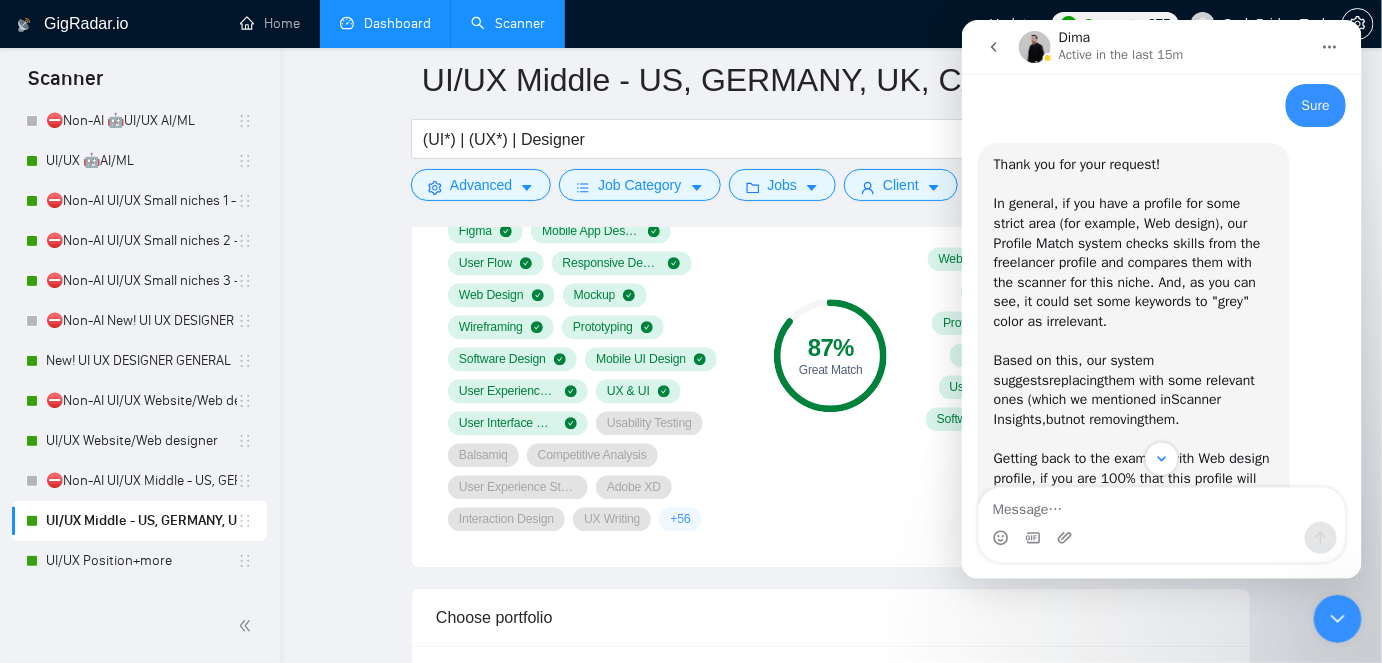 click on "87 % Great Match" at bounding box center (831, 356) 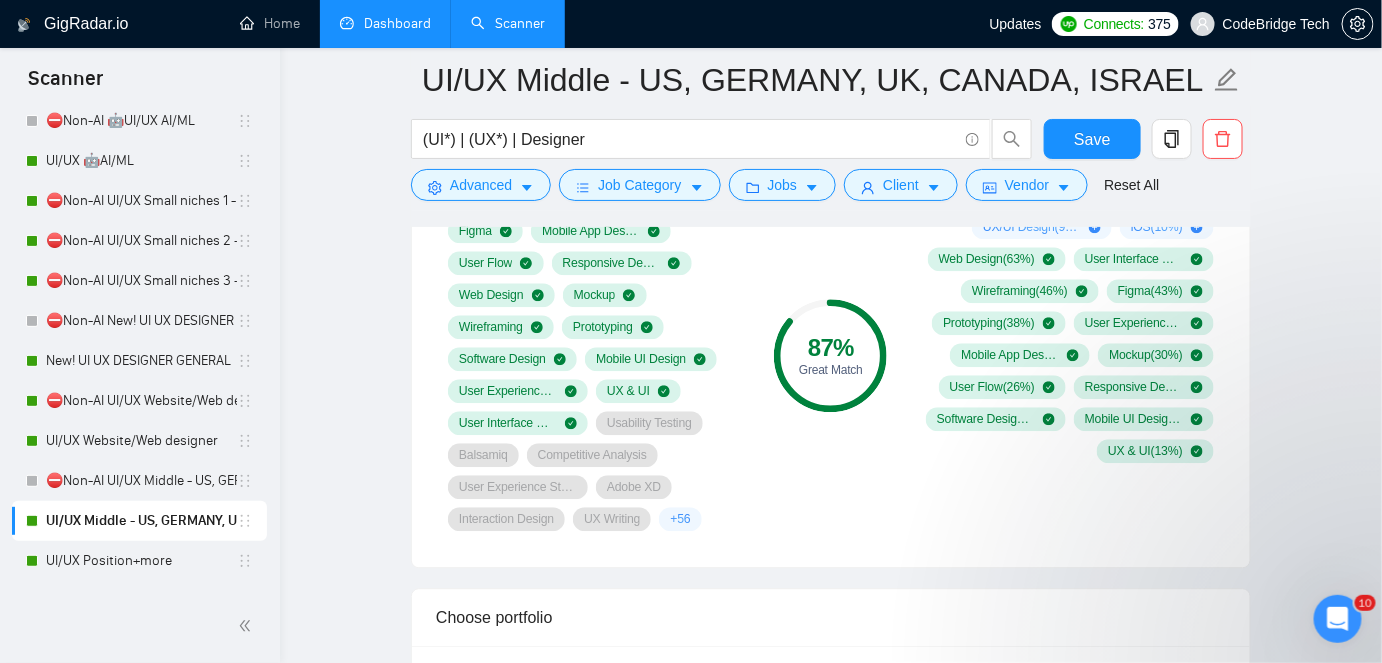 scroll, scrollTop: 1370, scrollLeft: 0, axis: vertical 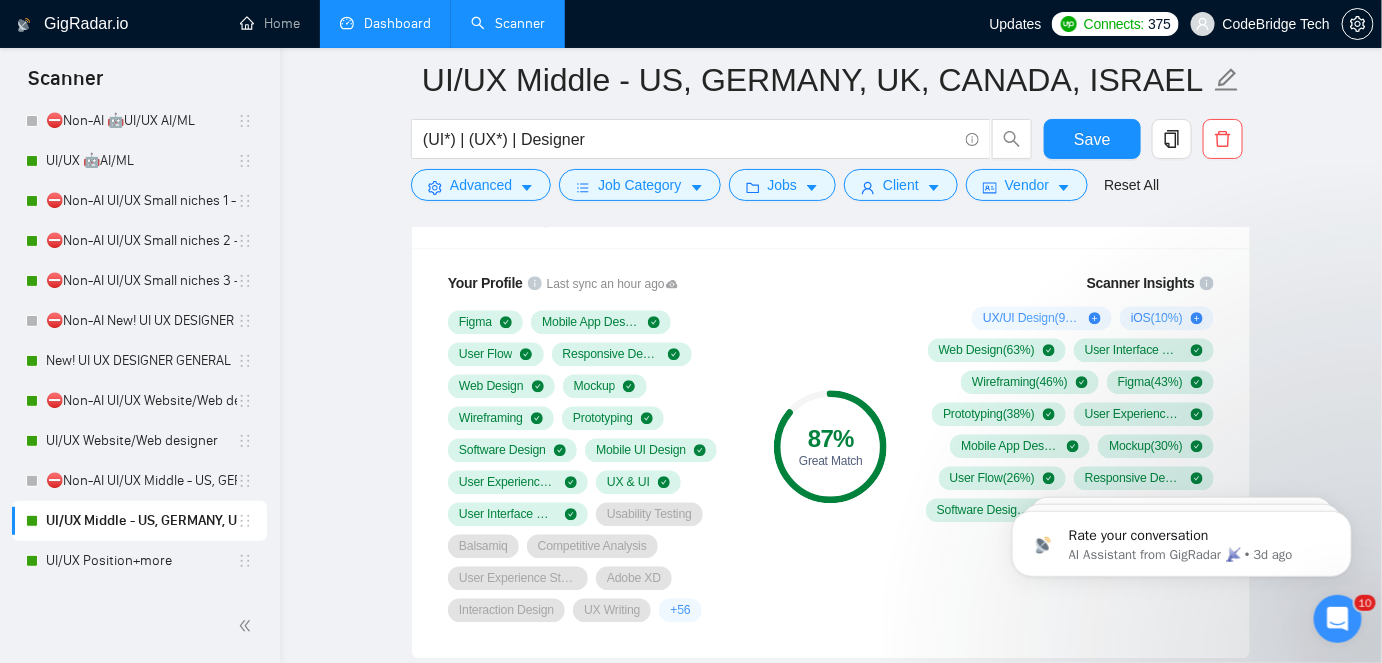 click 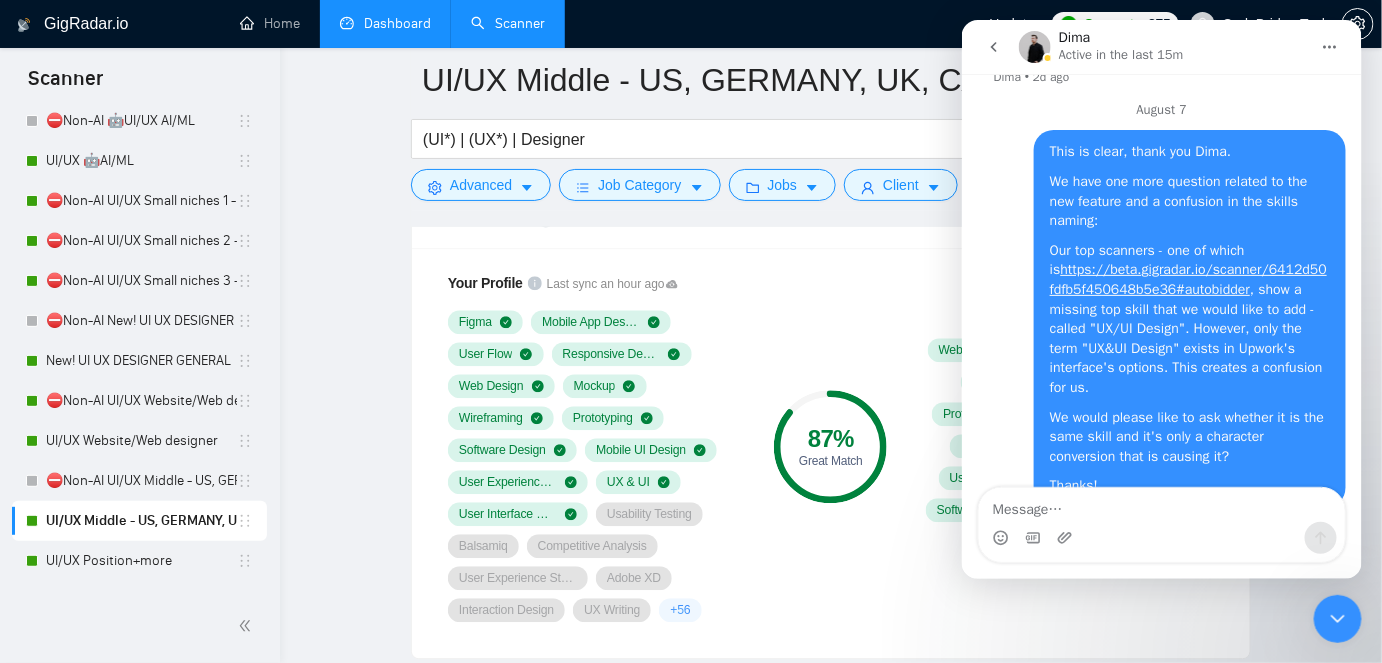 scroll, scrollTop: 1564, scrollLeft: 0, axis: vertical 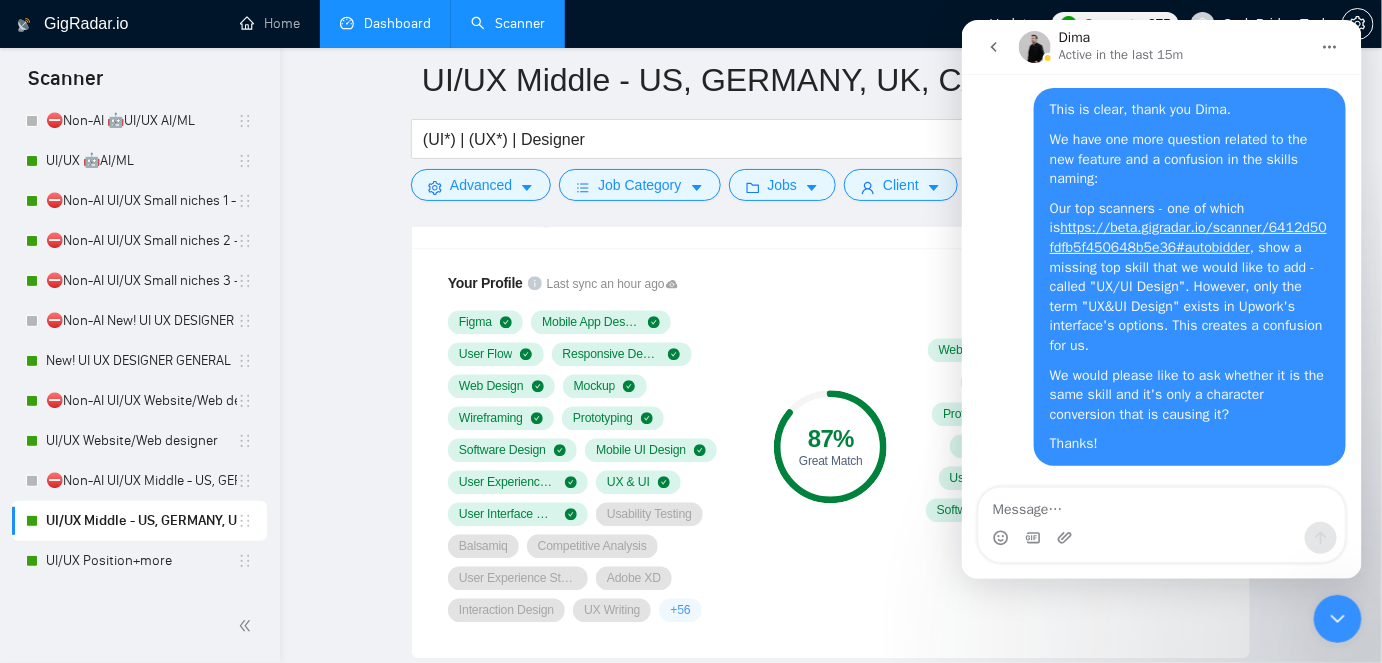 click on "87 % Great Match" at bounding box center (831, 447) 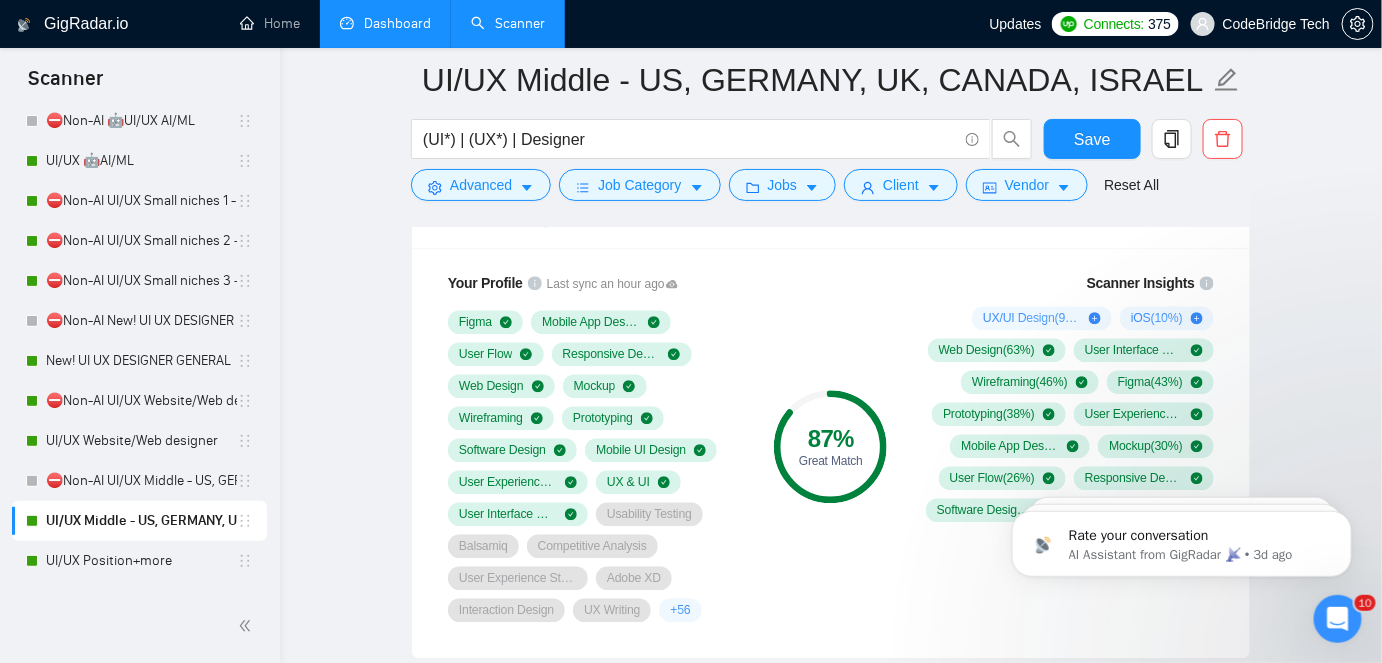 scroll, scrollTop: 0, scrollLeft: 0, axis: both 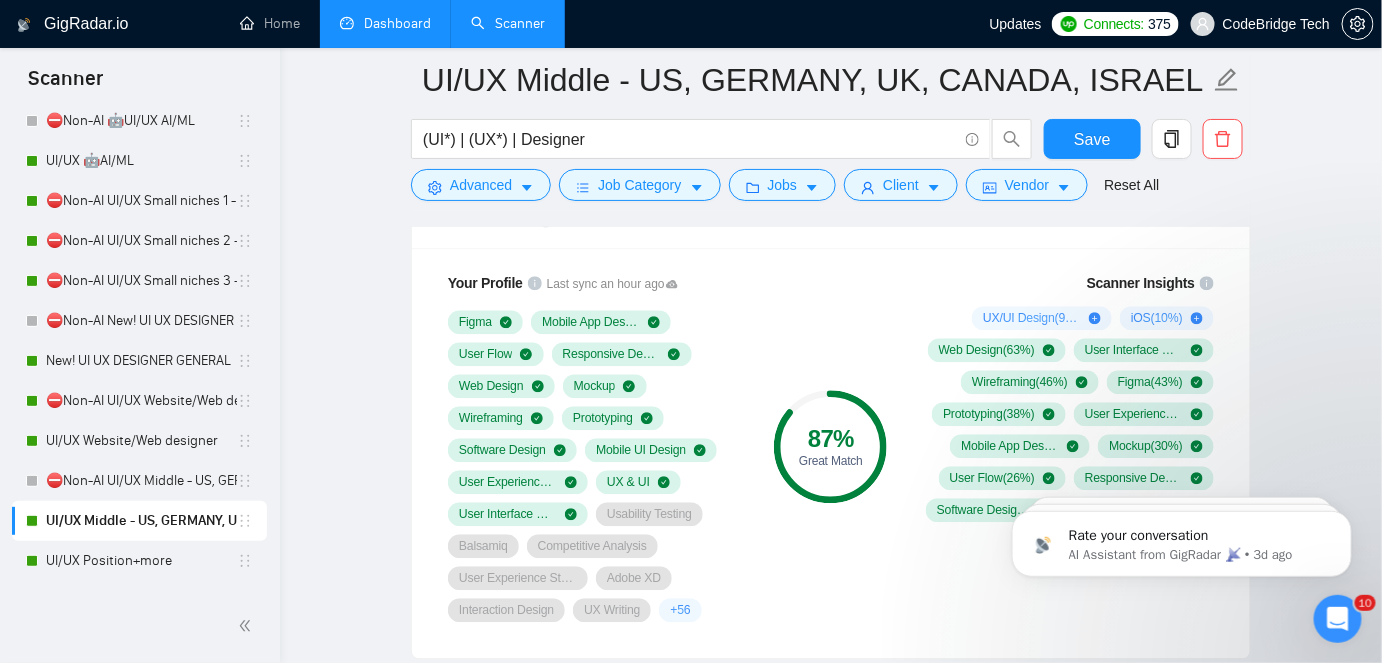 click 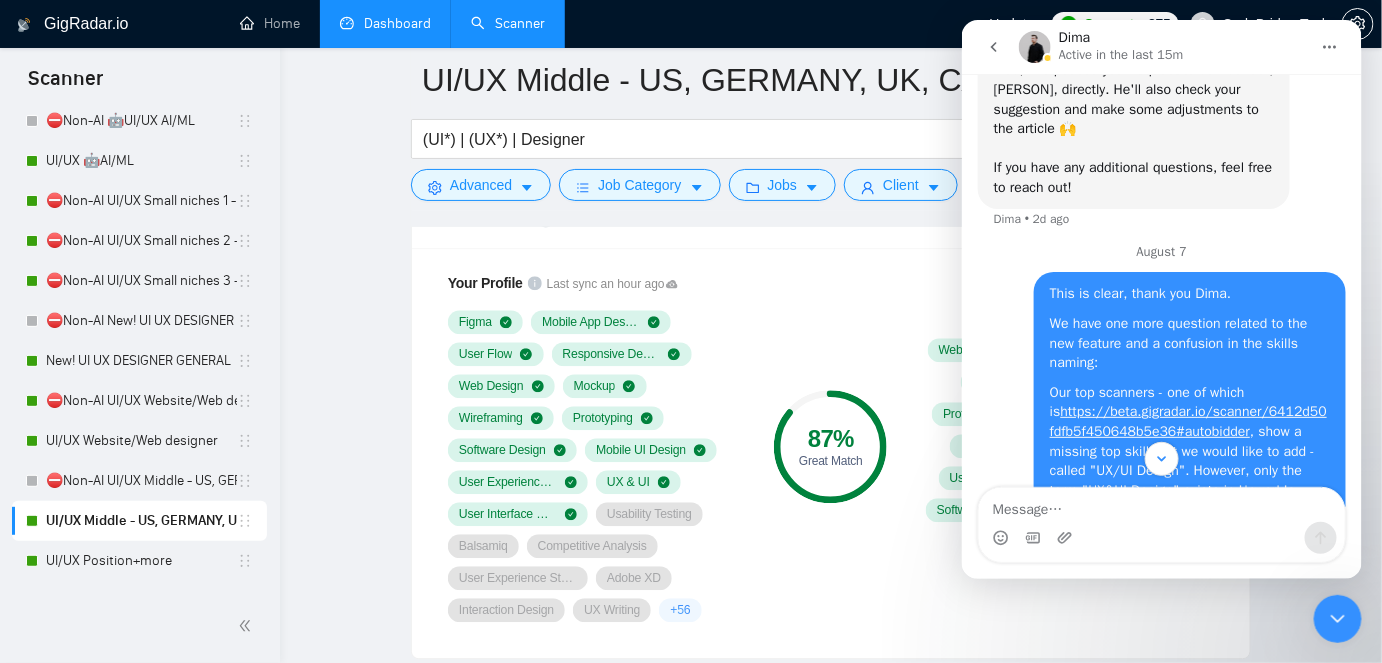 scroll, scrollTop: 1564, scrollLeft: 0, axis: vertical 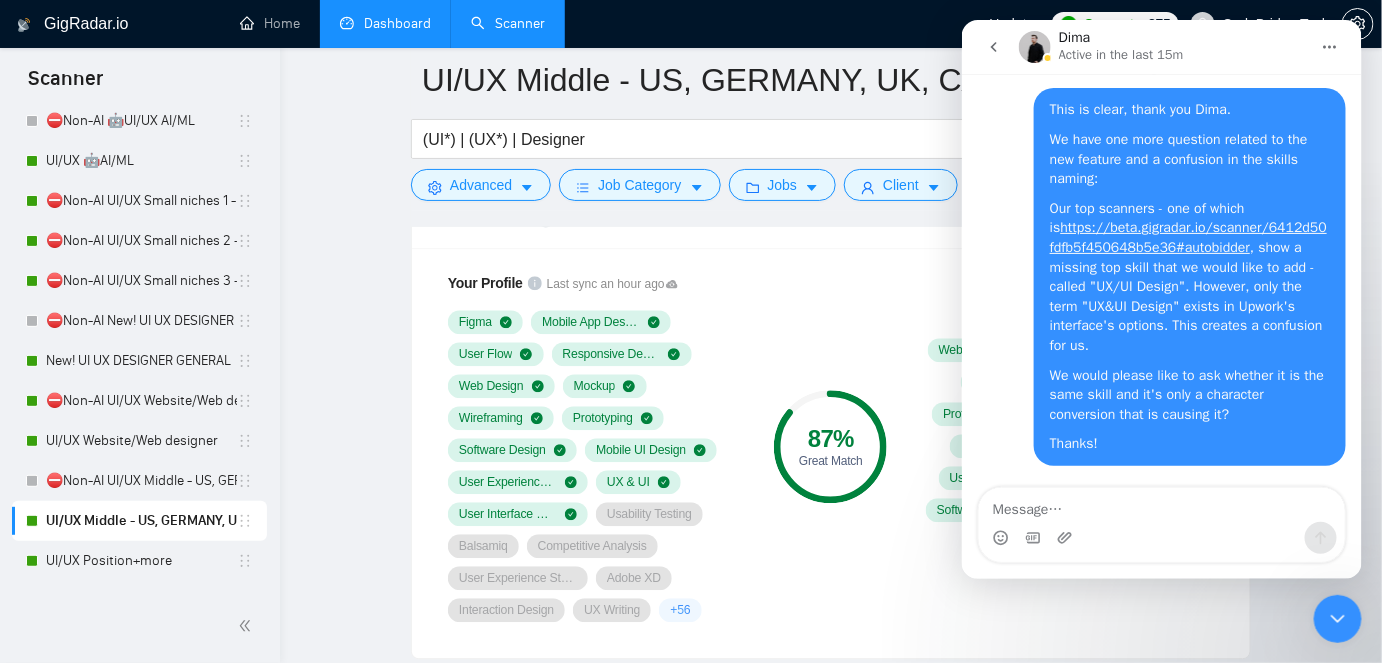 click at bounding box center [993, 46] 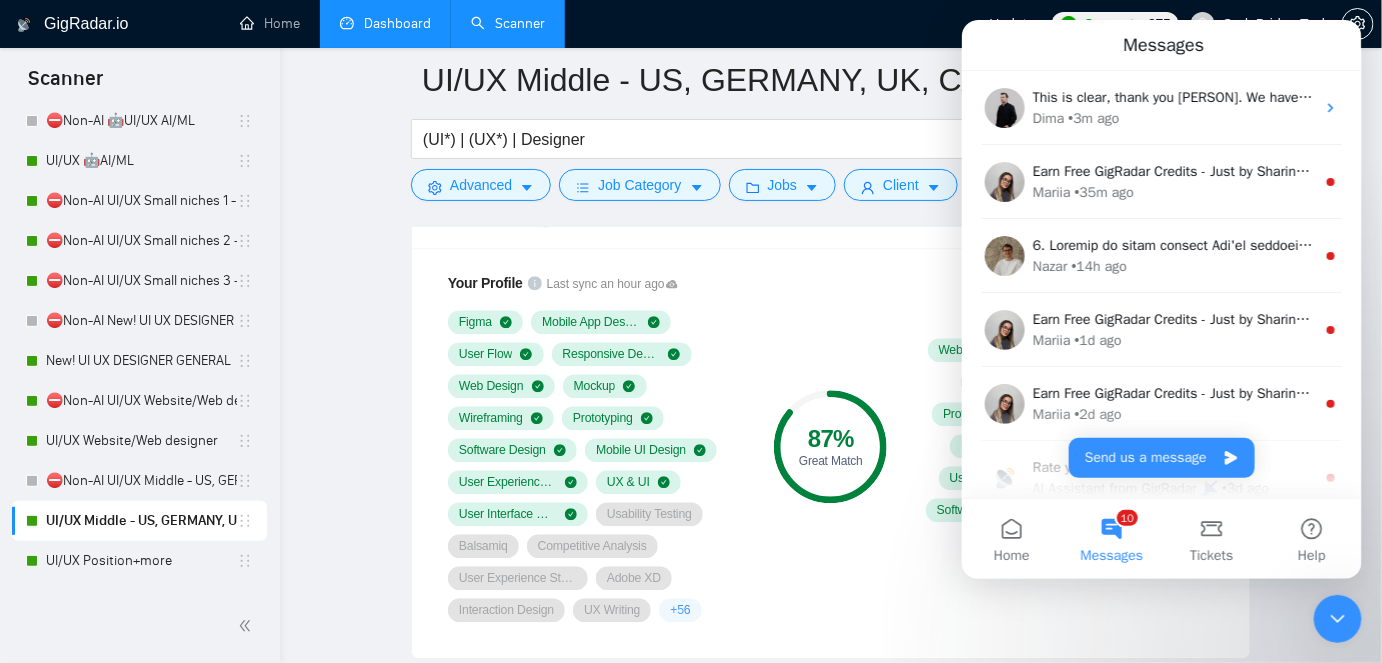 scroll, scrollTop: 0, scrollLeft: 0, axis: both 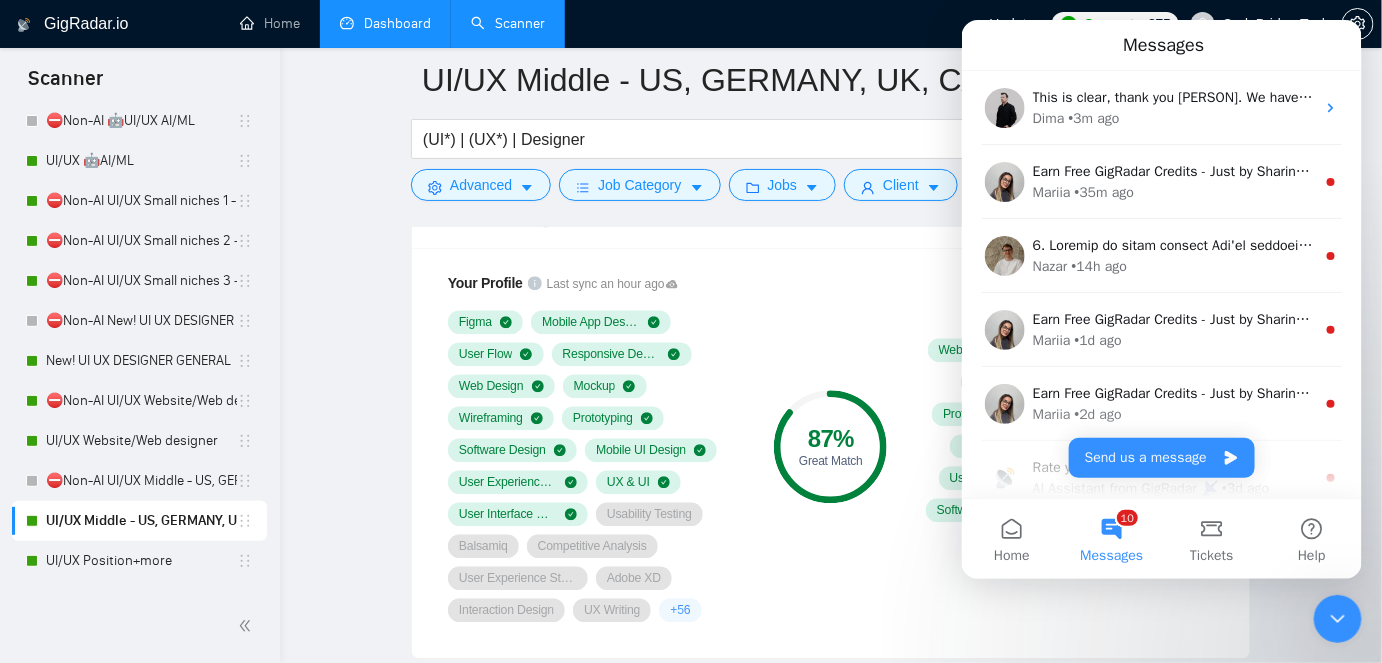 click on "UI/UX Middle - US, GERMANY, UK, CANADA, ISRAEL (UI*) | (UX*) | Designer Save Advanced Job Category Jobs Client Vendor Reset All Preview Results Insights NEW Alerts Auto Bidder Auto Bidding Enabled Auto Bidding Enabled: ON Auto Bidder Schedule Auto Bidding Type: Automated (recommended) Semi-automated Auto Bidding Schedule: 24/7 Custom Custom Auto Bidder Schedule Repeat every week on Monday Tuesday Wednesday Thursday Friday Saturday Sunday Active Hours ( Asia/Jerusalem ): From: To: ( 24 hours) Asia/Jerusalem Auto Bidding Type Select your bidding algorithm: Choose the algorithm for you bidding. The price per proposal does not include your connects expenditure. Template Bidder Works great for narrow segments and short cover letters that don't change. 0.50 credits / proposal Sardor AI 🤖 Personalise your cover letter with ai [placeholders] 0.90 credits / proposal Experimental Laziza AI 👑 NEW Learn more 2.00 credits / proposal $49.06 savings Team & Freelancer Select team: Codebridge Design +" at bounding box center (831, 1957) 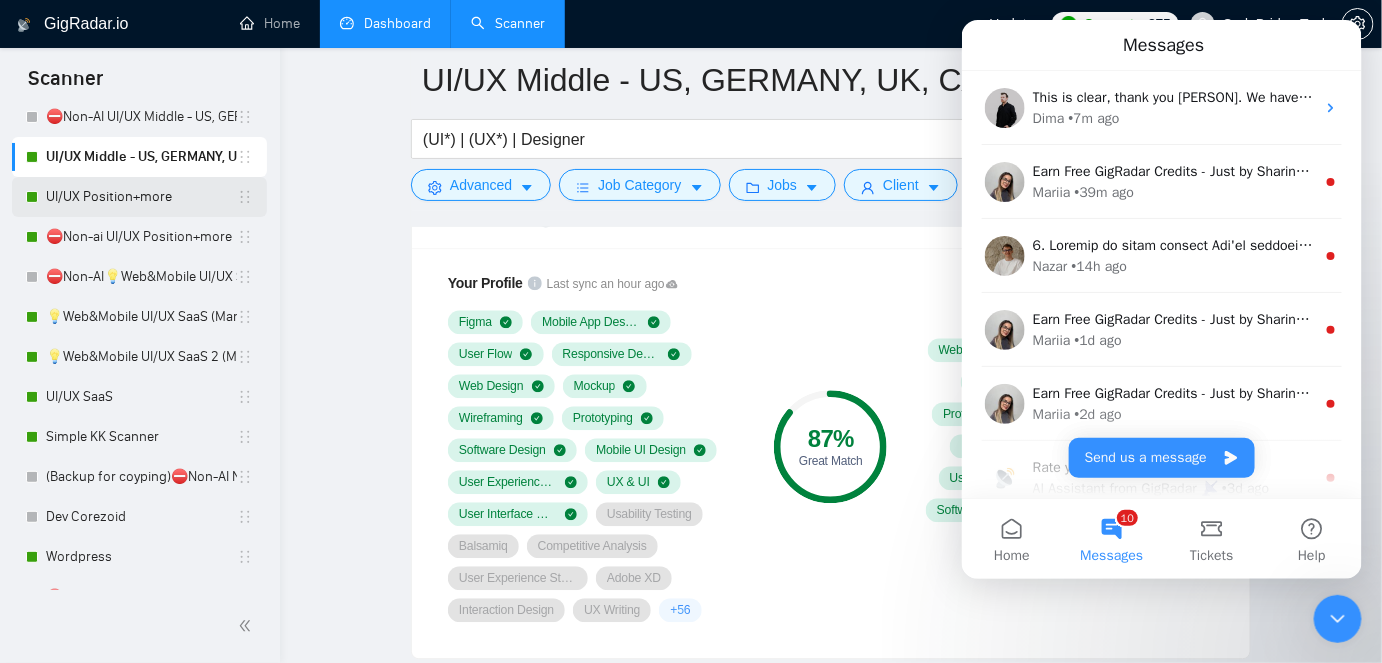 scroll, scrollTop: 836, scrollLeft: 0, axis: vertical 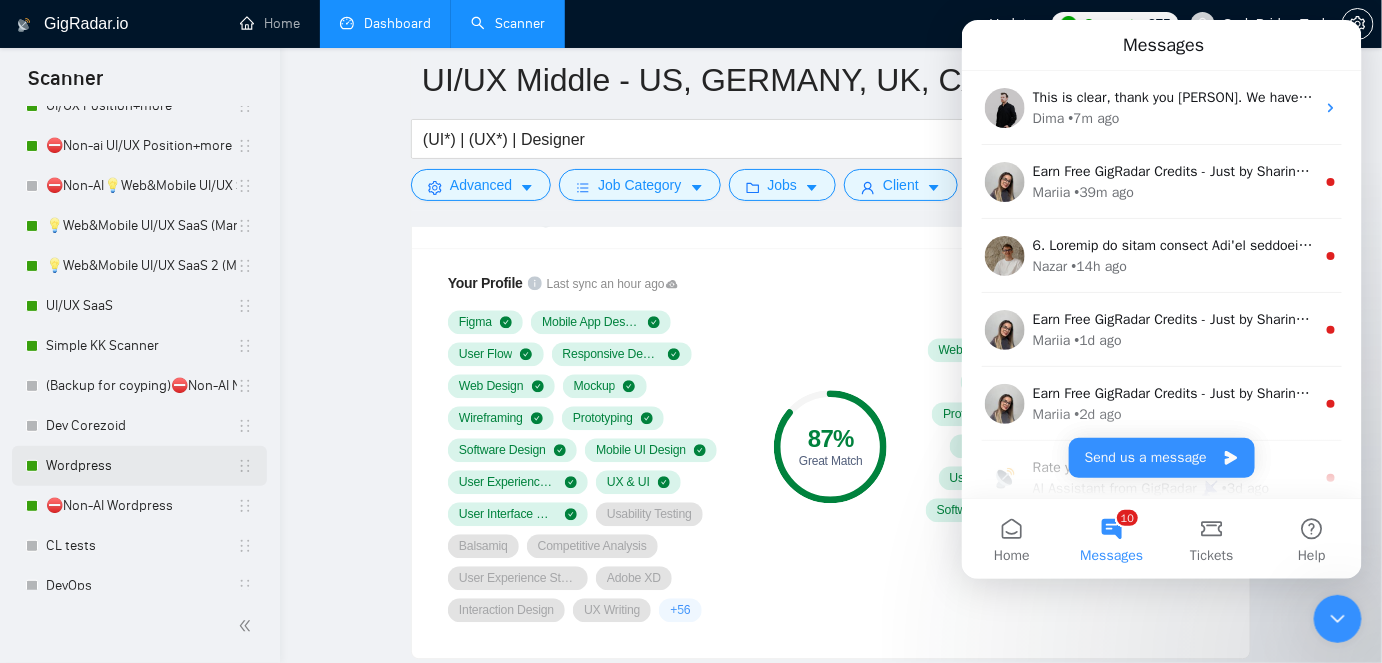 click on "Wordpress" at bounding box center (141, 466) 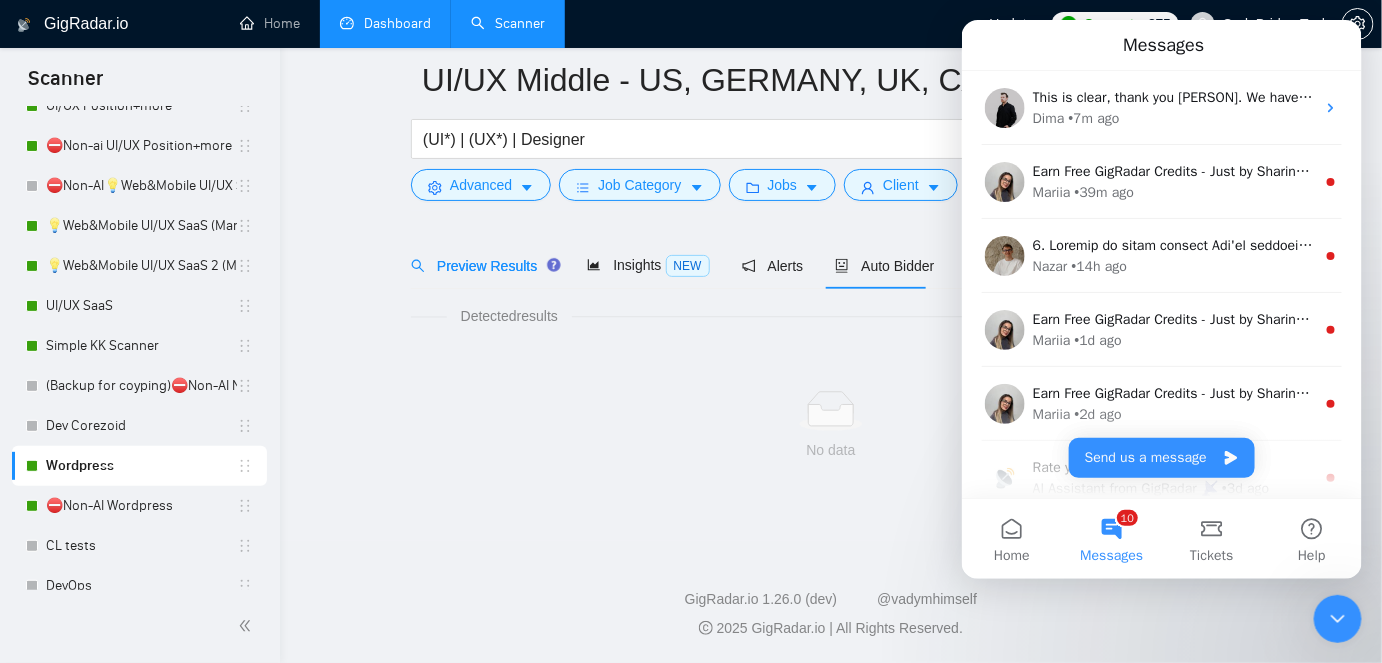 scroll, scrollTop: 66, scrollLeft: 0, axis: vertical 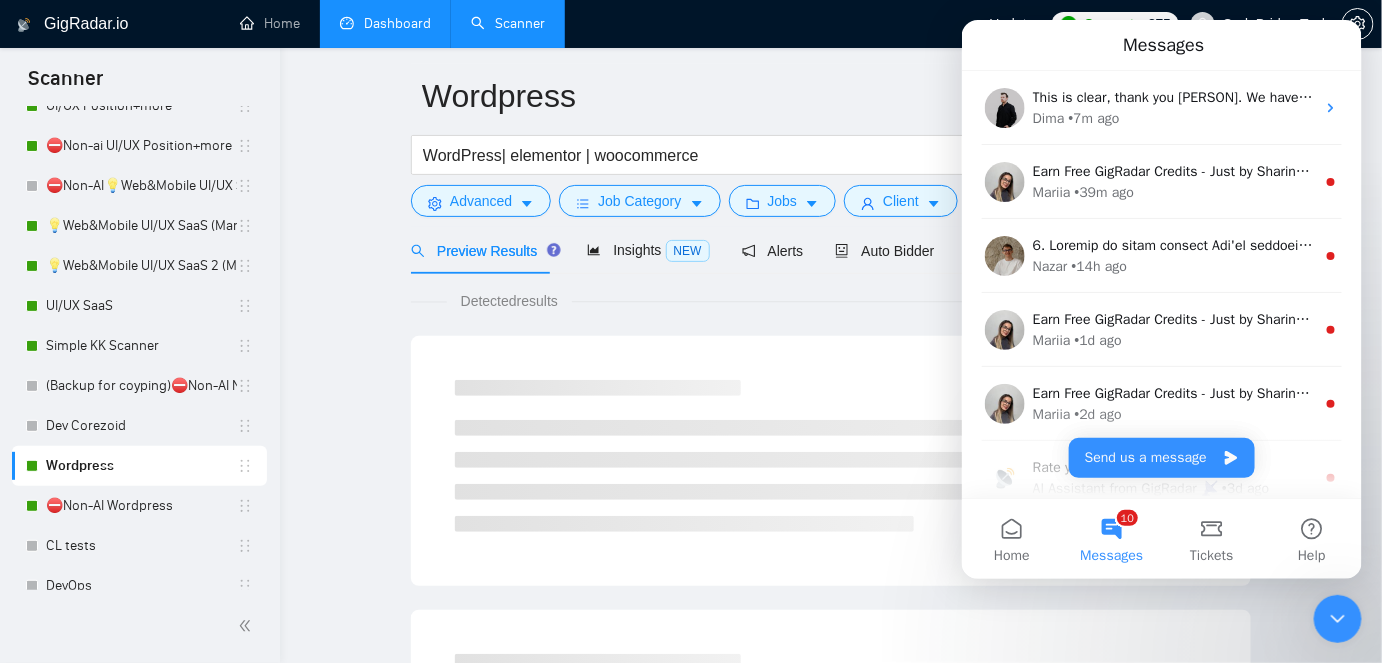 click 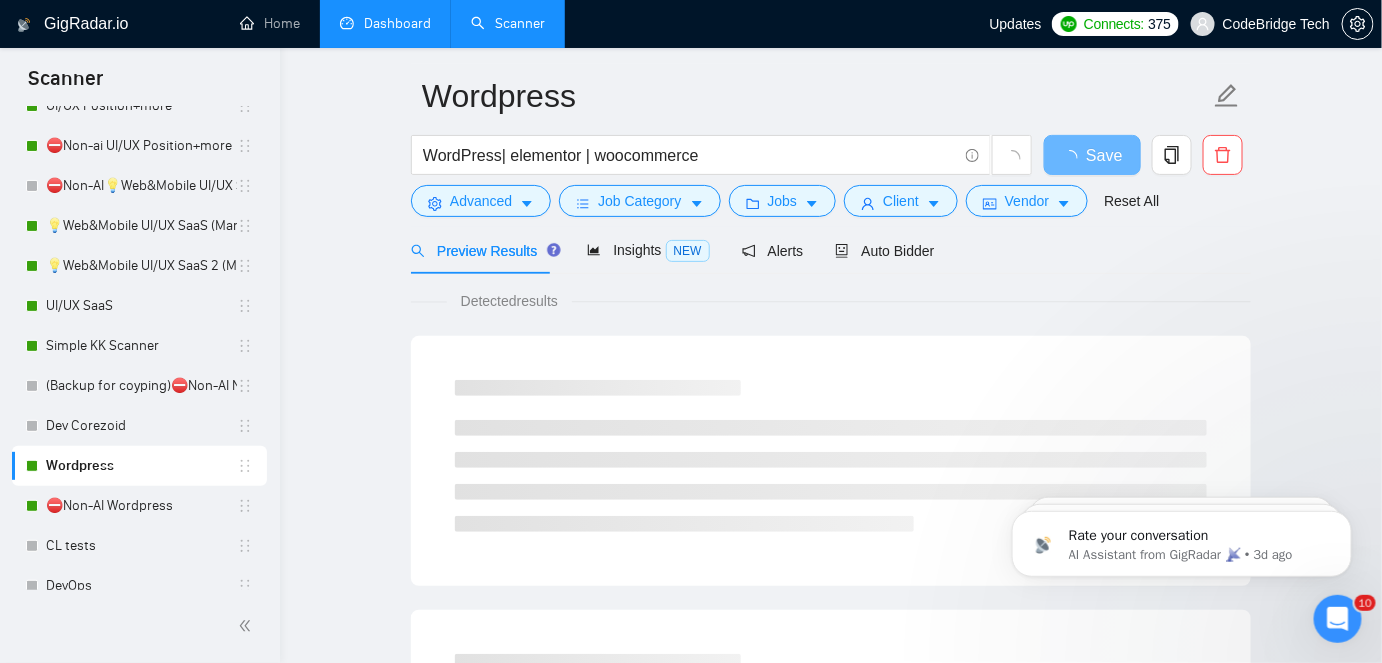 scroll, scrollTop: 0, scrollLeft: 0, axis: both 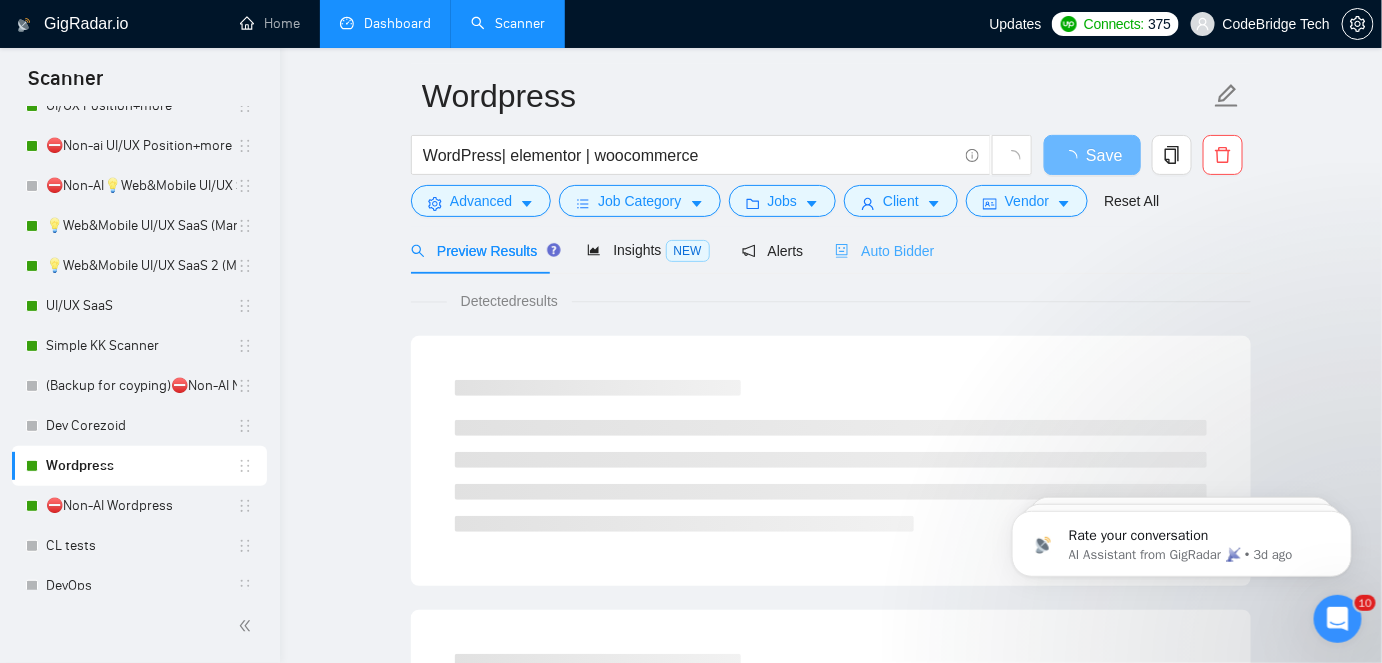 click on "Auto Bidder" at bounding box center (884, 251) 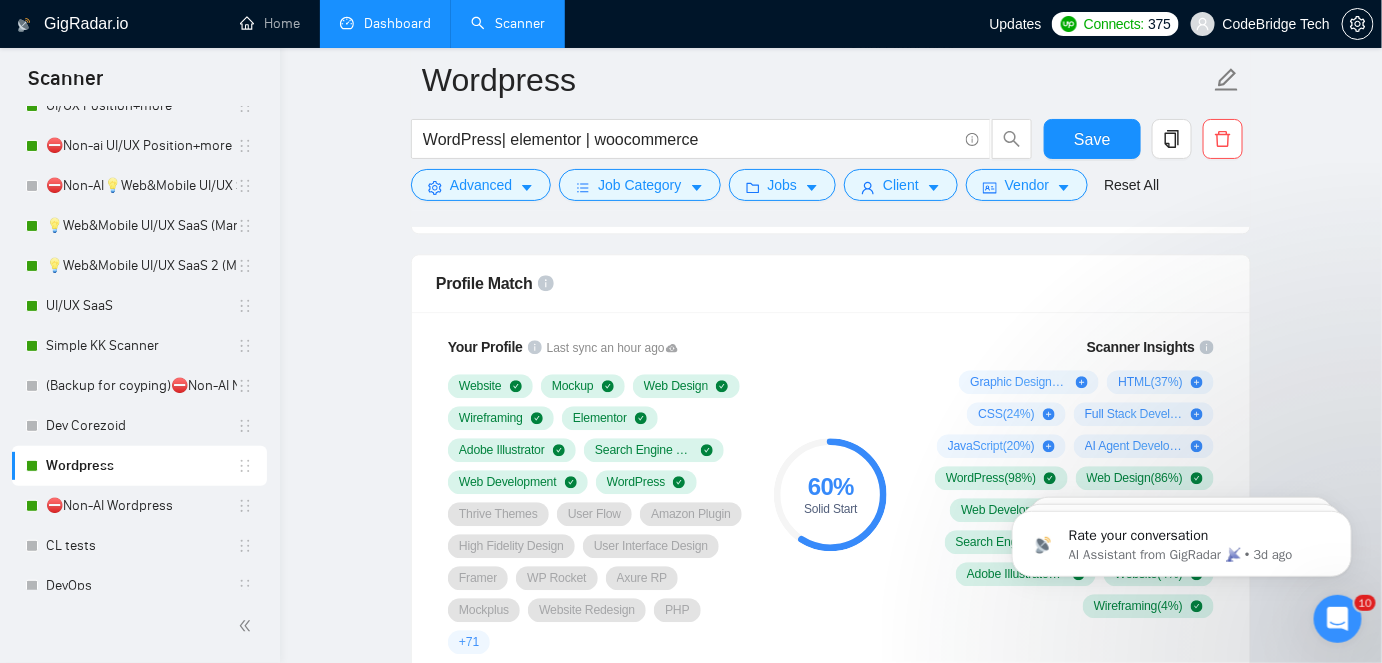 scroll, scrollTop: 1636, scrollLeft: 0, axis: vertical 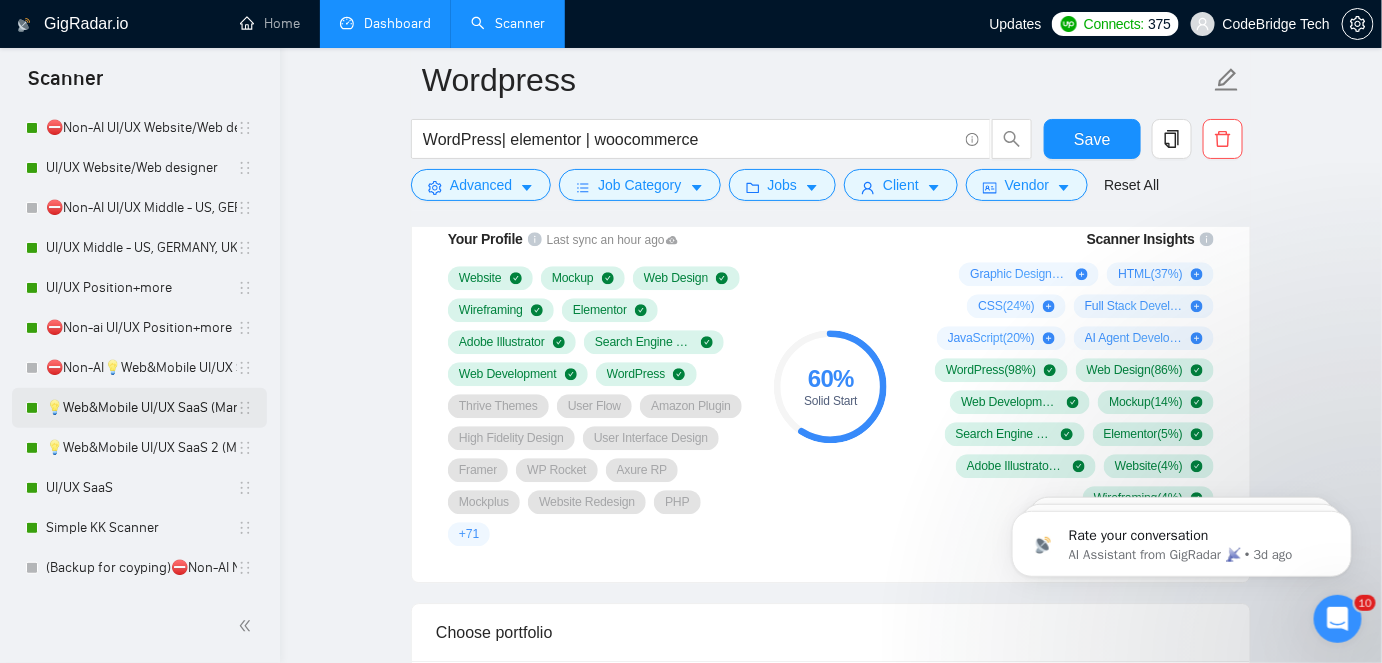 click on "💡Web&Mobile UI/UX SaaS (Mariia)" at bounding box center [141, 408] 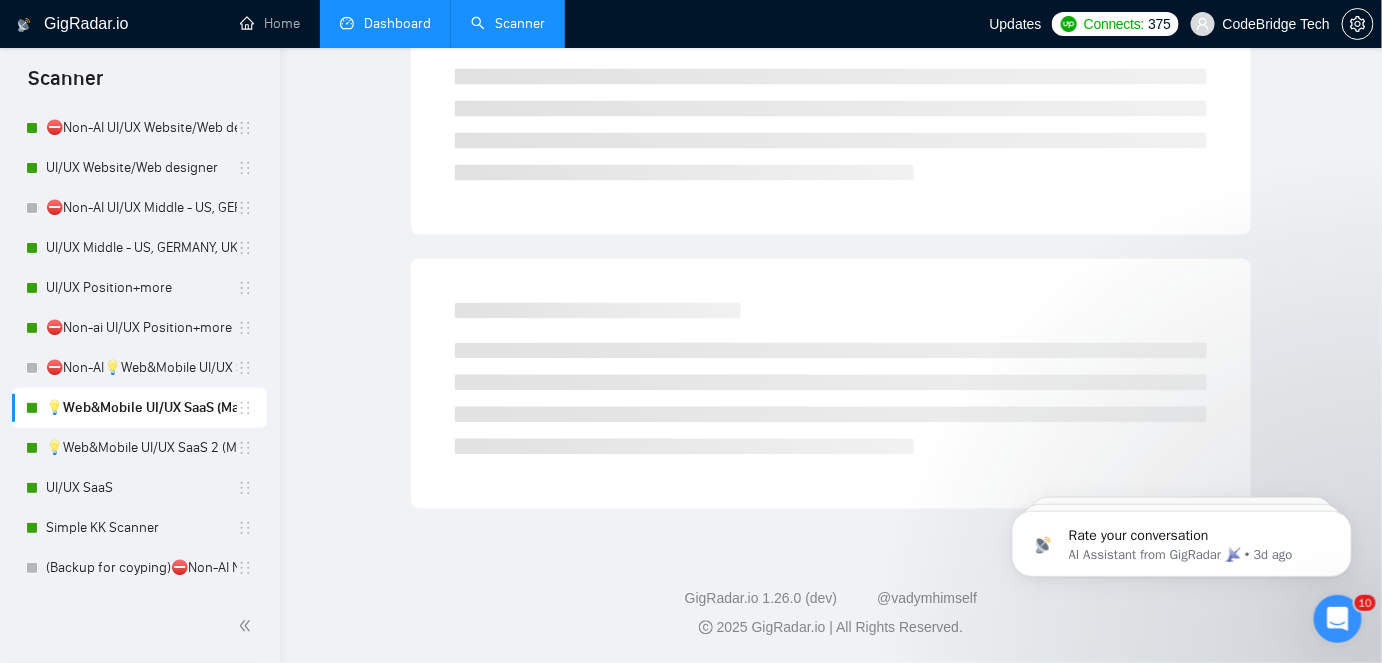 scroll, scrollTop: 66, scrollLeft: 0, axis: vertical 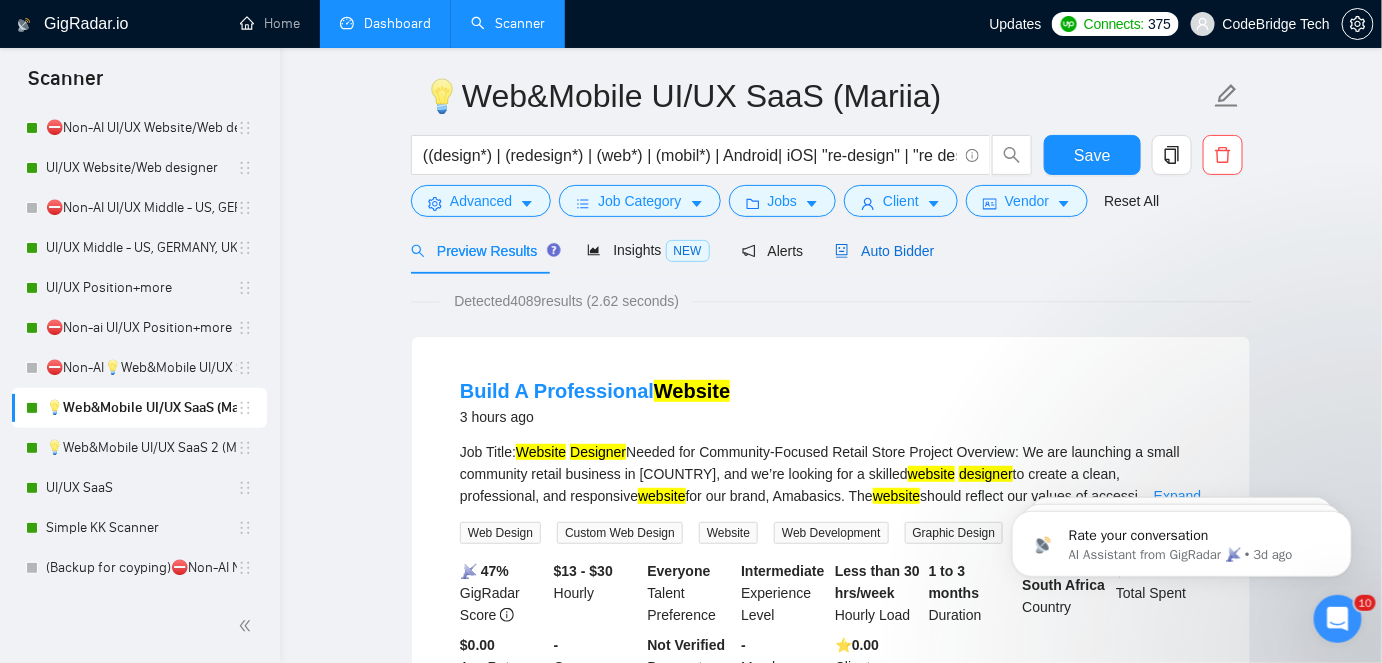 click on "Auto Bidder" at bounding box center [884, 251] 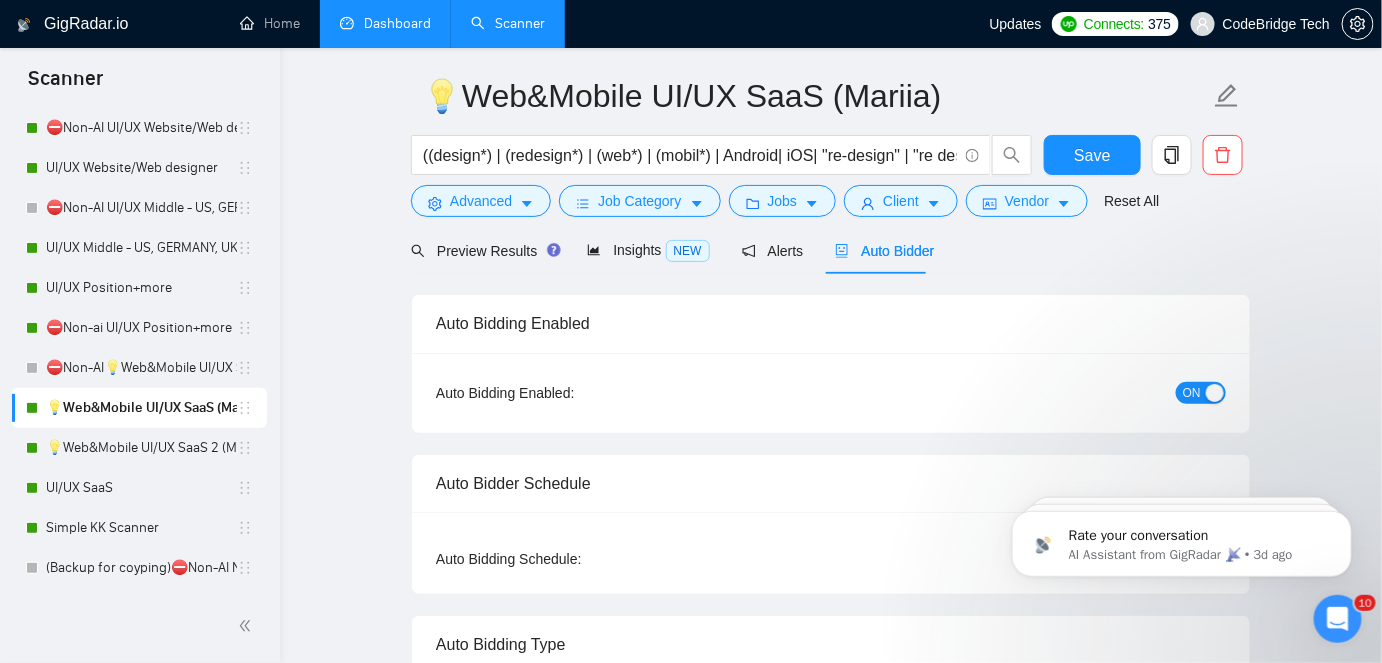 type 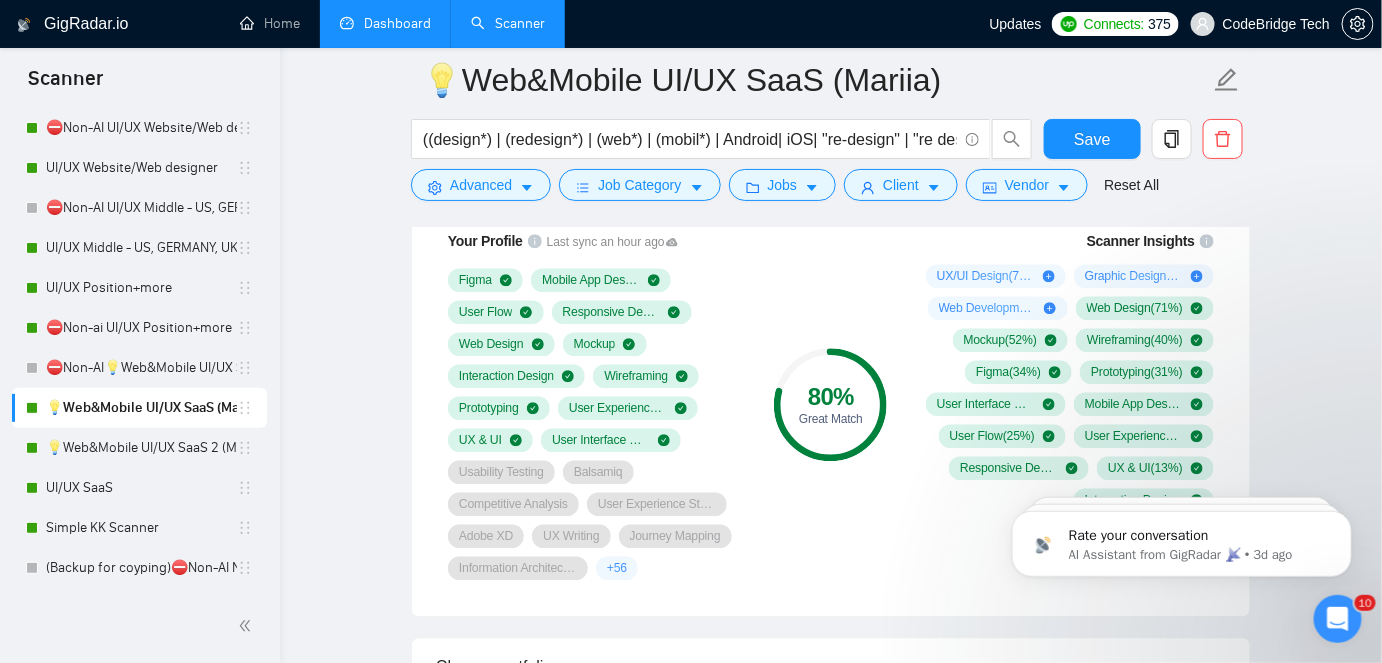 scroll, scrollTop: 1339, scrollLeft: 0, axis: vertical 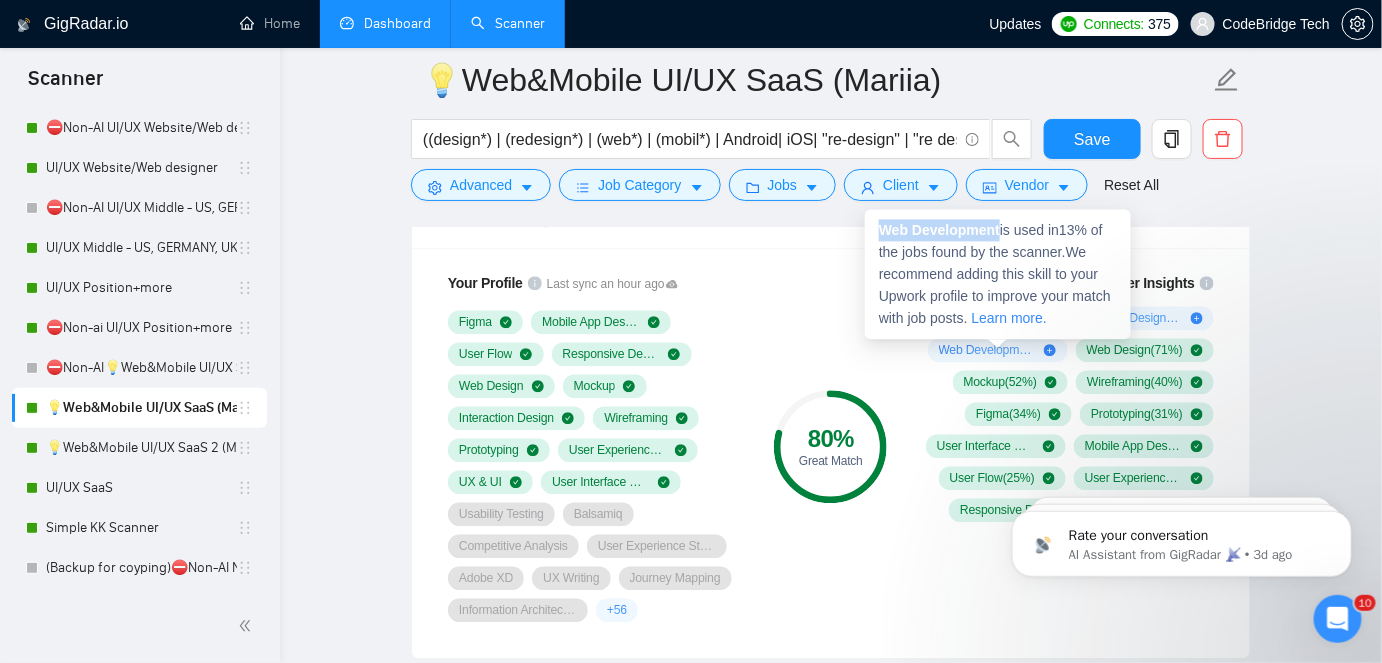 drag, startPoint x: 1001, startPoint y: 230, endPoint x: 873, endPoint y: 232, distance: 128.01562 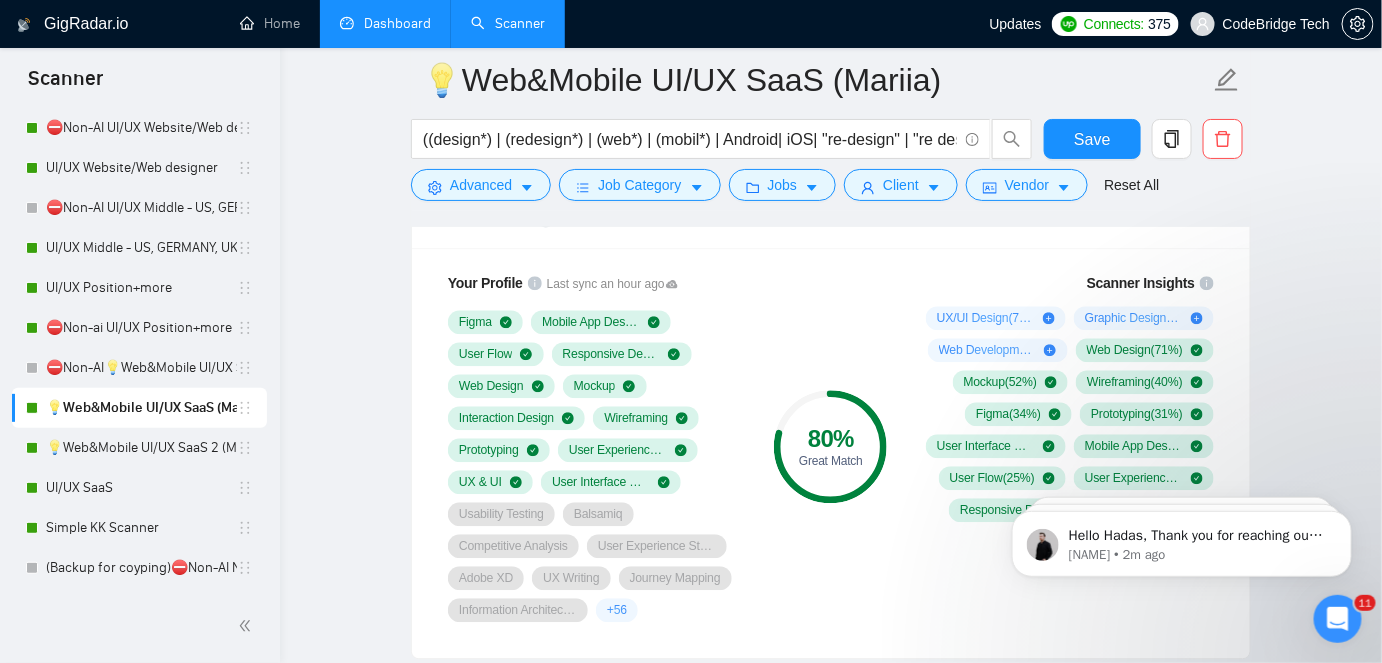 click at bounding box center (1337, 618) 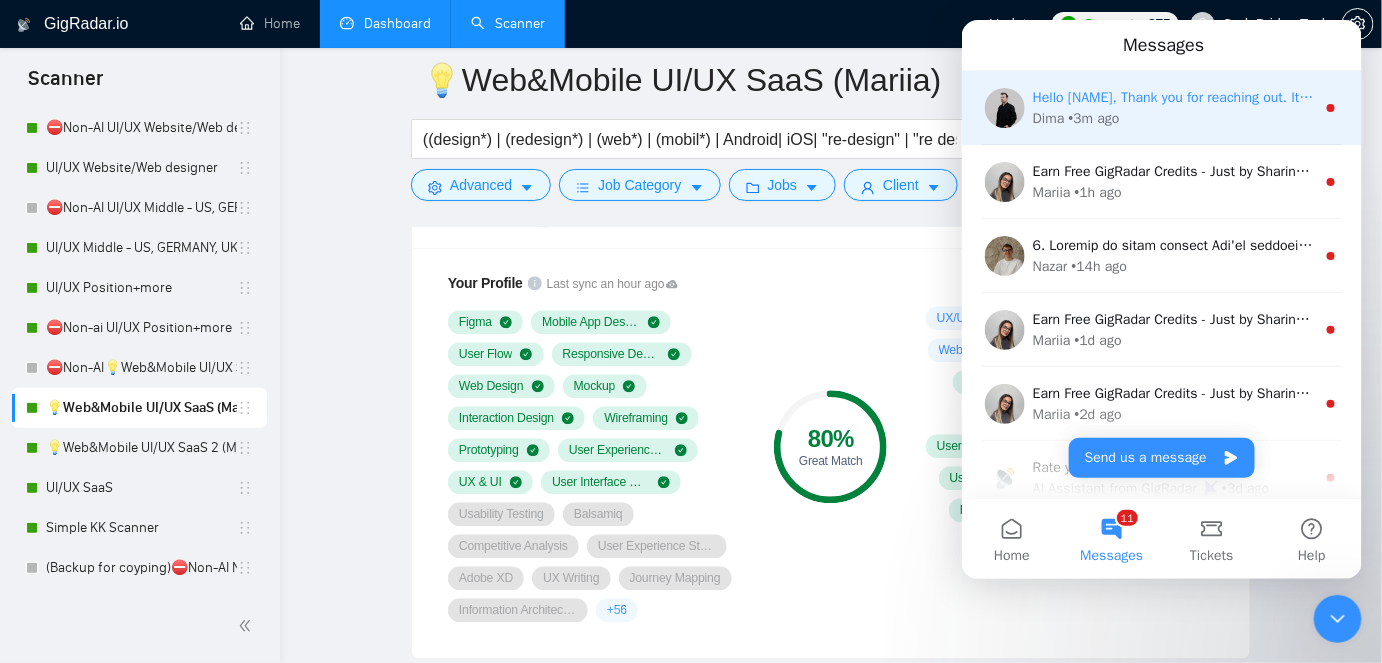 click on "Hello [NAME],  Thank you for reaching out.   It is actually a very good question - not sure if it's just a character conversion (of course, it might be), because I can also see on my Upwork profile the only "UX & UI Design" option.   So, I'll also try to clarify these details 🙌 ​" at bounding box center (1843, 96) 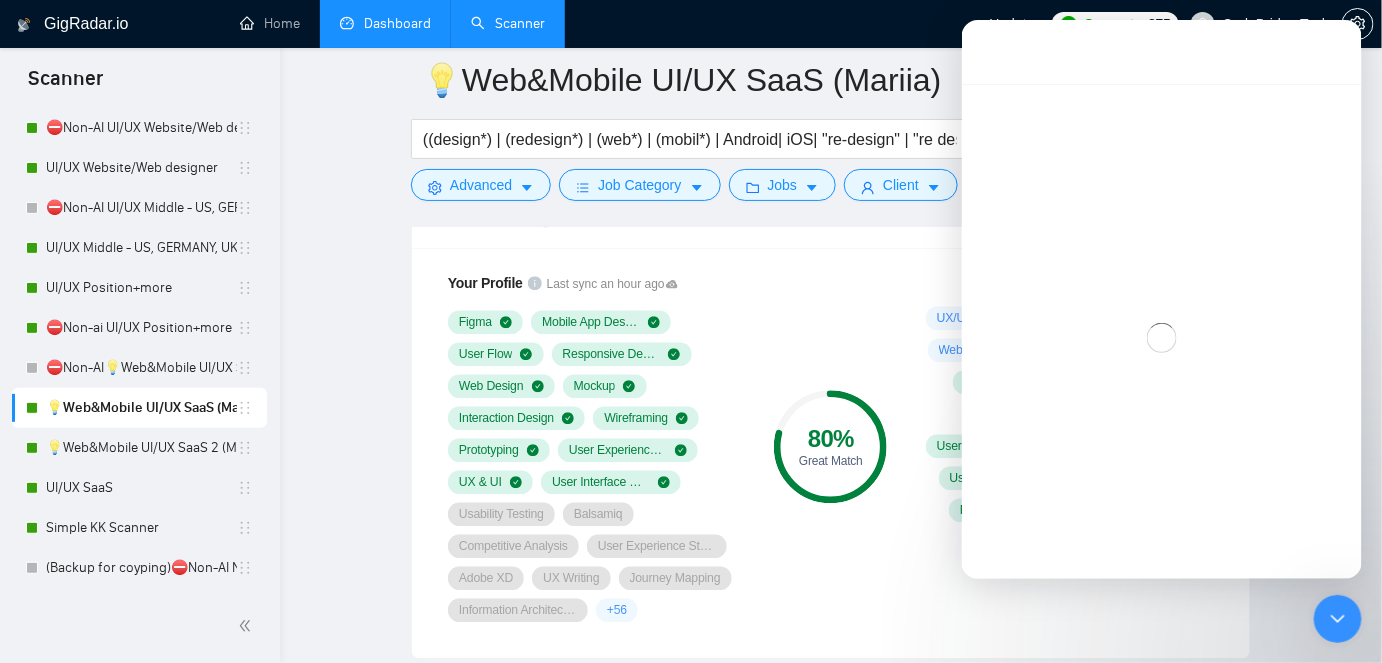 scroll, scrollTop: 2, scrollLeft: 0, axis: vertical 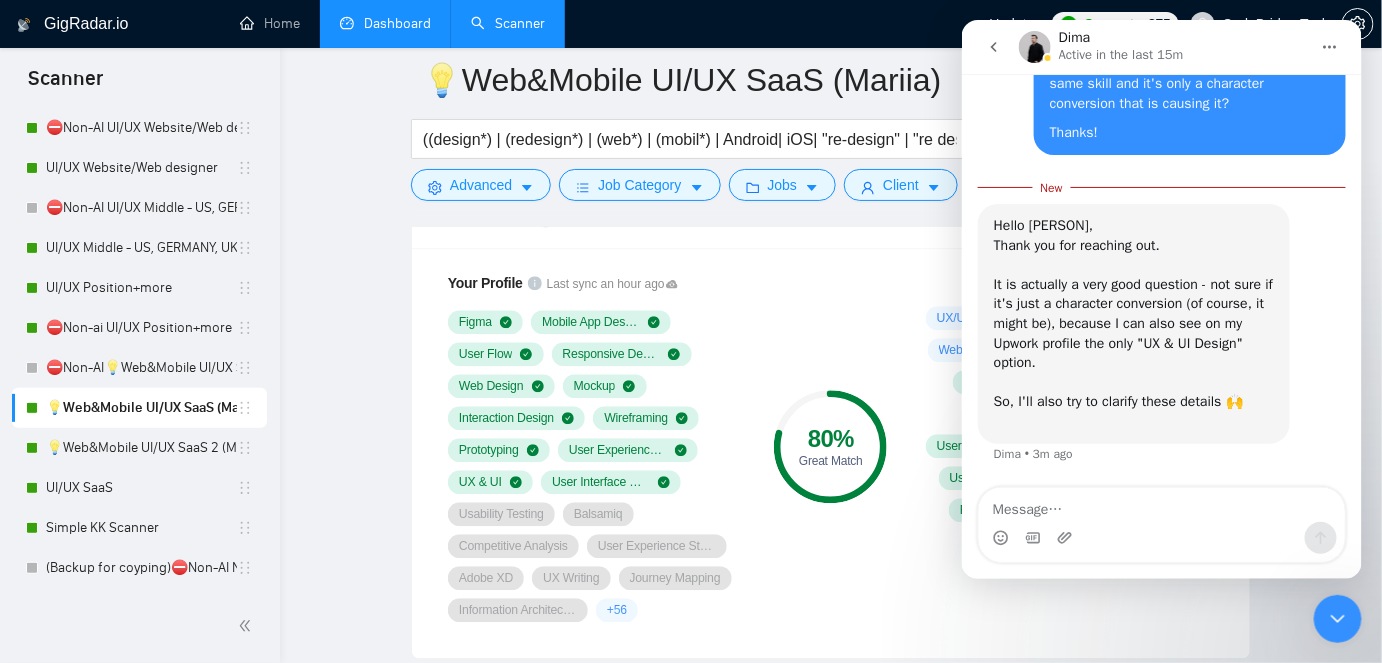 type on "T" 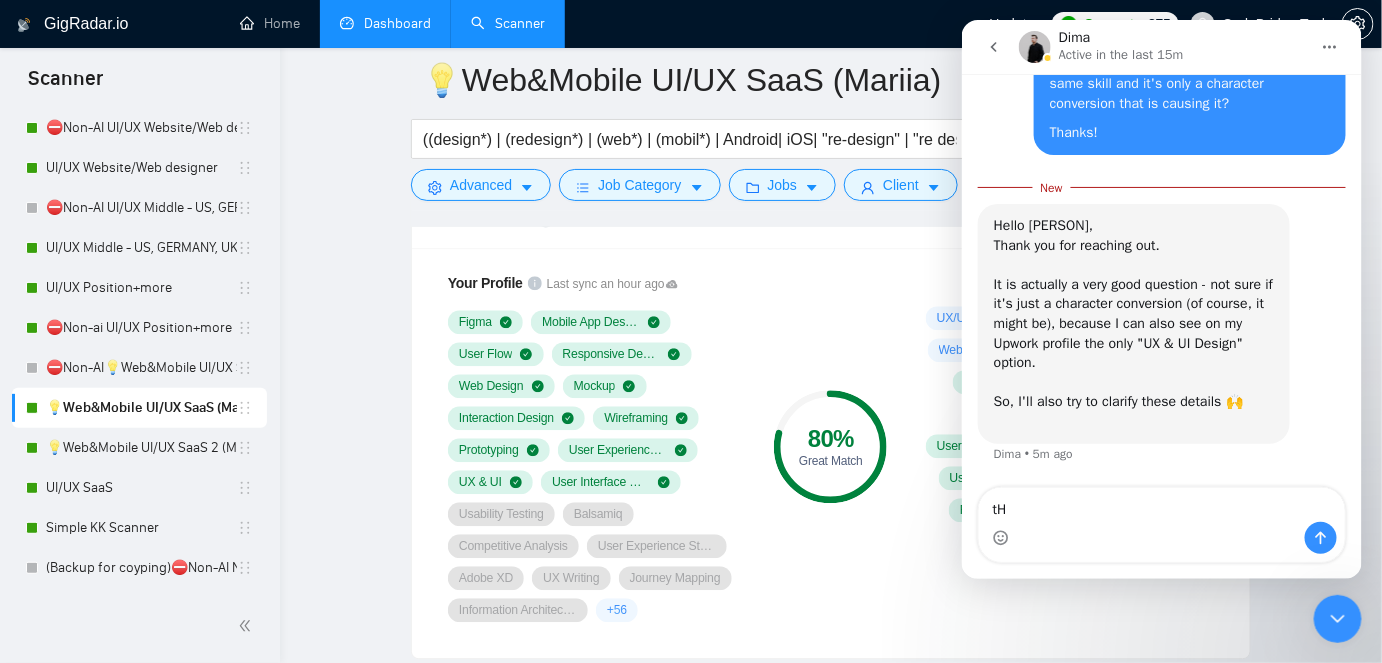 type on "t" 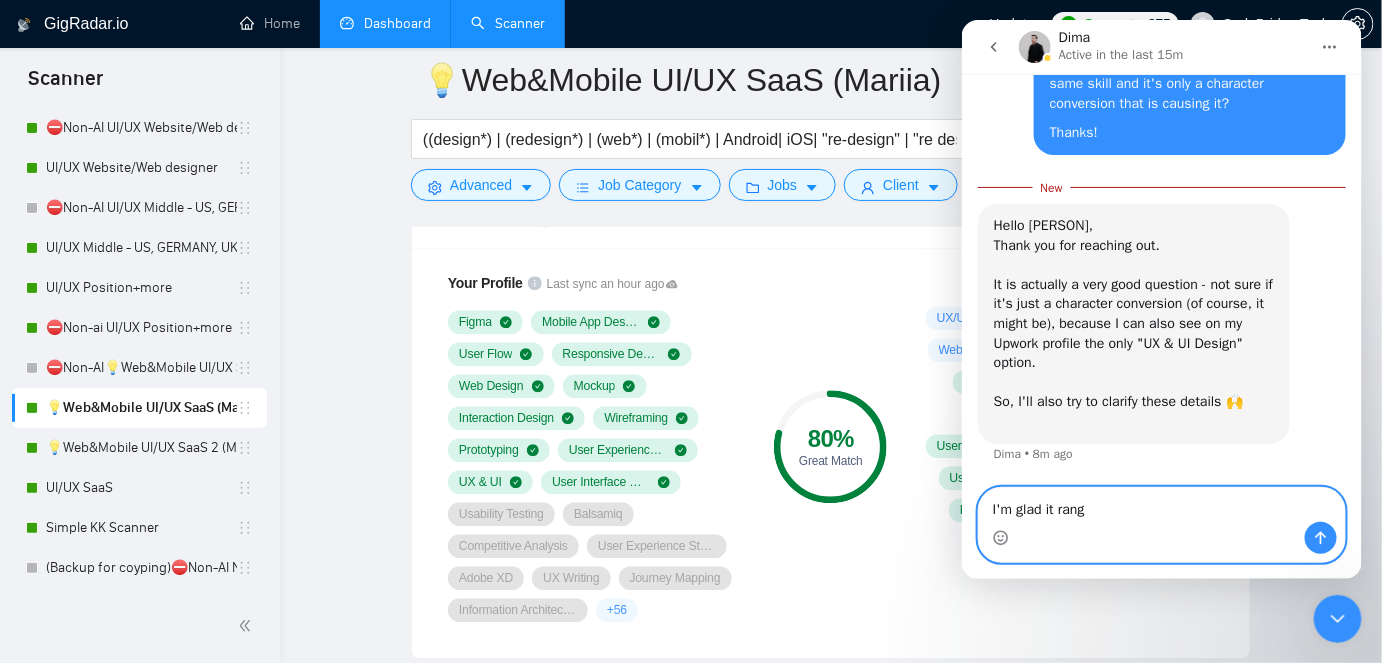 click on "I'm glad it rang" at bounding box center (1161, 504) 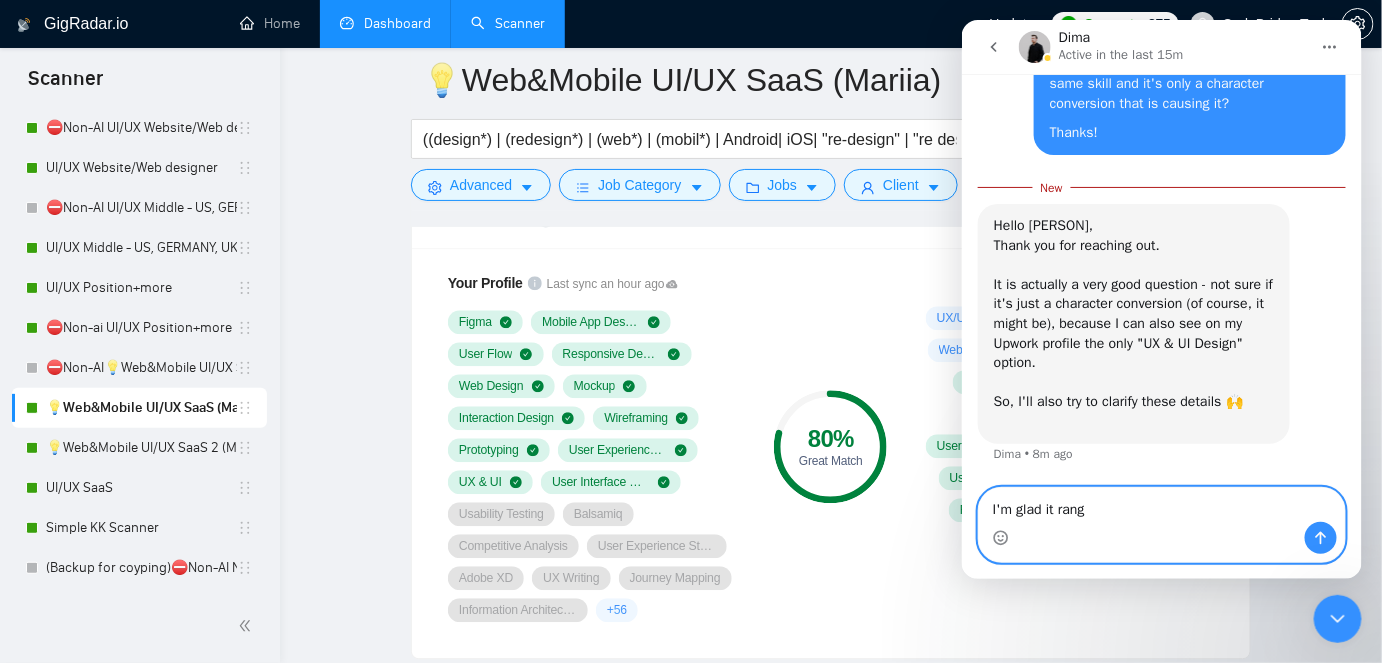 click on "I'm glad it rang" at bounding box center (1161, 504) 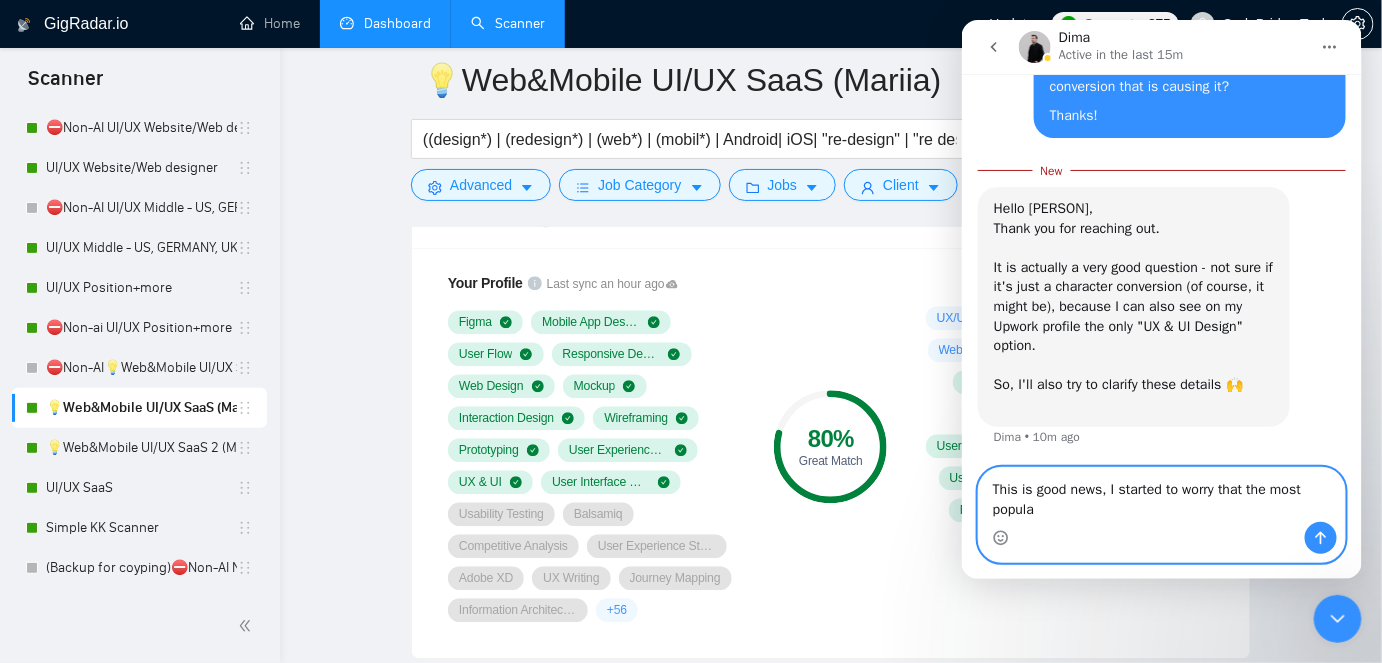 scroll, scrollTop: 1873, scrollLeft: 0, axis: vertical 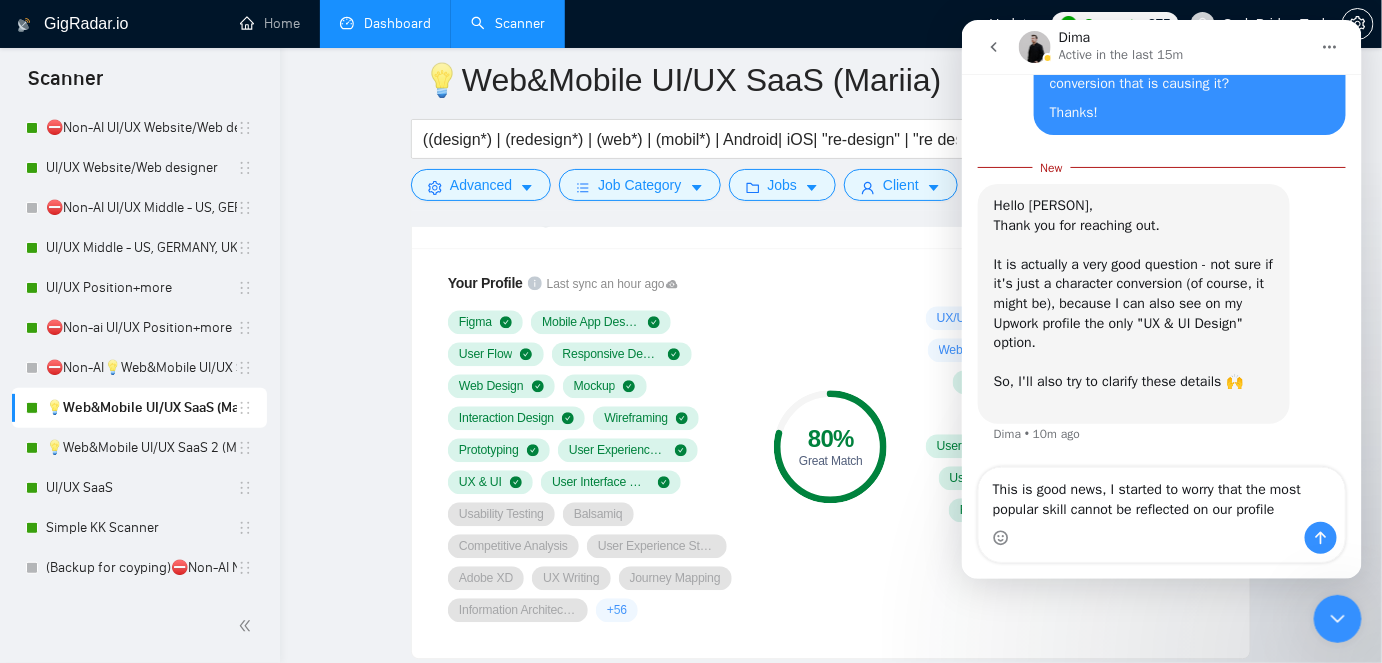 click at bounding box center [1161, 537] 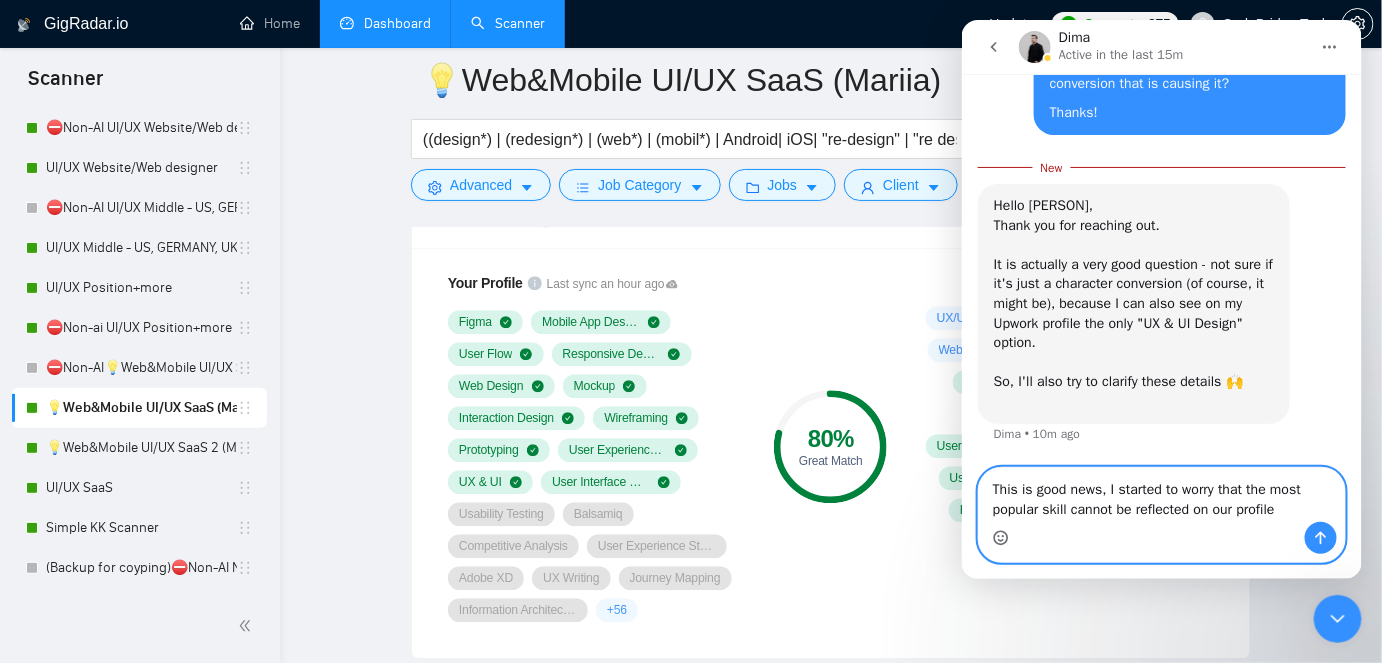 click 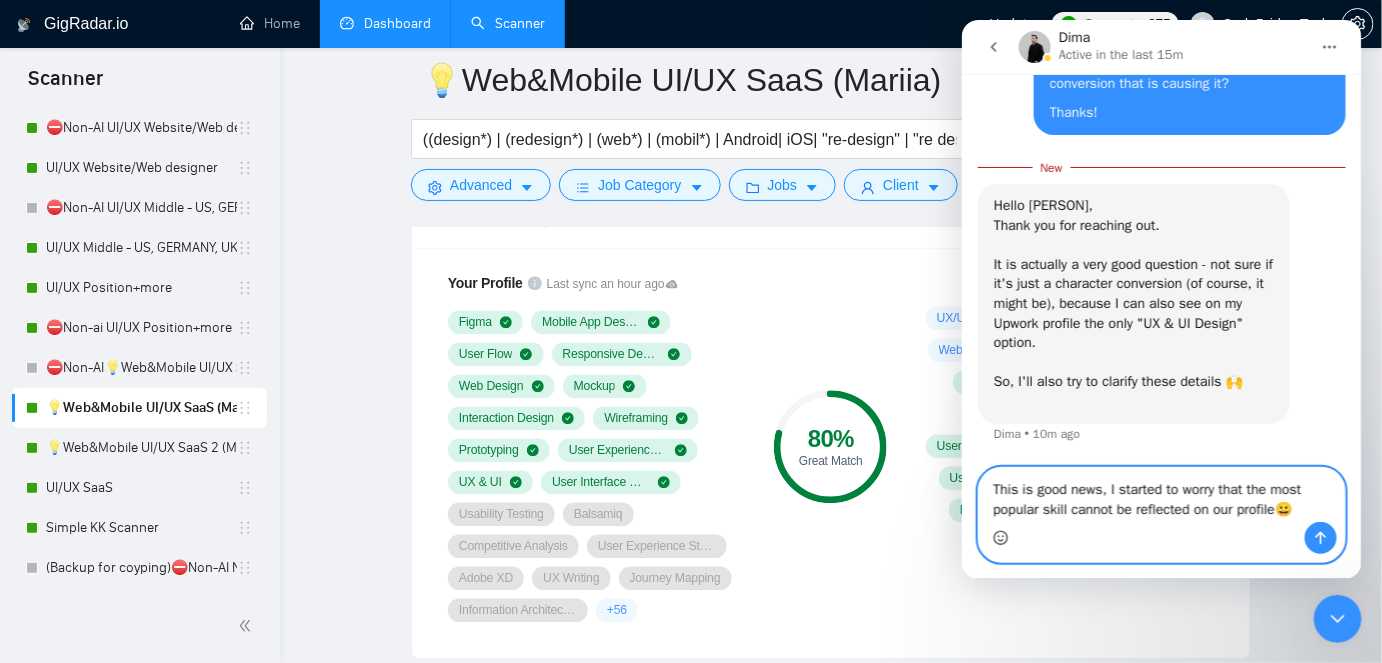 scroll, scrollTop: 1893, scrollLeft: 0, axis: vertical 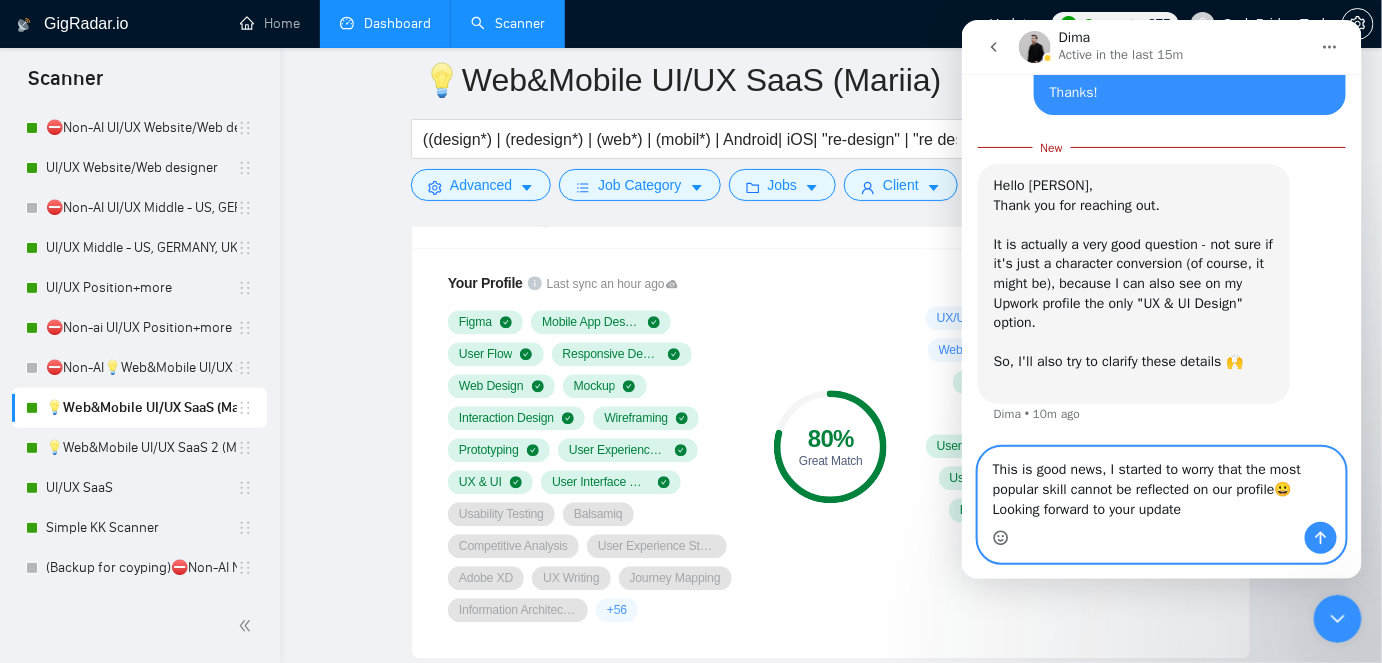 type on "This is good news, I started to worry that the most popular skill cannot be reflected on our profile😀 Looking forward to your update!" 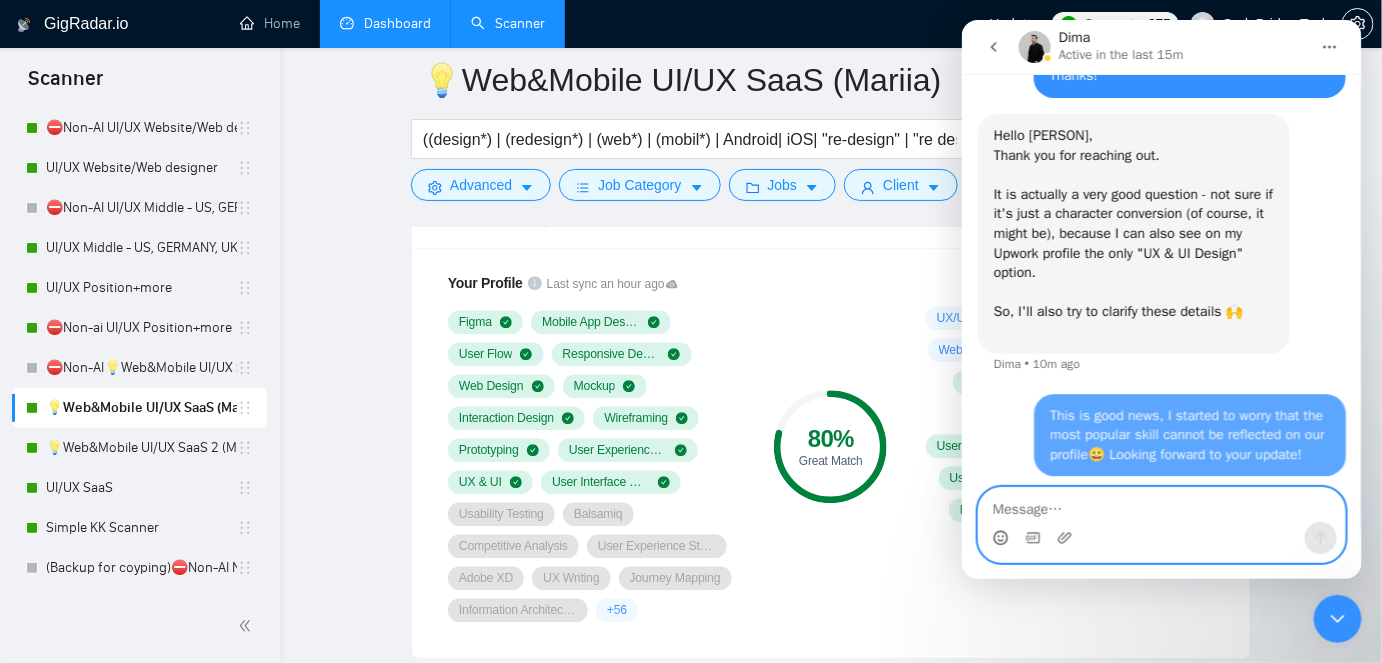 scroll, scrollTop: 1919, scrollLeft: 0, axis: vertical 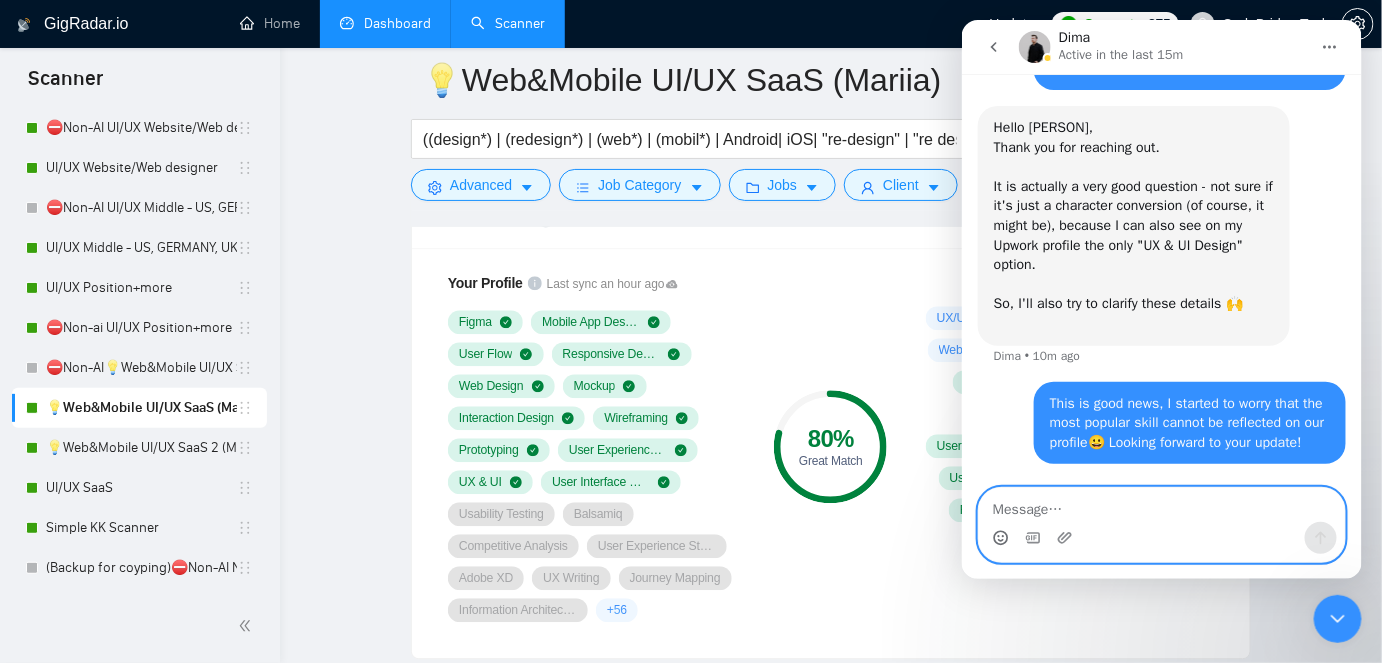 type 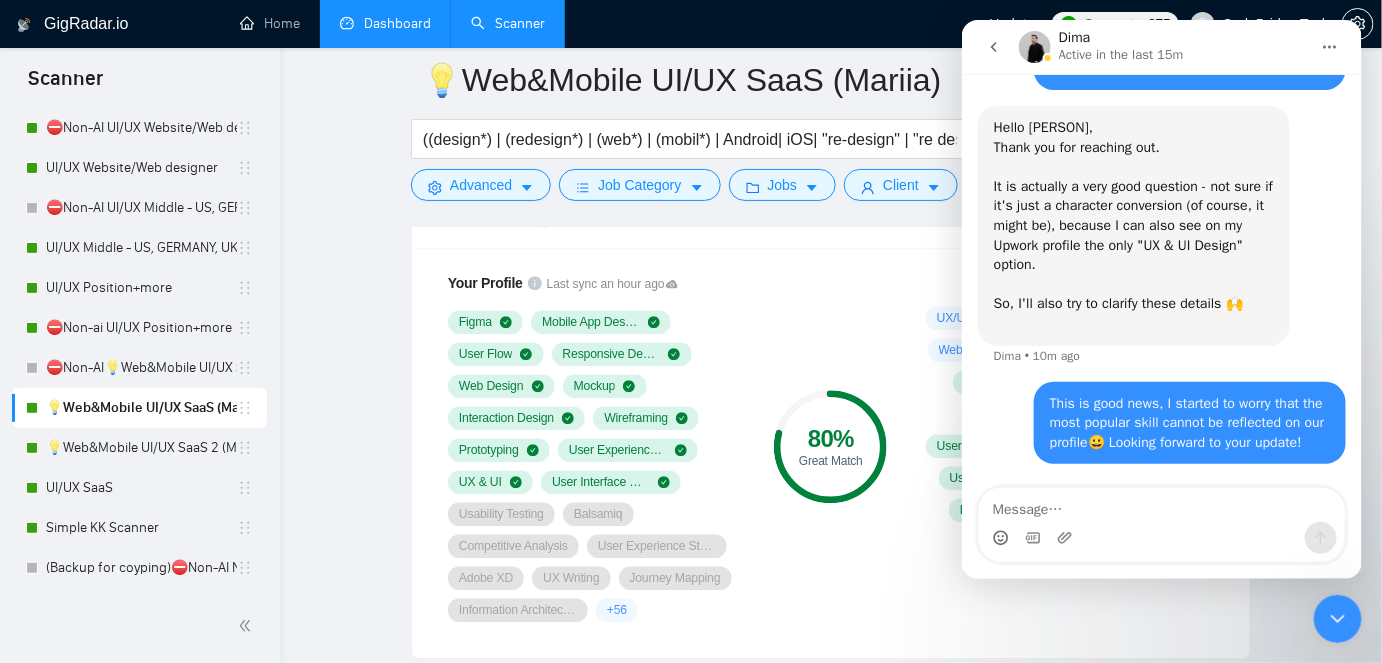 click 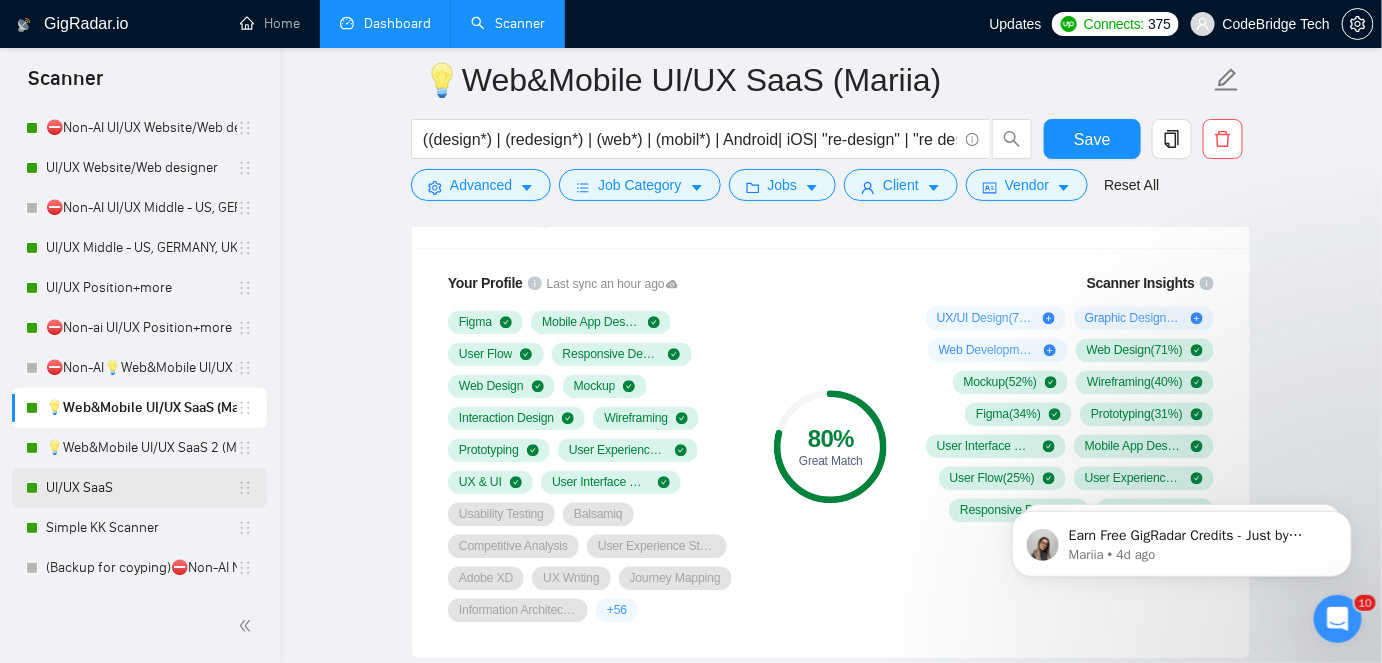 scroll, scrollTop: 0, scrollLeft: 0, axis: both 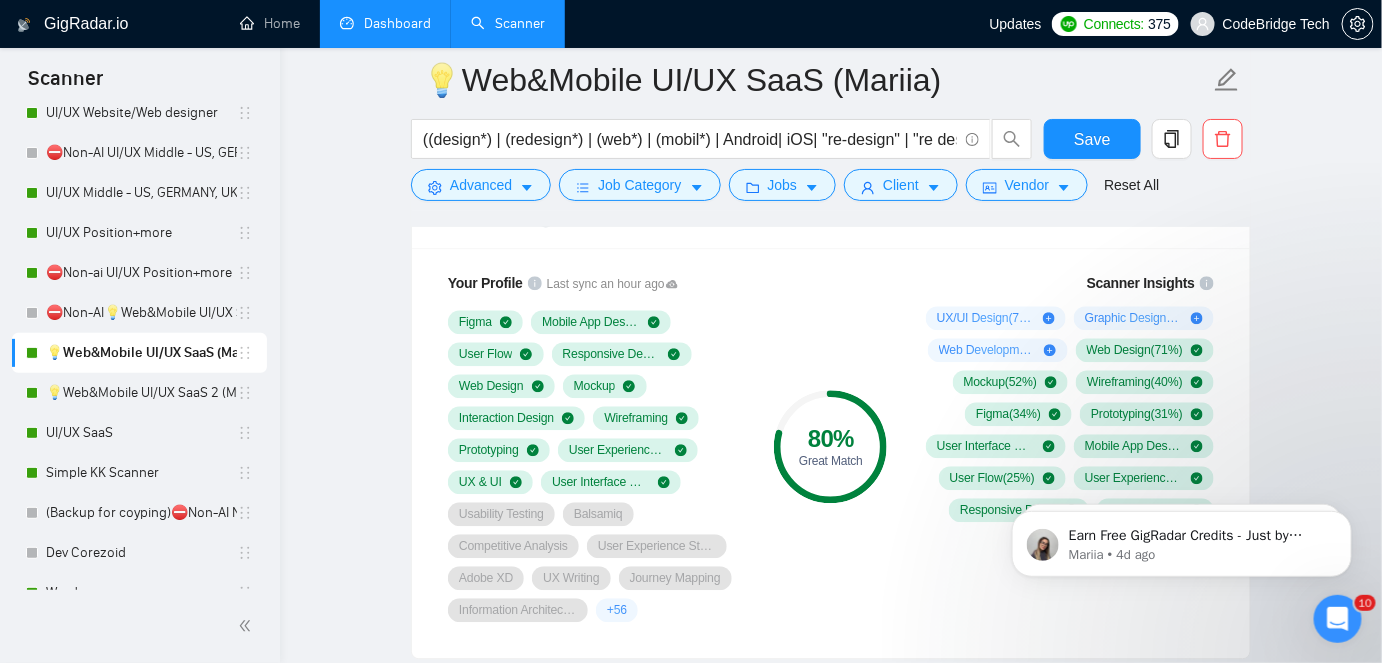 click 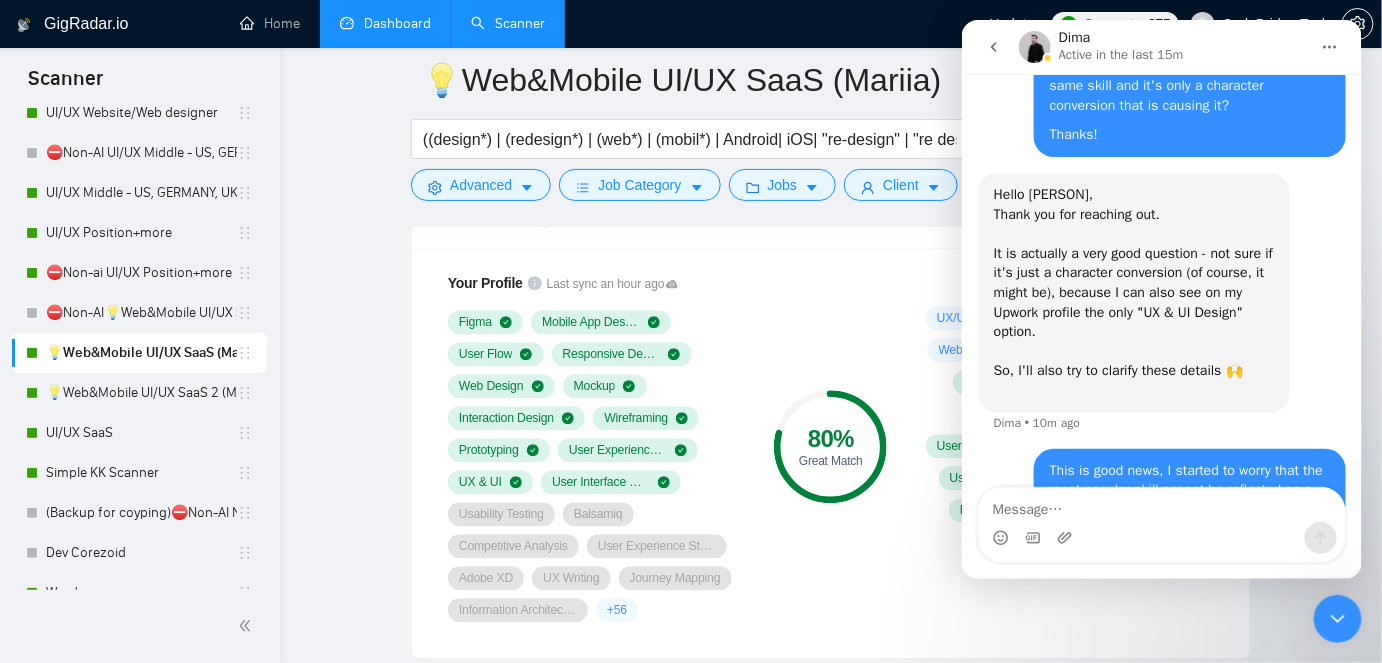 scroll, scrollTop: 1919, scrollLeft: 0, axis: vertical 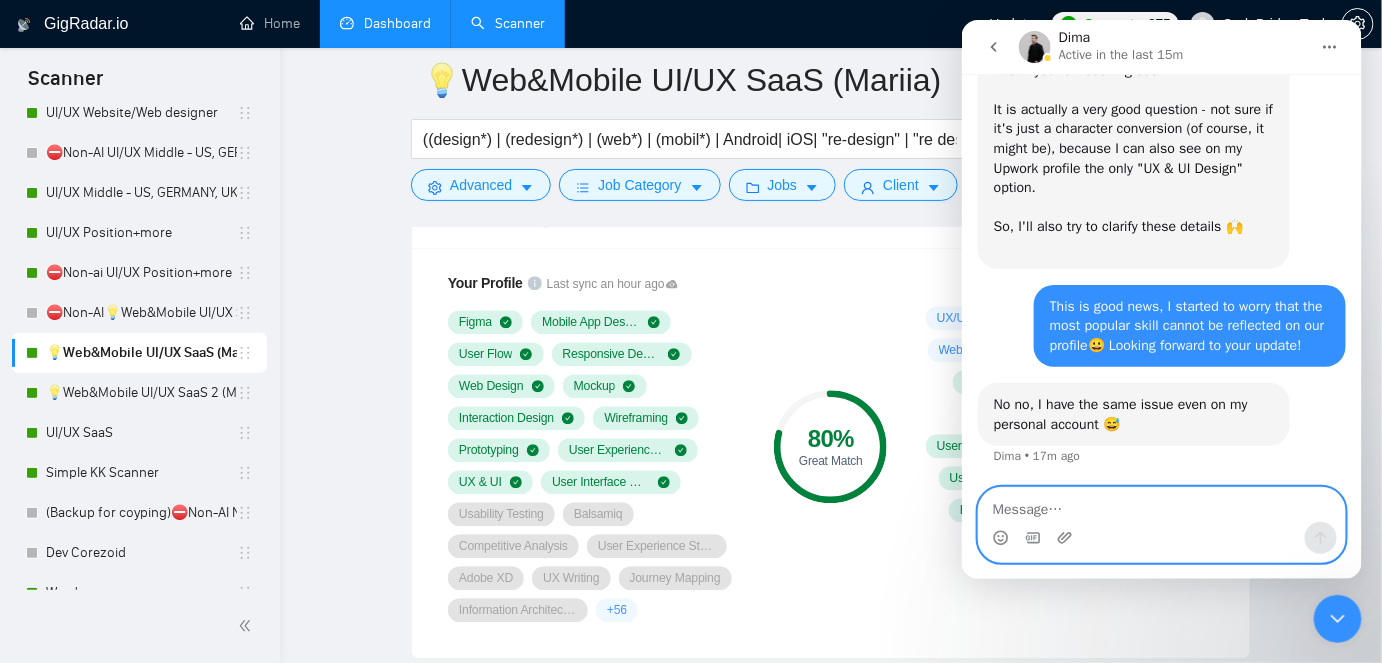 click at bounding box center [1161, 504] 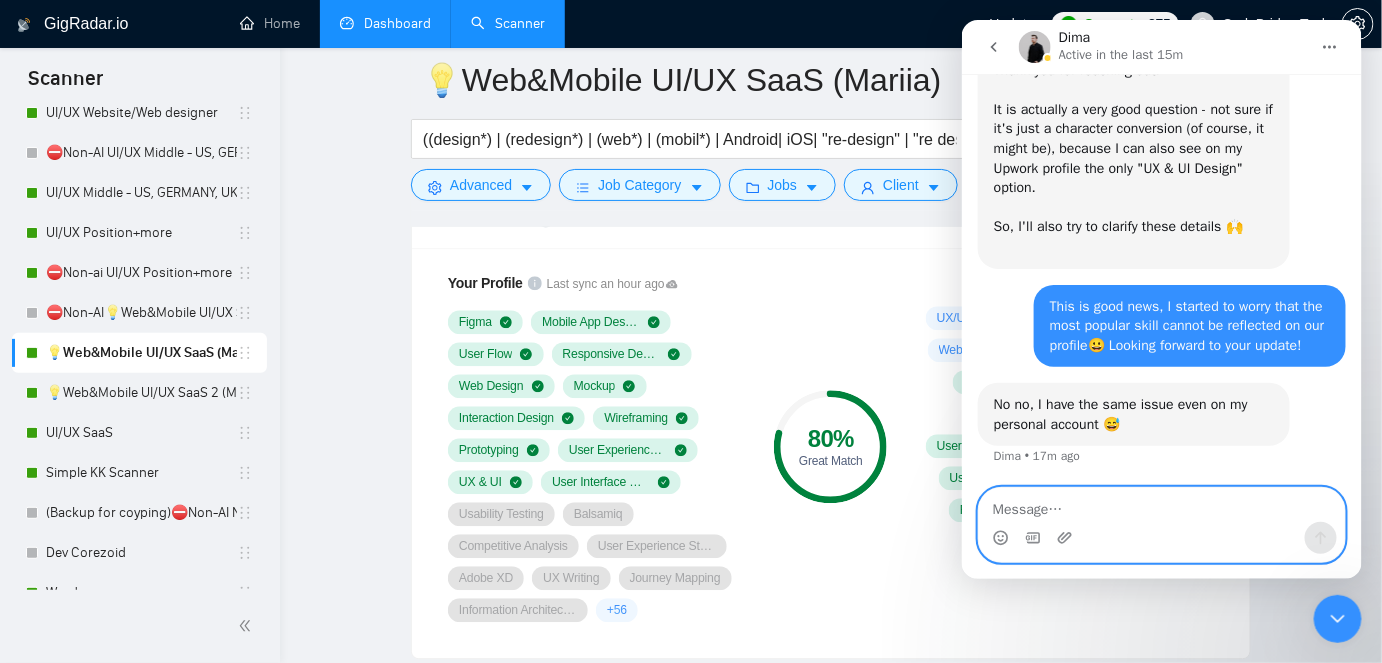 drag, startPoint x: 1111, startPoint y: 418, endPoint x: 1053, endPoint y: 497, distance: 98.005104 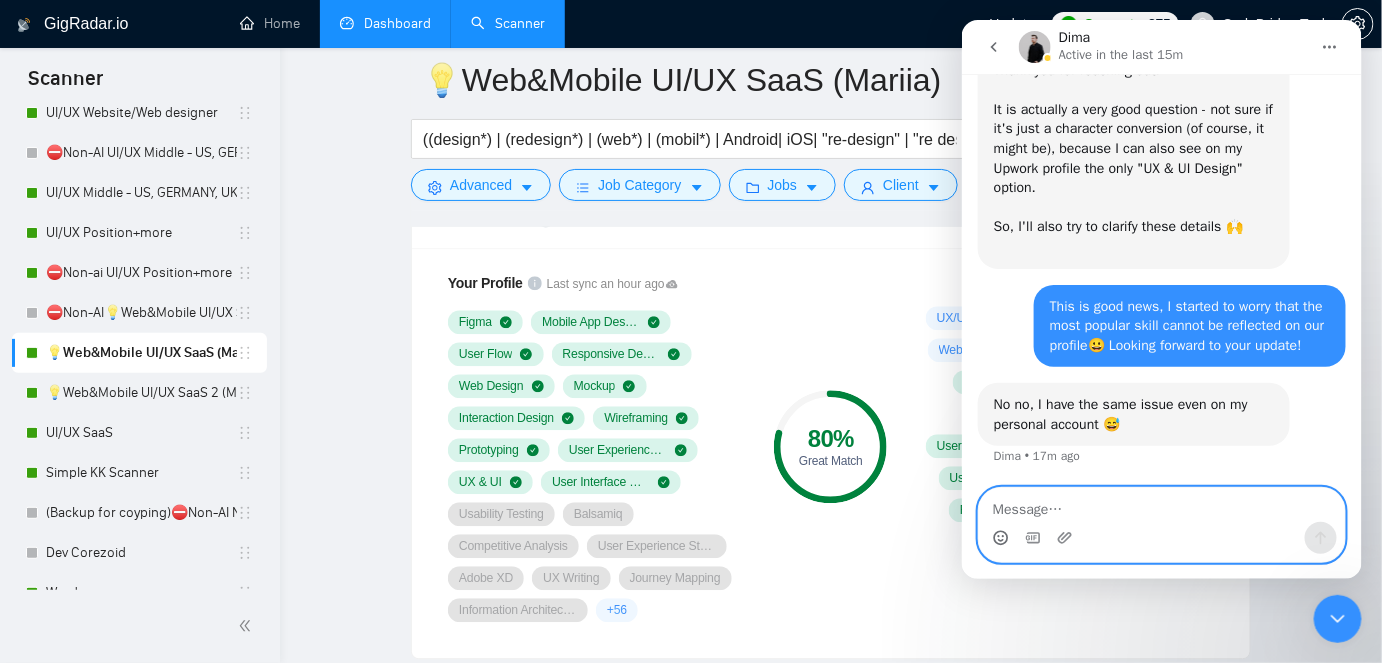 click 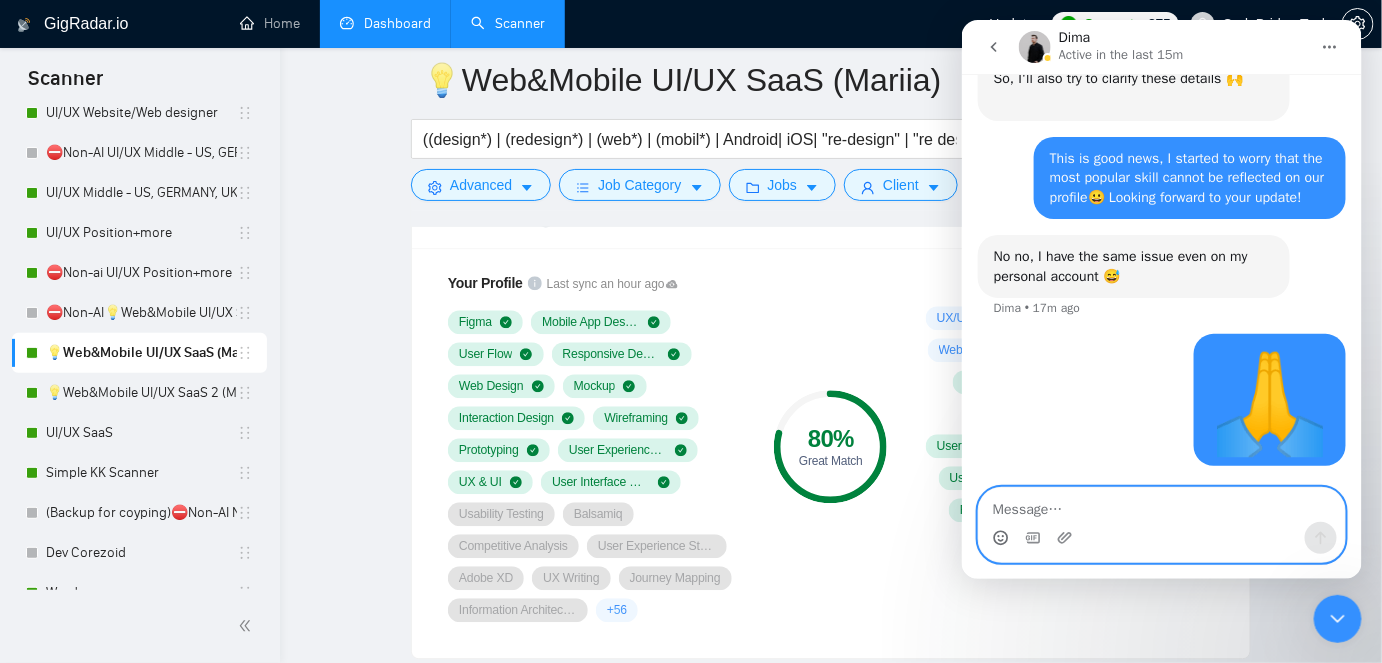 scroll, scrollTop: 2146, scrollLeft: 0, axis: vertical 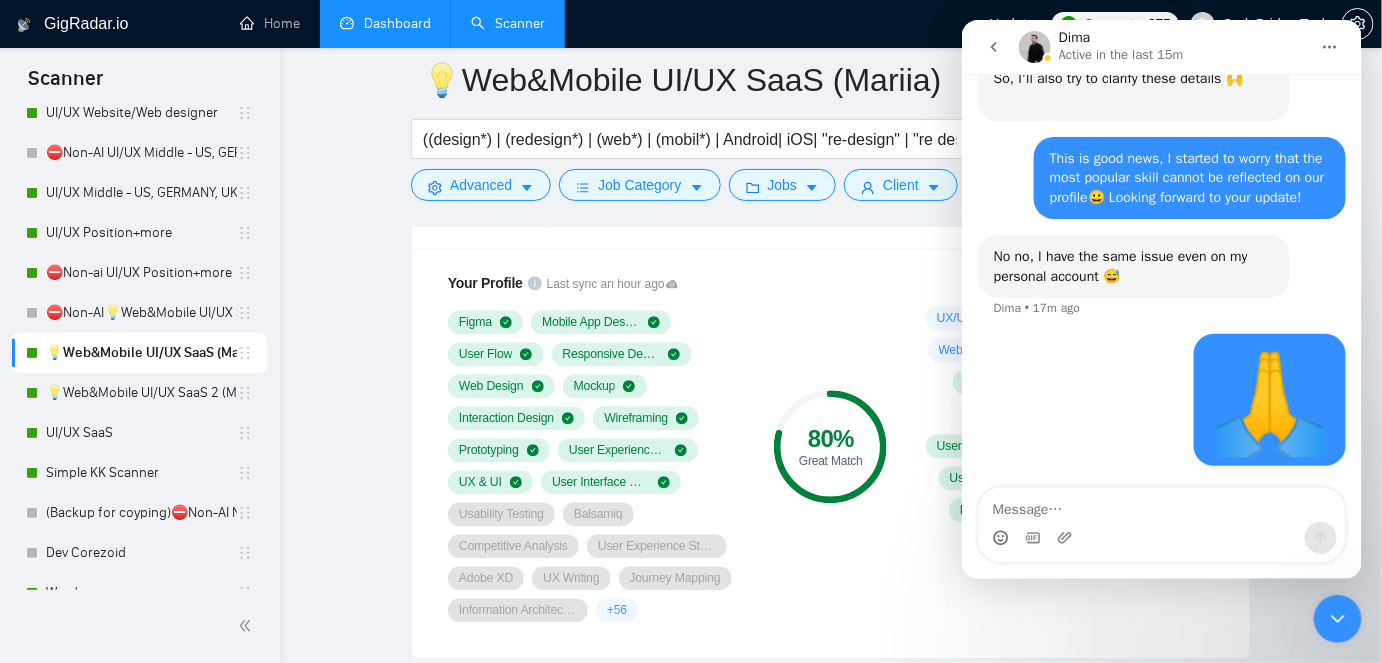 click at bounding box center [1337, 618] 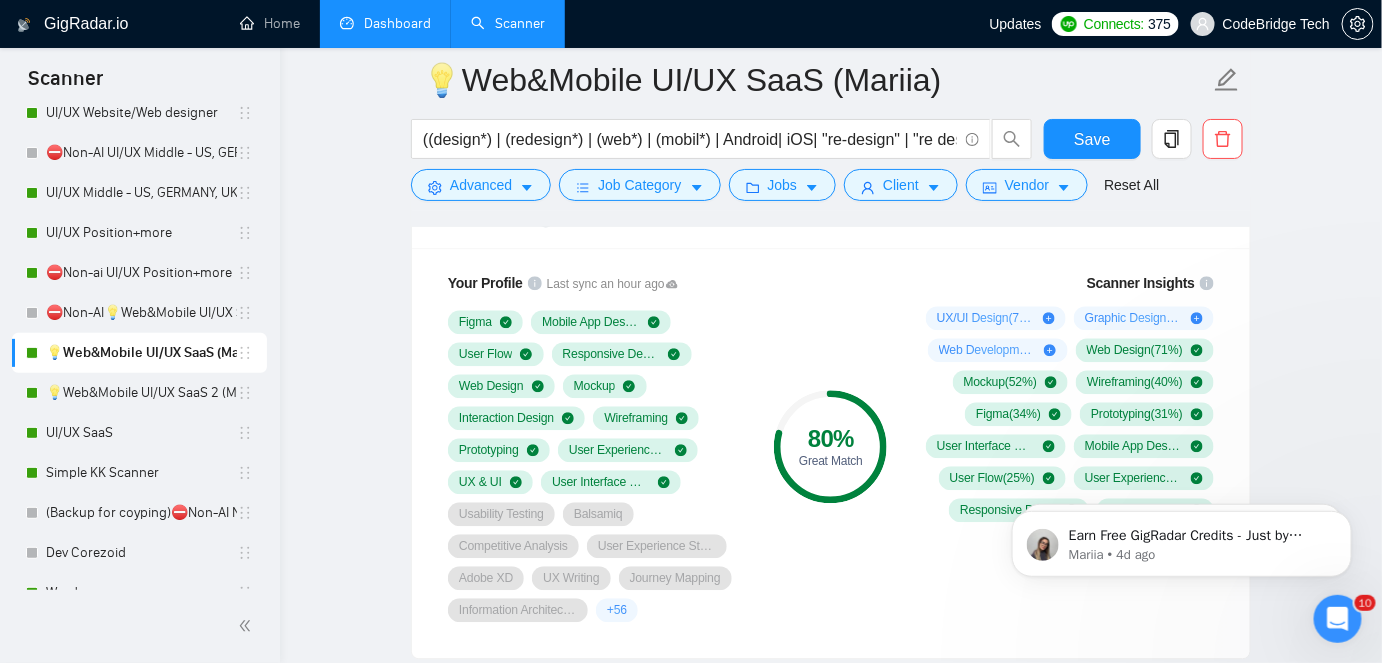 scroll, scrollTop: 0, scrollLeft: 0, axis: both 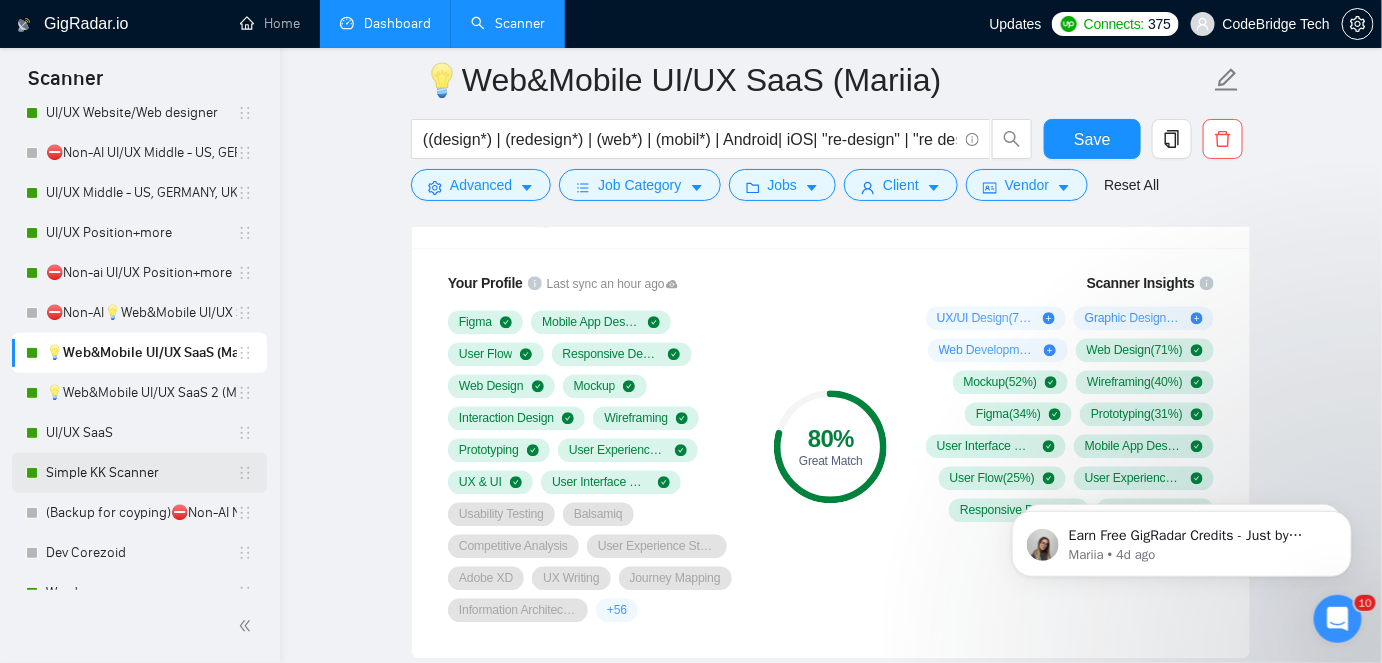 click on "Simple KK Scanner" at bounding box center (141, 473) 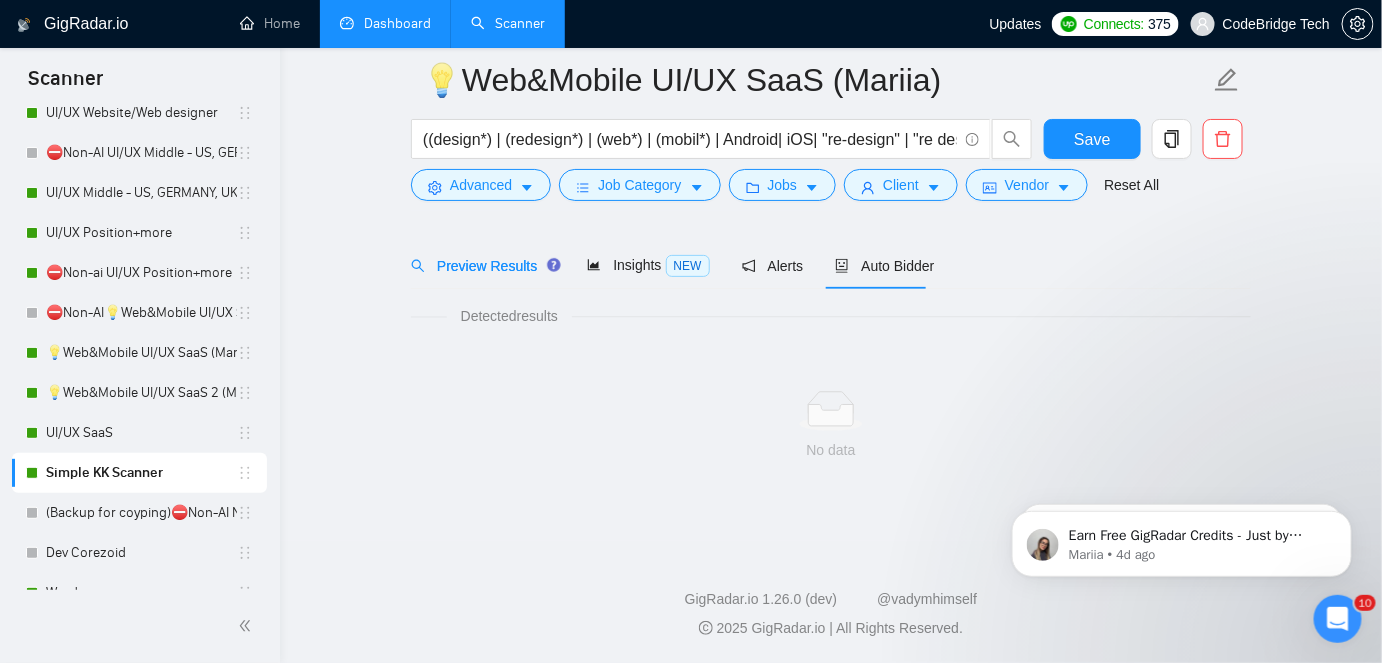 scroll, scrollTop: 66, scrollLeft: 0, axis: vertical 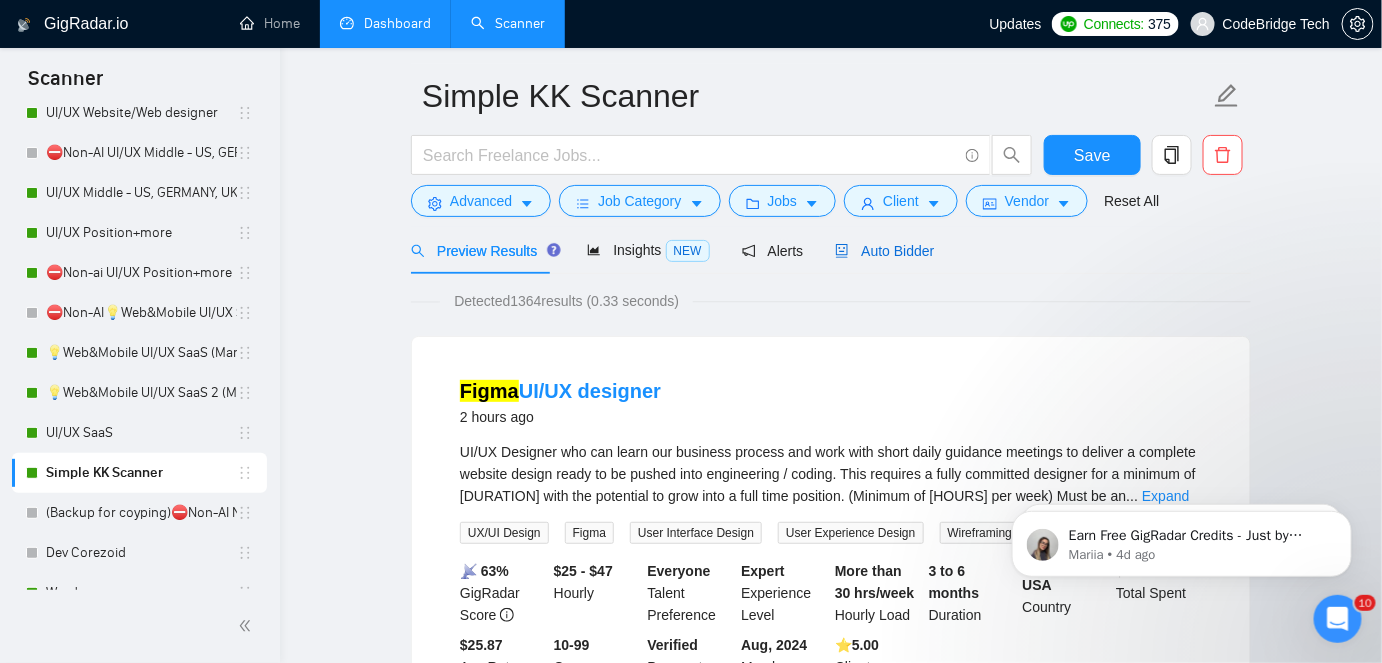 click on "Auto Bidder" at bounding box center [884, 251] 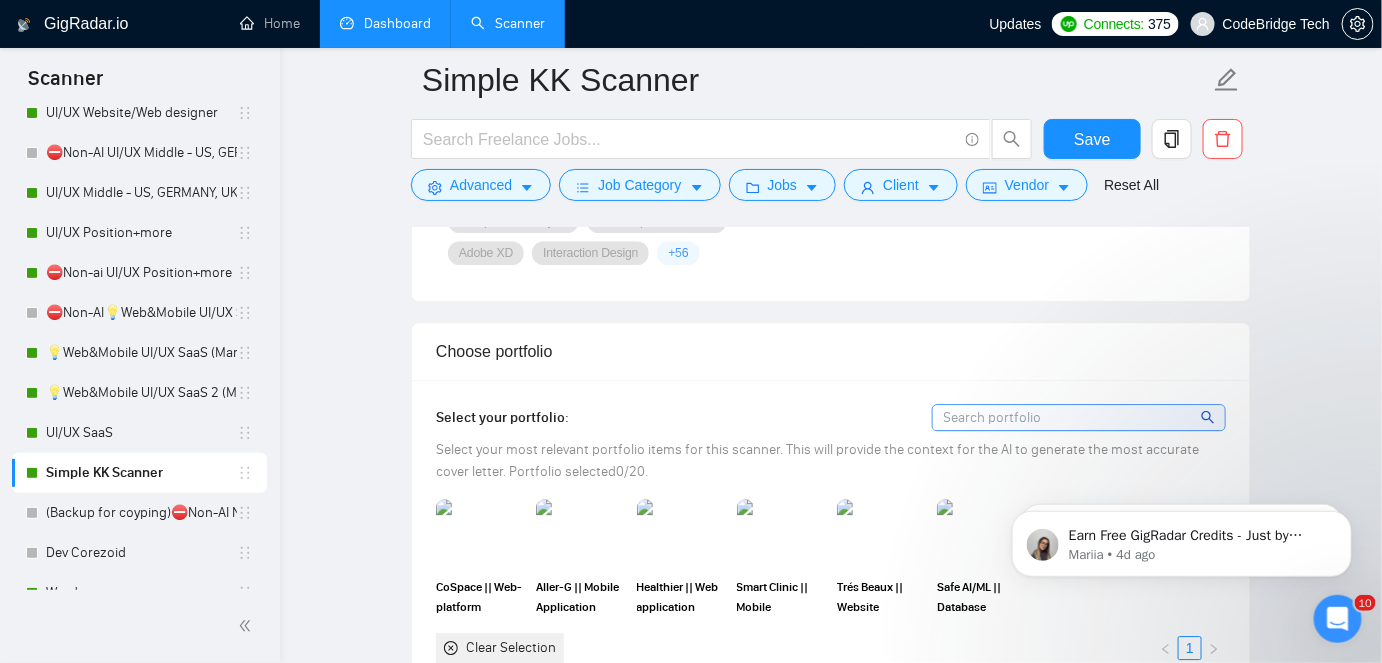 scroll, scrollTop: 1703, scrollLeft: 0, axis: vertical 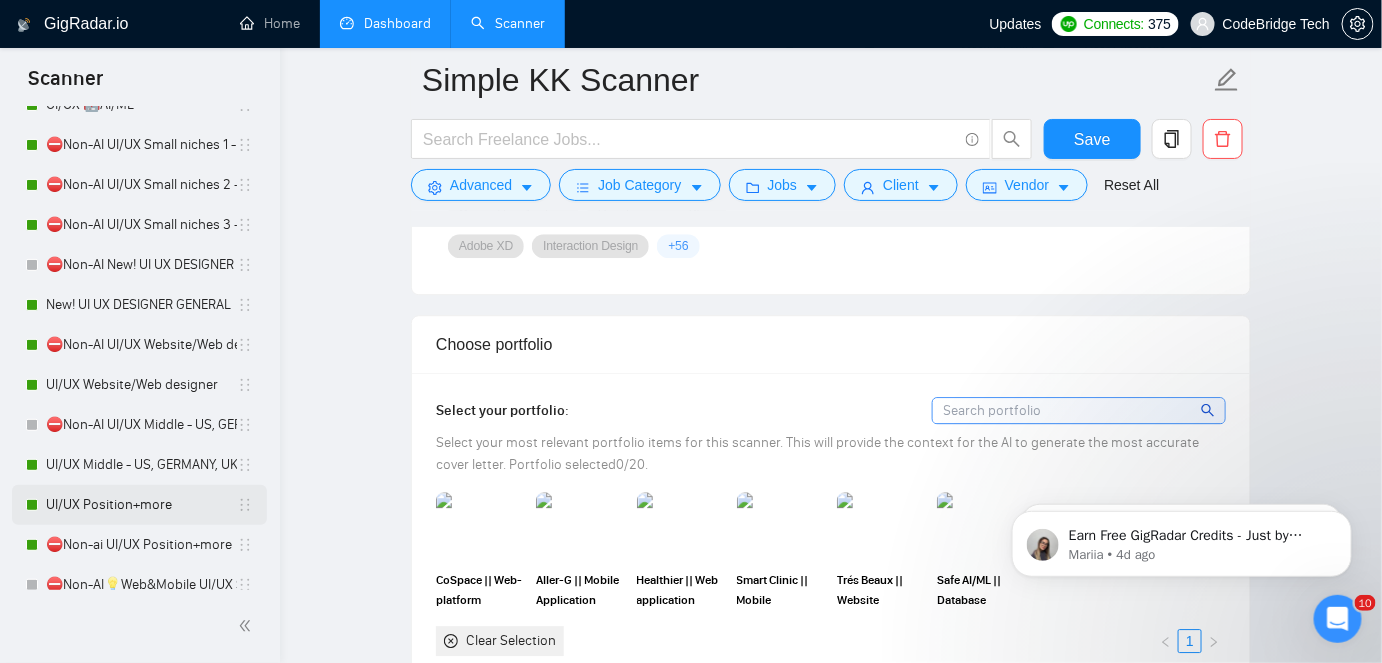 click on "UI/UX Position+more" at bounding box center [141, 505] 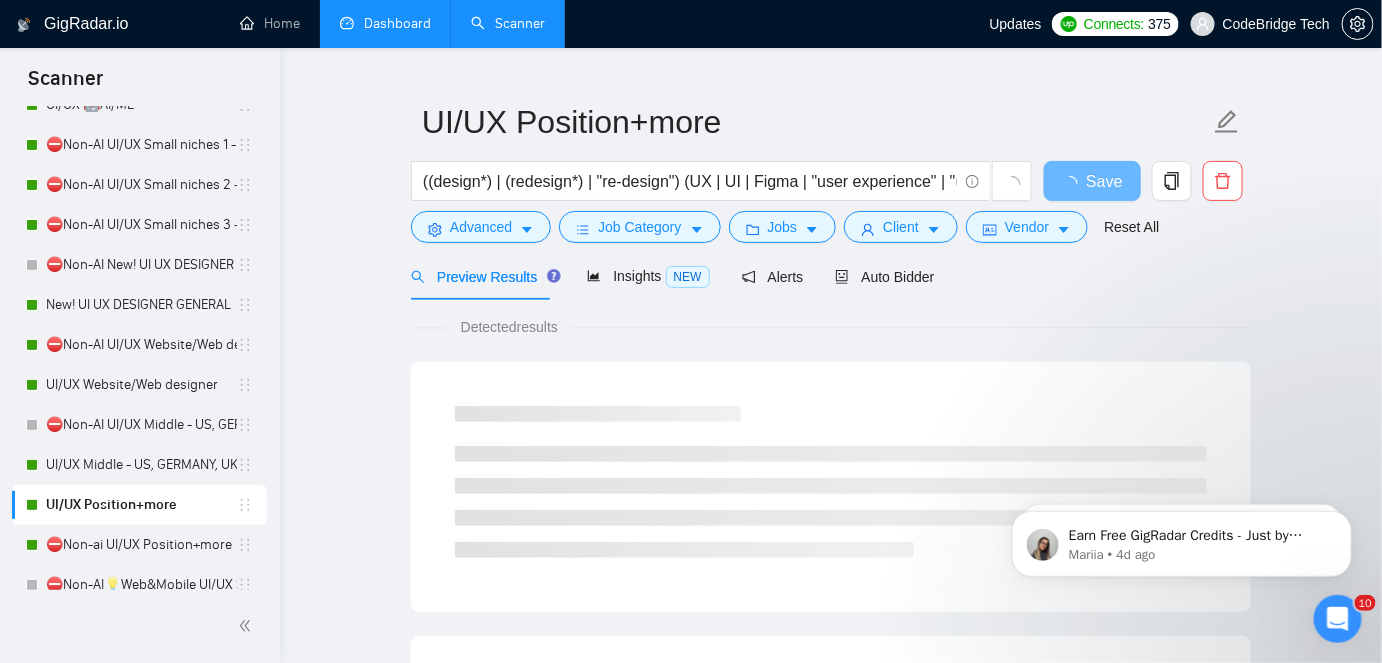 scroll, scrollTop: 0, scrollLeft: 0, axis: both 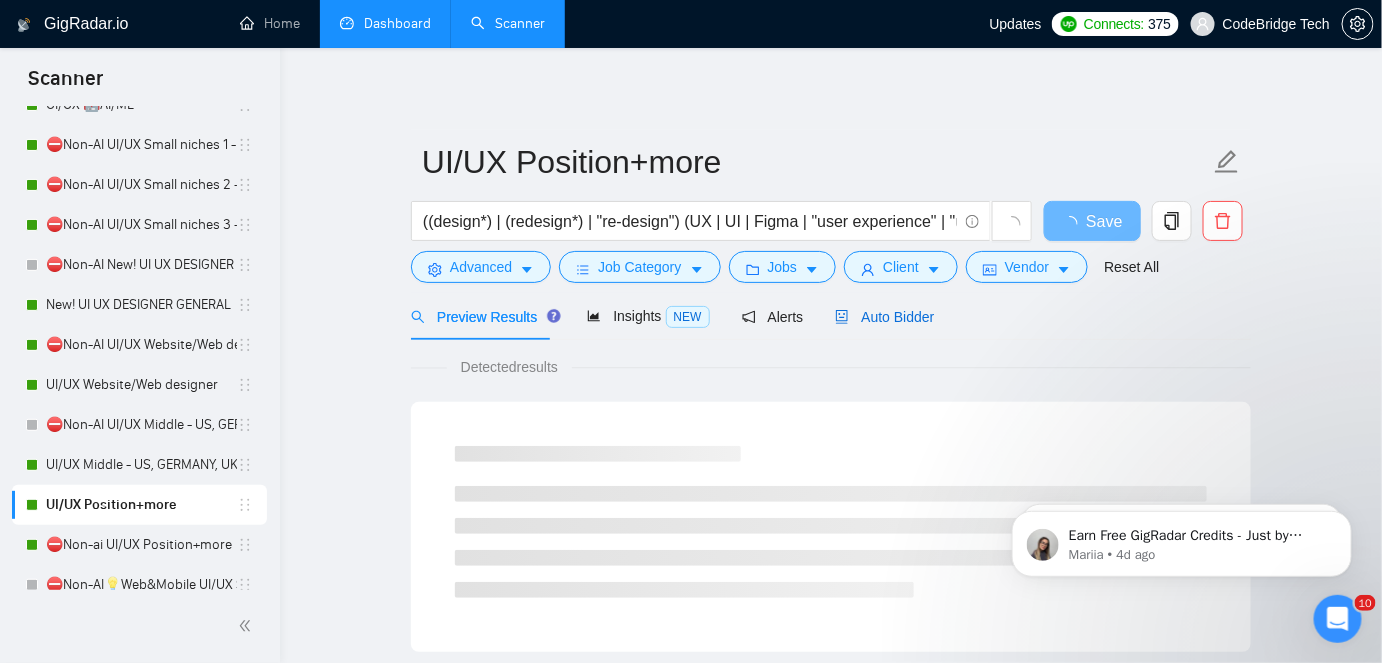 click on "Auto Bidder" at bounding box center (884, 317) 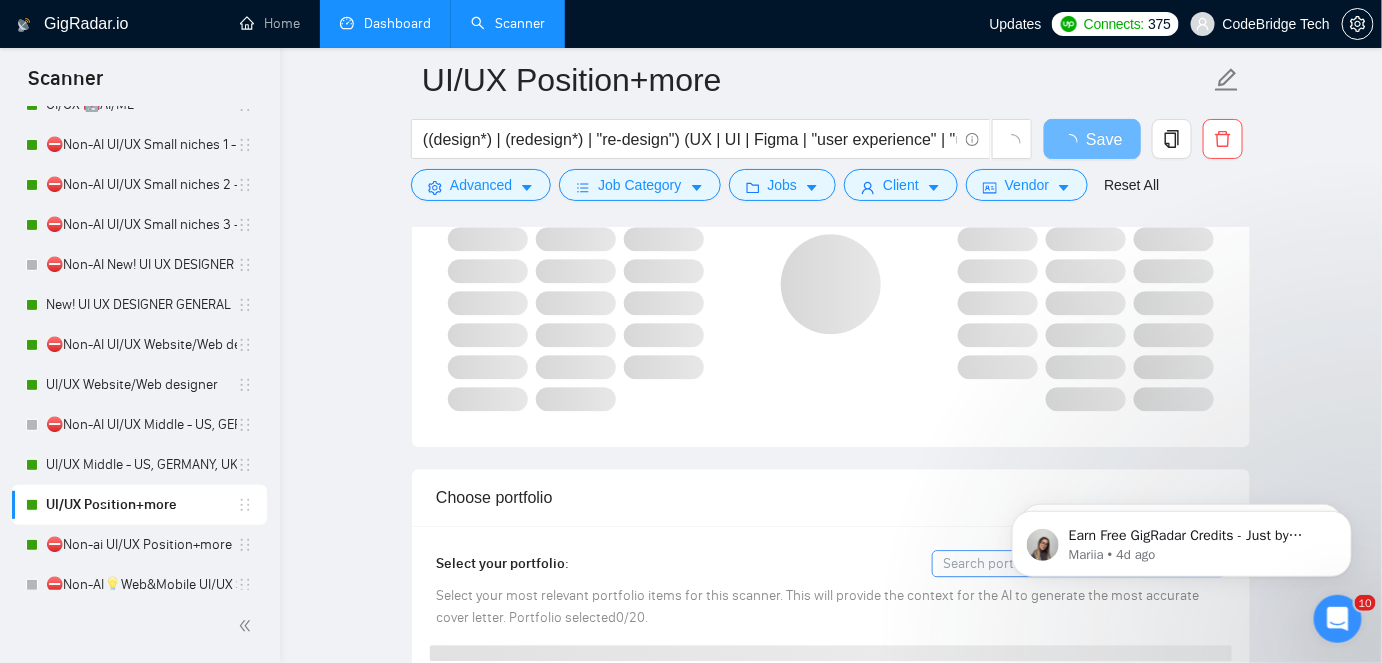 scroll, scrollTop: 1363, scrollLeft: 0, axis: vertical 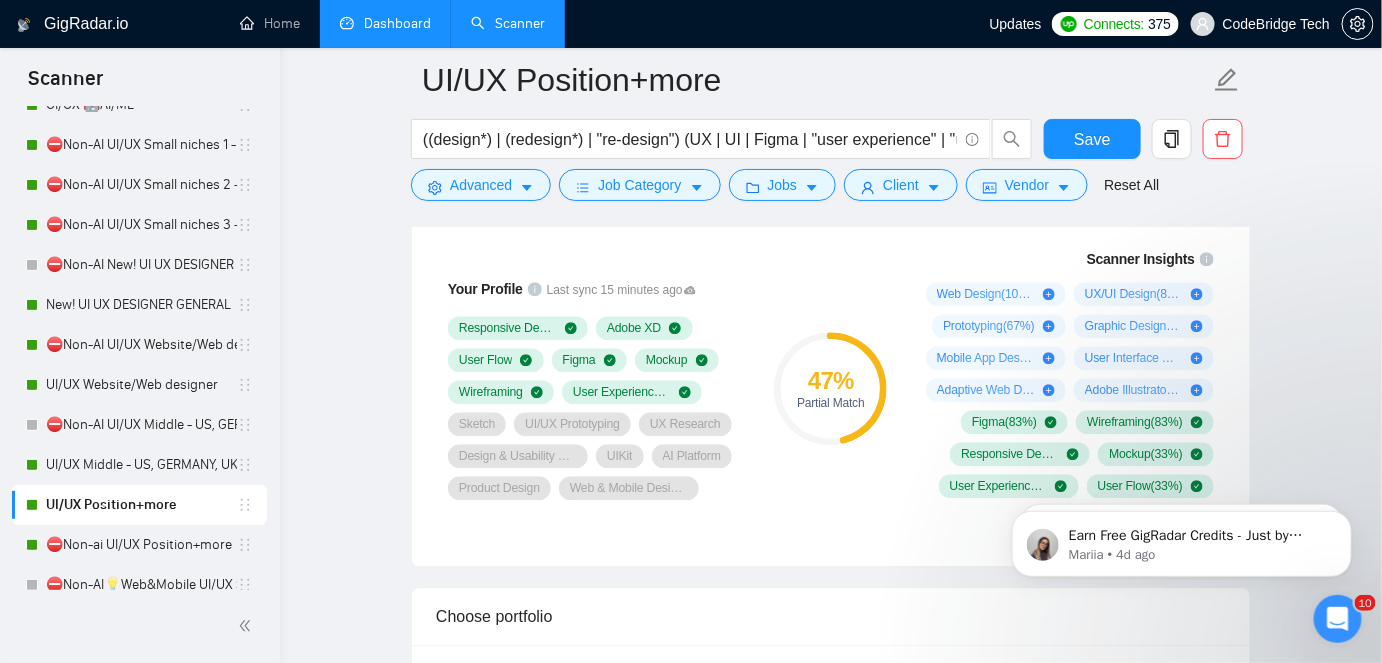 type 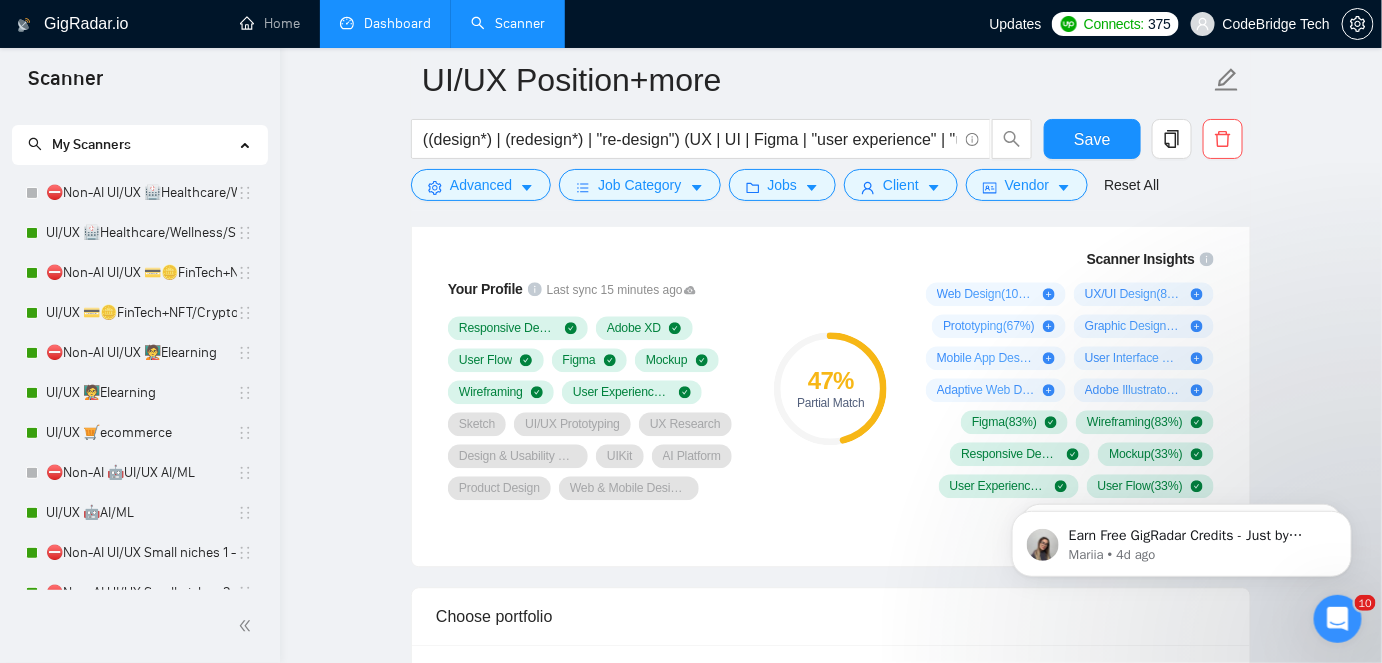 scroll, scrollTop: 0, scrollLeft: 0, axis: both 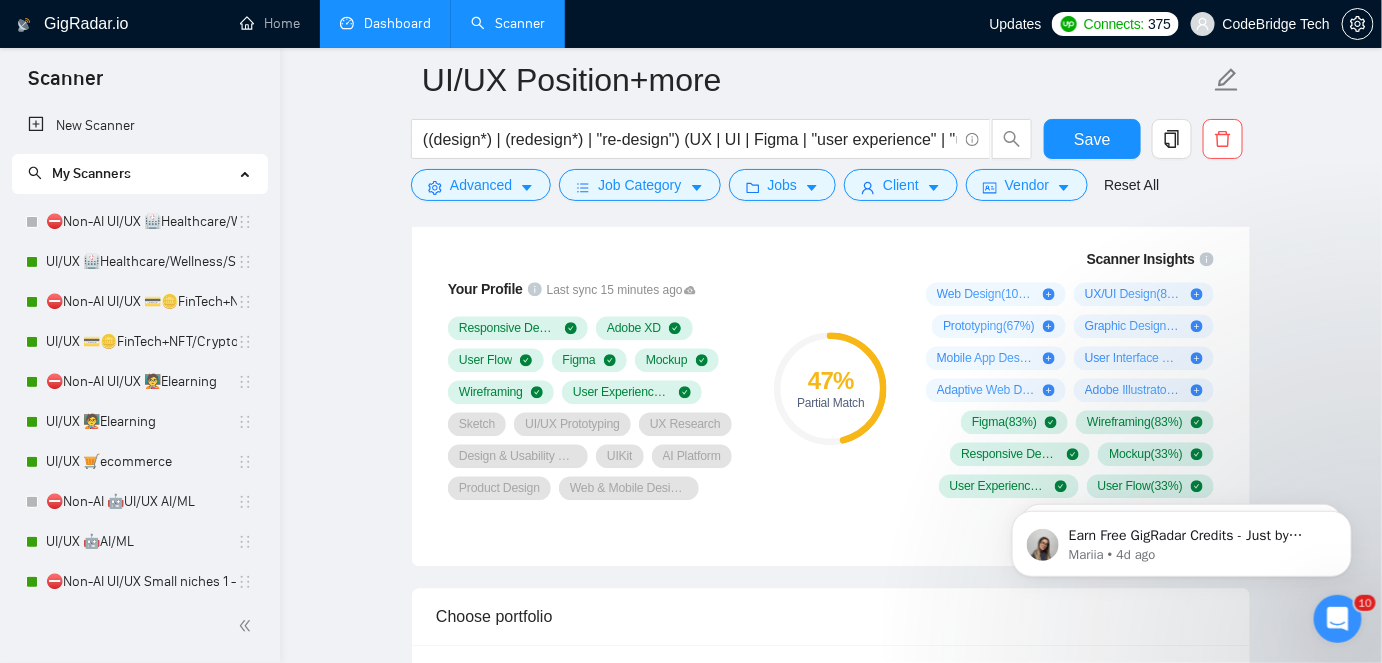 click 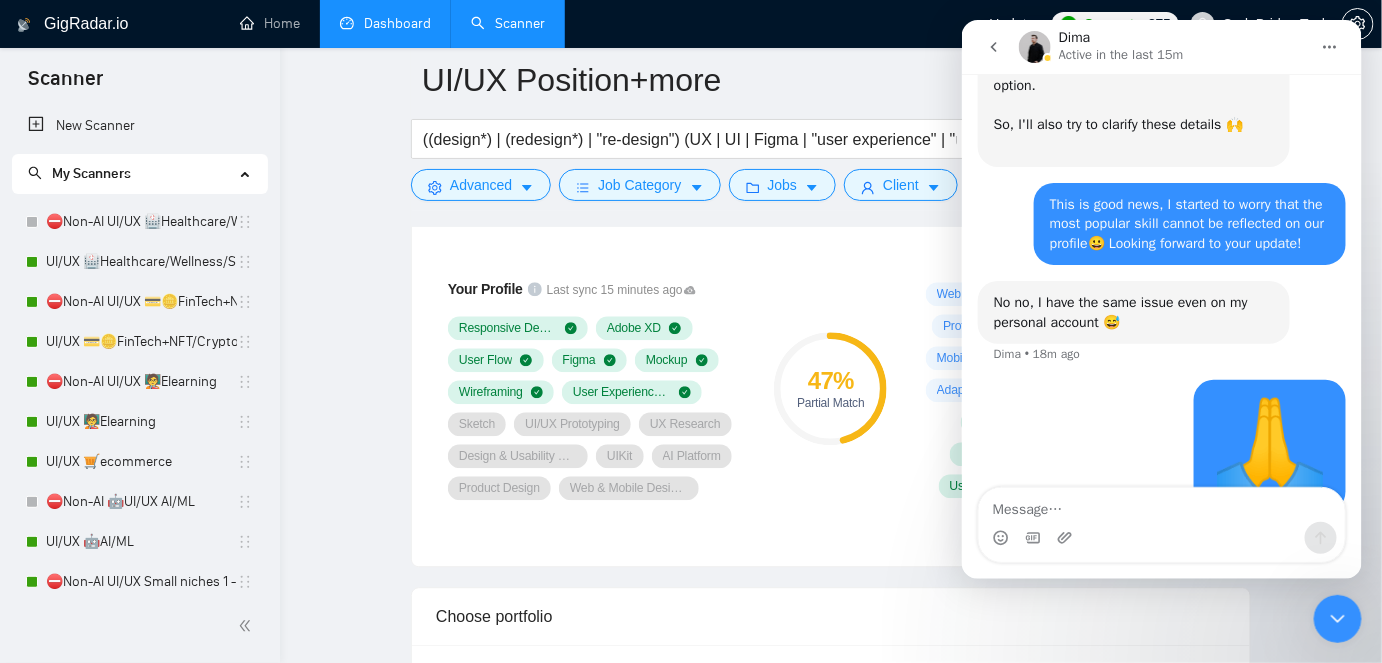 scroll, scrollTop: 2146, scrollLeft: 0, axis: vertical 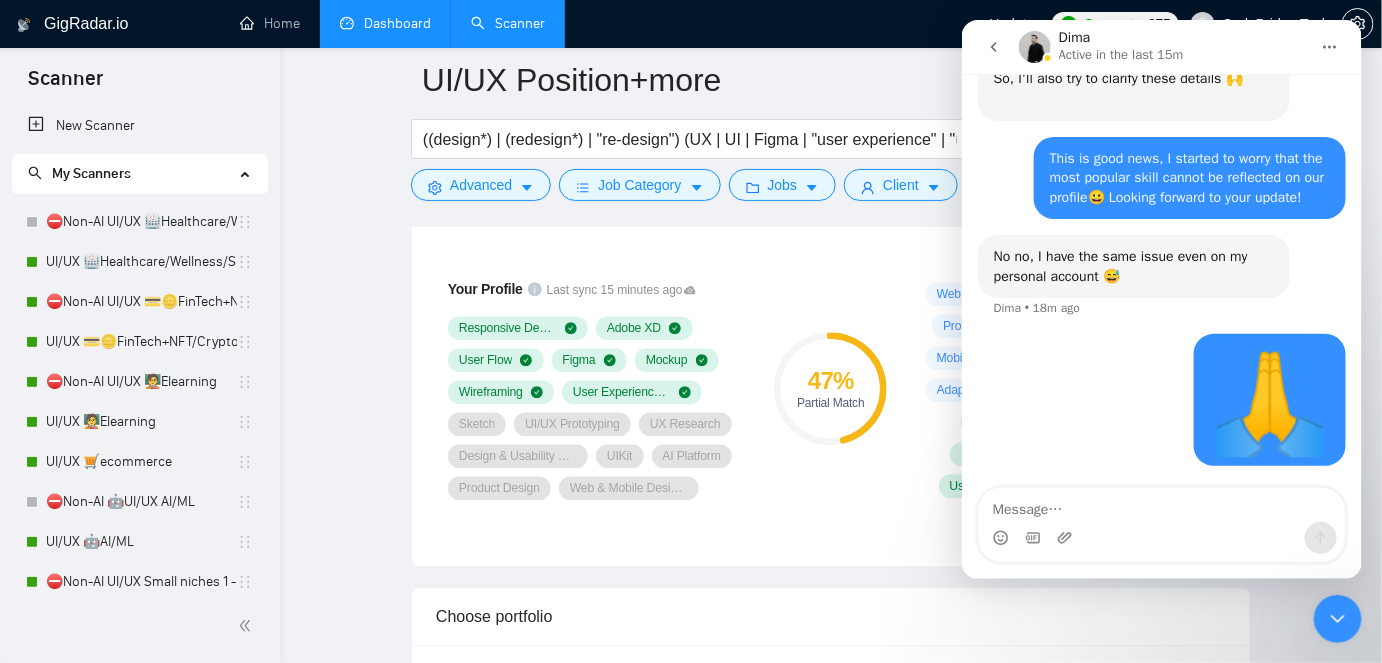click 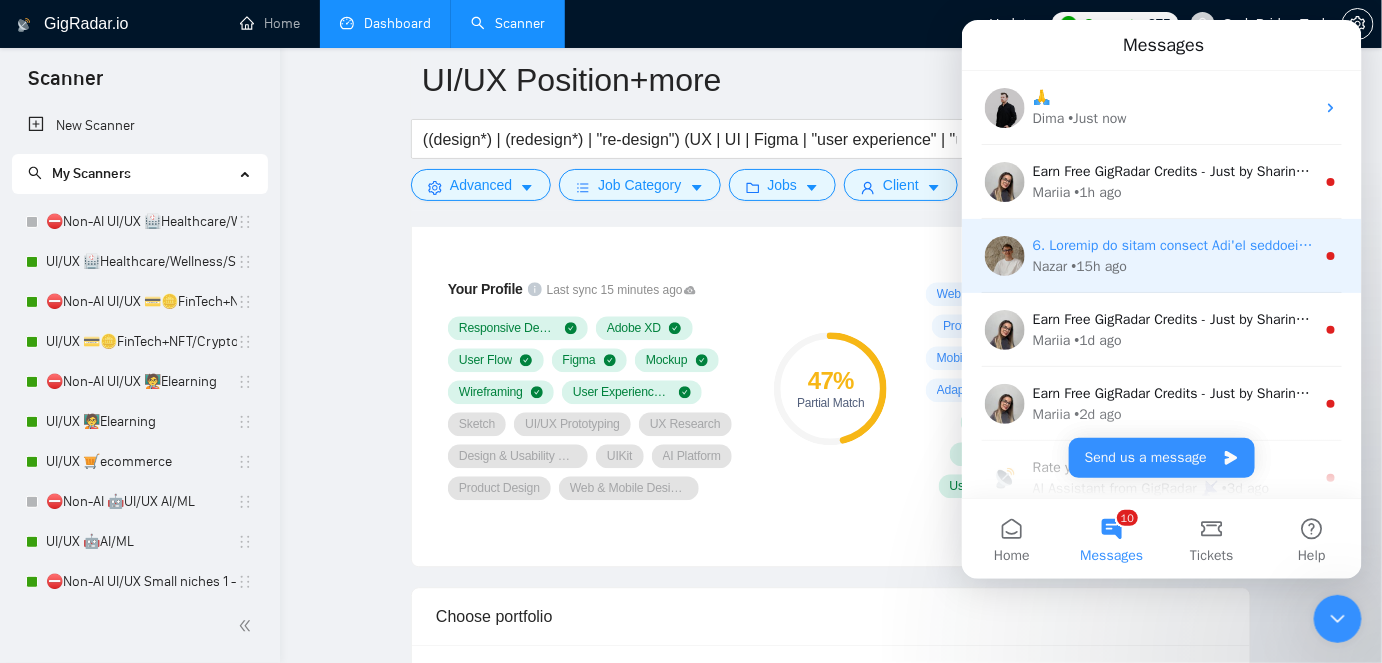 click on "•  15h ago" at bounding box center [1099, 265] 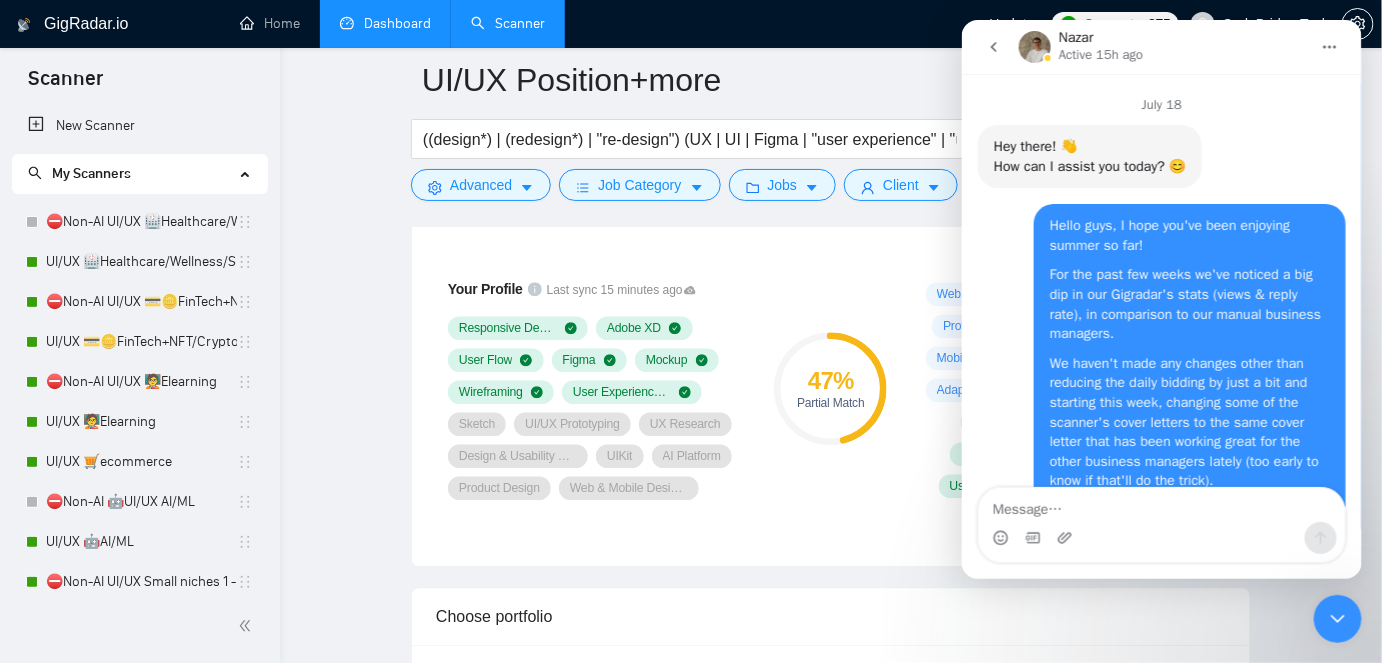 scroll, scrollTop: 2, scrollLeft: 0, axis: vertical 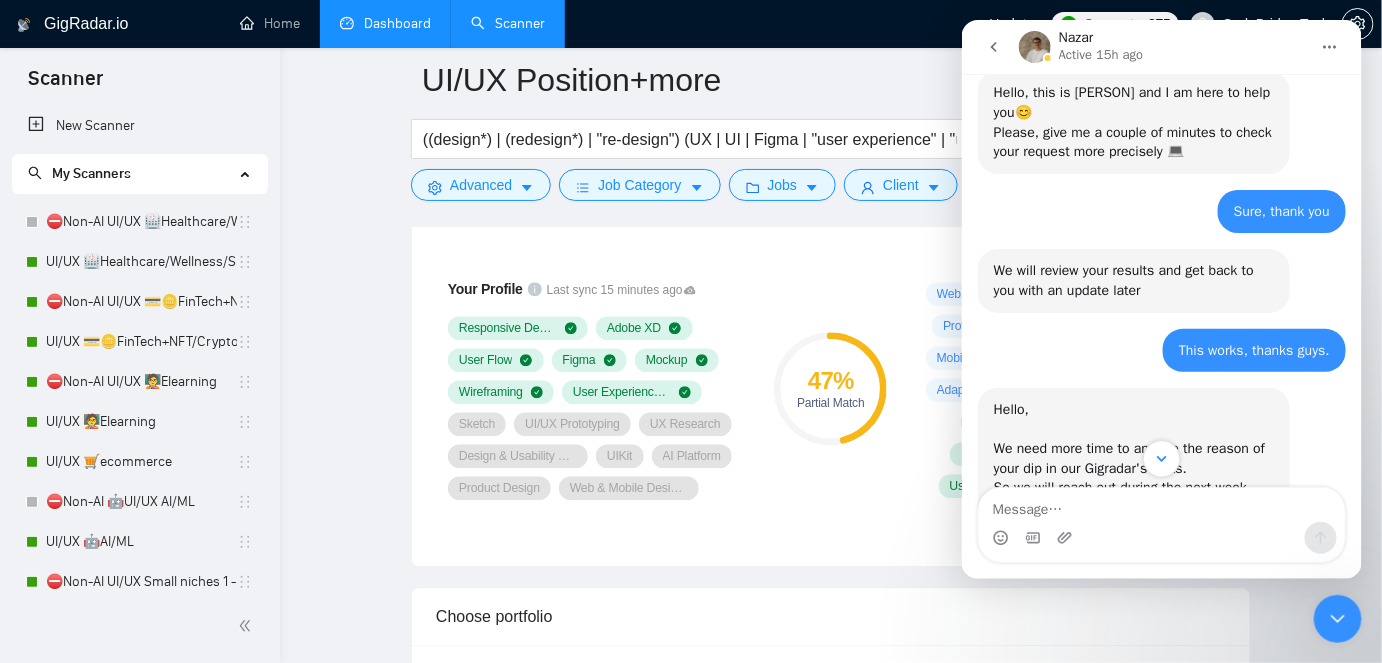 click at bounding box center [1160, 457] 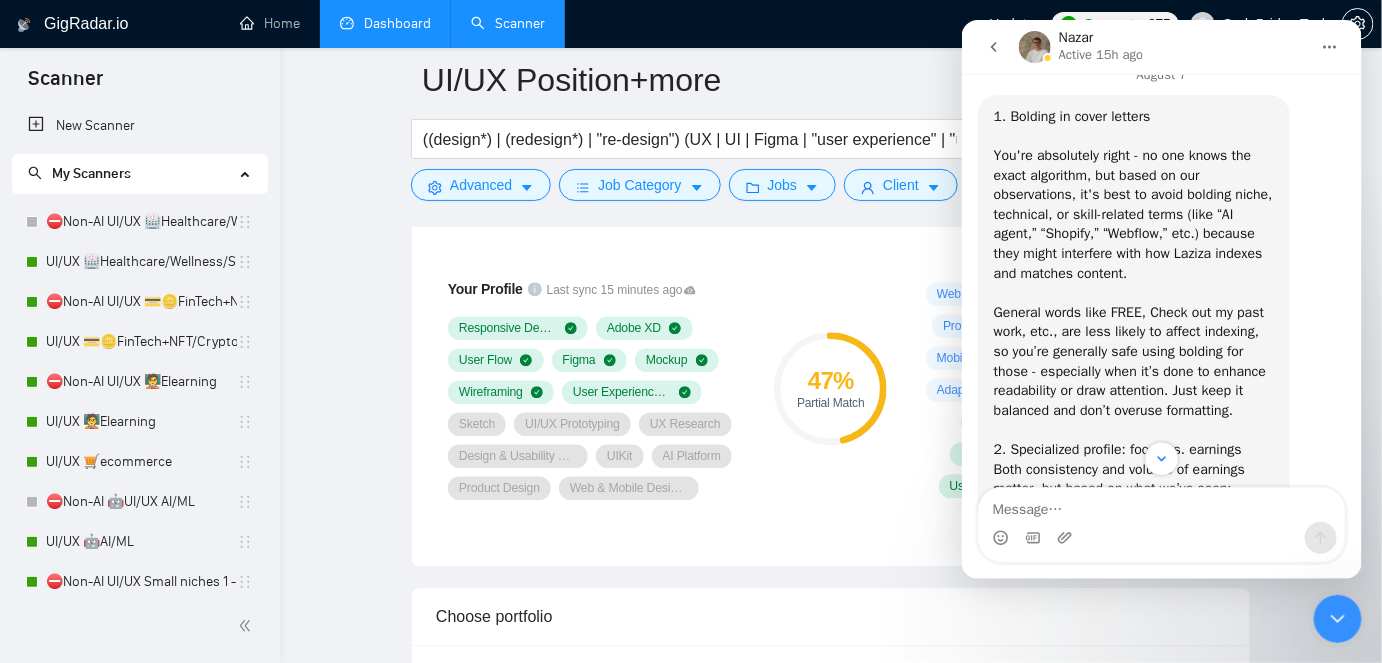 scroll, scrollTop: 10105, scrollLeft: 0, axis: vertical 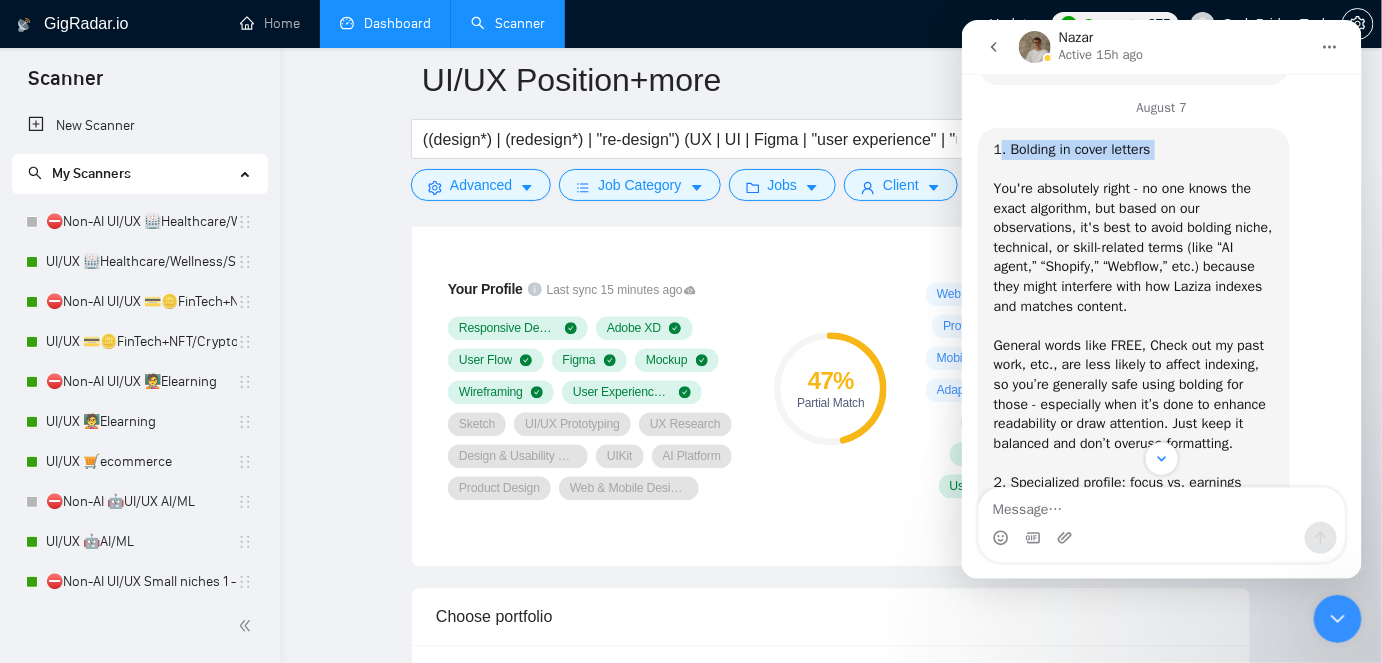 drag, startPoint x: 997, startPoint y: 151, endPoint x: 1127, endPoint y: 160, distance: 130.31117 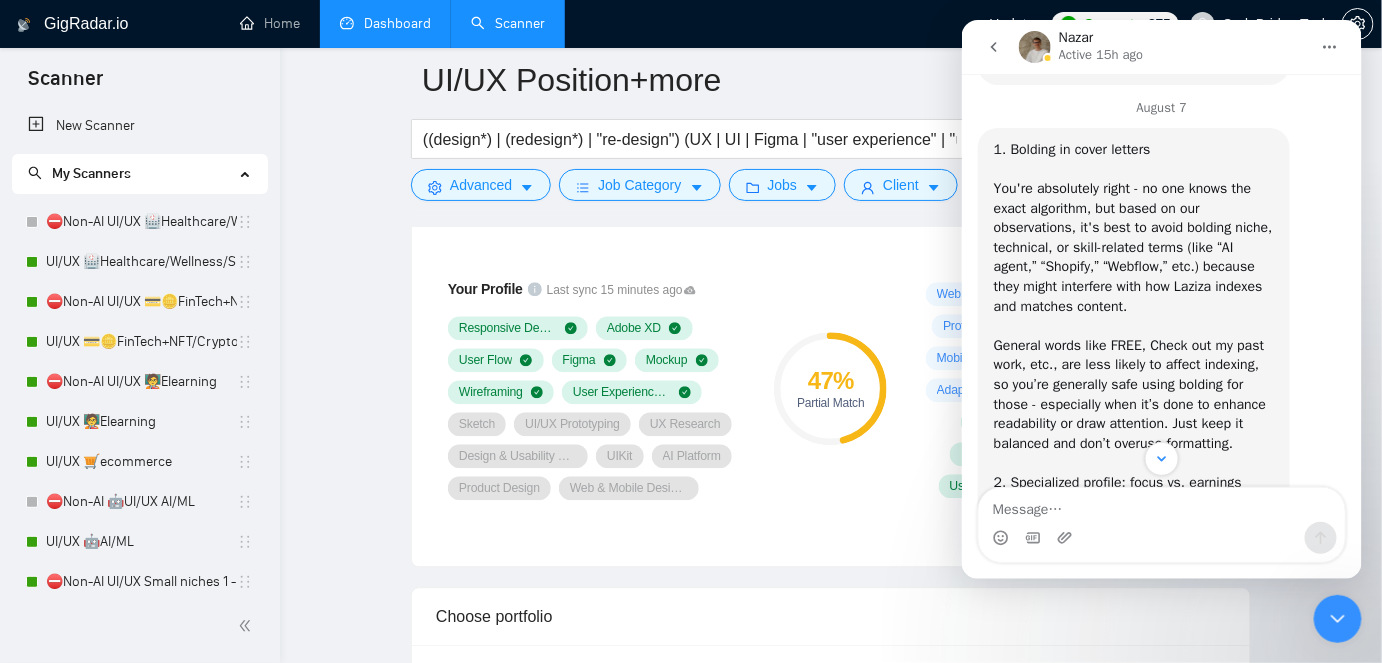 click on "1. Bolding in cover letters You're absolutely right - no one knows the exact algorithm, but based on our observations, it's best to avoid bolding niche, technical, or skill-related terms (like “AI agent,” “Shopify,” “Webflow,” etc.) because they might interfere with how Laziza indexes and matches content. General words like FREE, Check out my past work, etc., are less likely to affect indexing, so you’re generally safe using bolding for those - especially when it’s done to enhance readability or draw attention. Just keep it balanced and don’t overuse formatting. ​" at bounding box center [1133, 305] 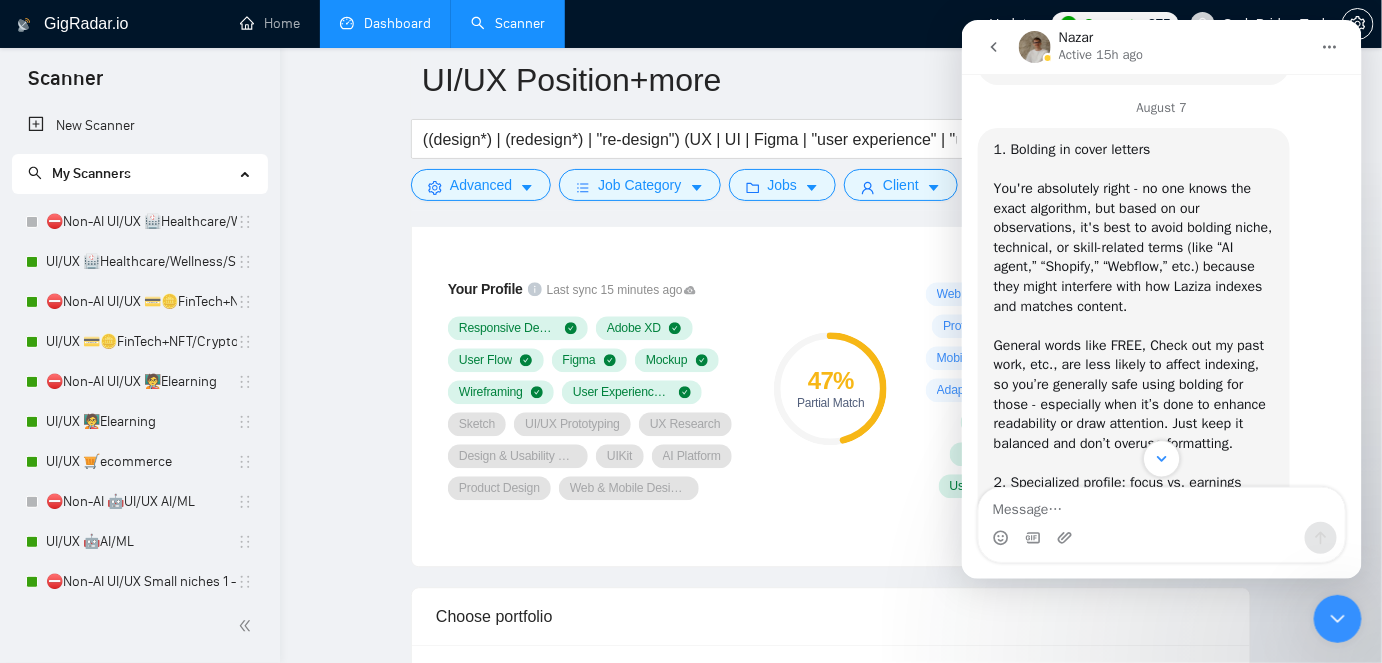 click 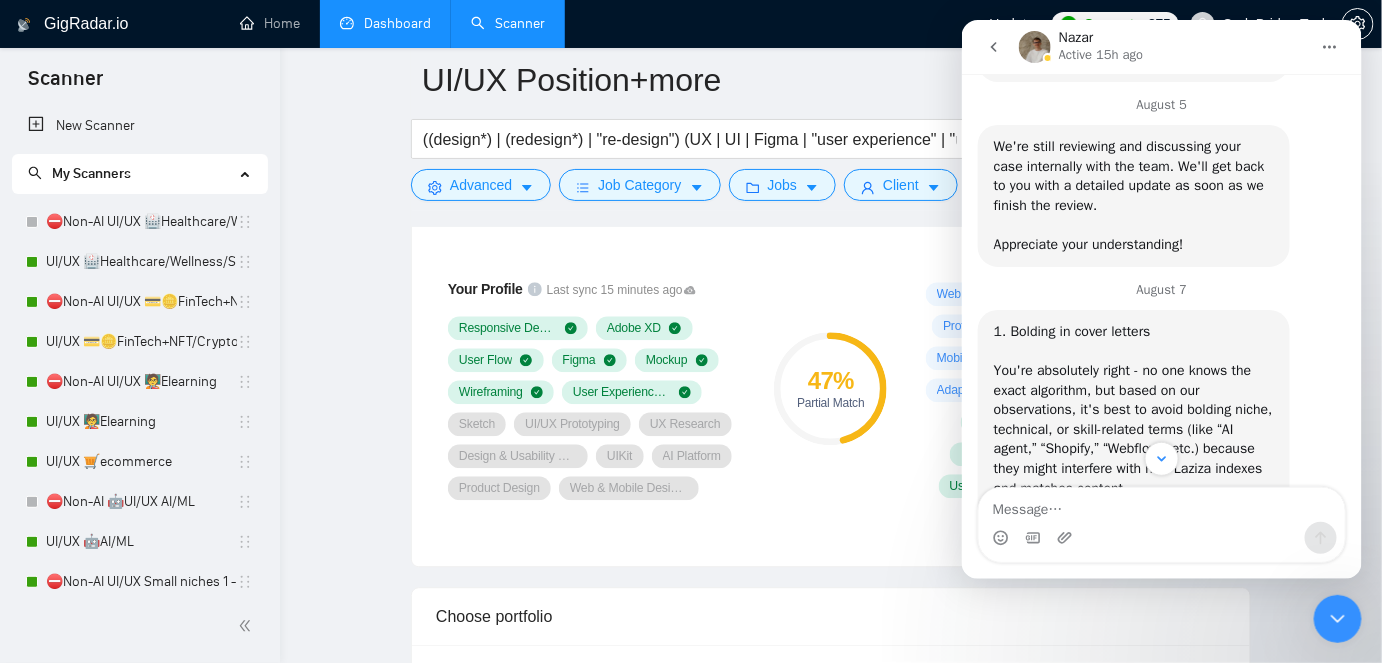 scroll, scrollTop: 9469, scrollLeft: 0, axis: vertical 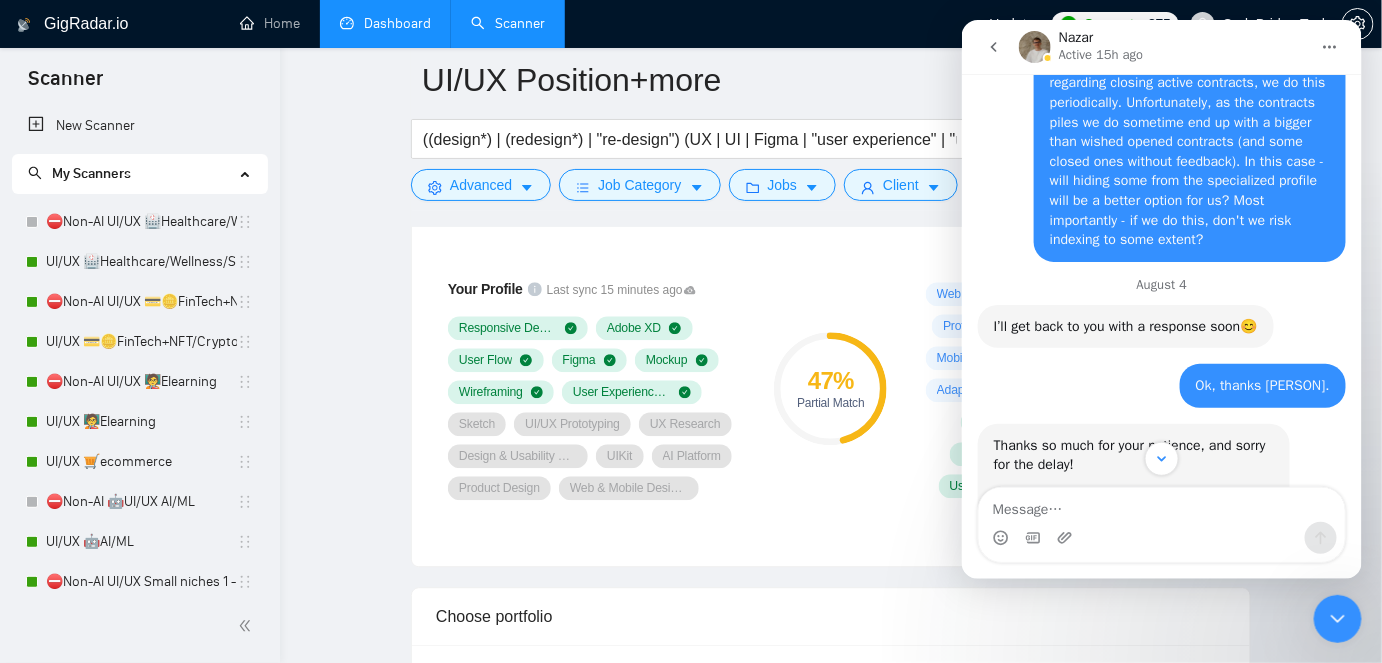 click on "Your Profile Last sync [TIME] ago Responsive Design Adobe XD User Flow Figma Mockup Wireframing User Experience Design Sketch UI/UX Prototyping UX Research Design & Usability Research UIKit AI Platform Product Design Web & Mobile Design Consultation 47 % Partial Match Scanner Insights Web Design ( 100 %) UX/UI Design ( 83 %) Prototyping ( 67 %) Graphic Design ( 33 %) Mobile App Design ( 33 %) User Interface Design ( 33 %) Adaptive Web Design ( 17 %) Adobe Illustrator ( 17 %) Figma ( 83 %) Wireframing ( 83 %) Responsive Design ( 50 %) Mockup ( 33 %) User Experience Design ( 33 %) User Flow ( 33 %) Adobe XD ( 17 %)" at bounding box center (831, 395) 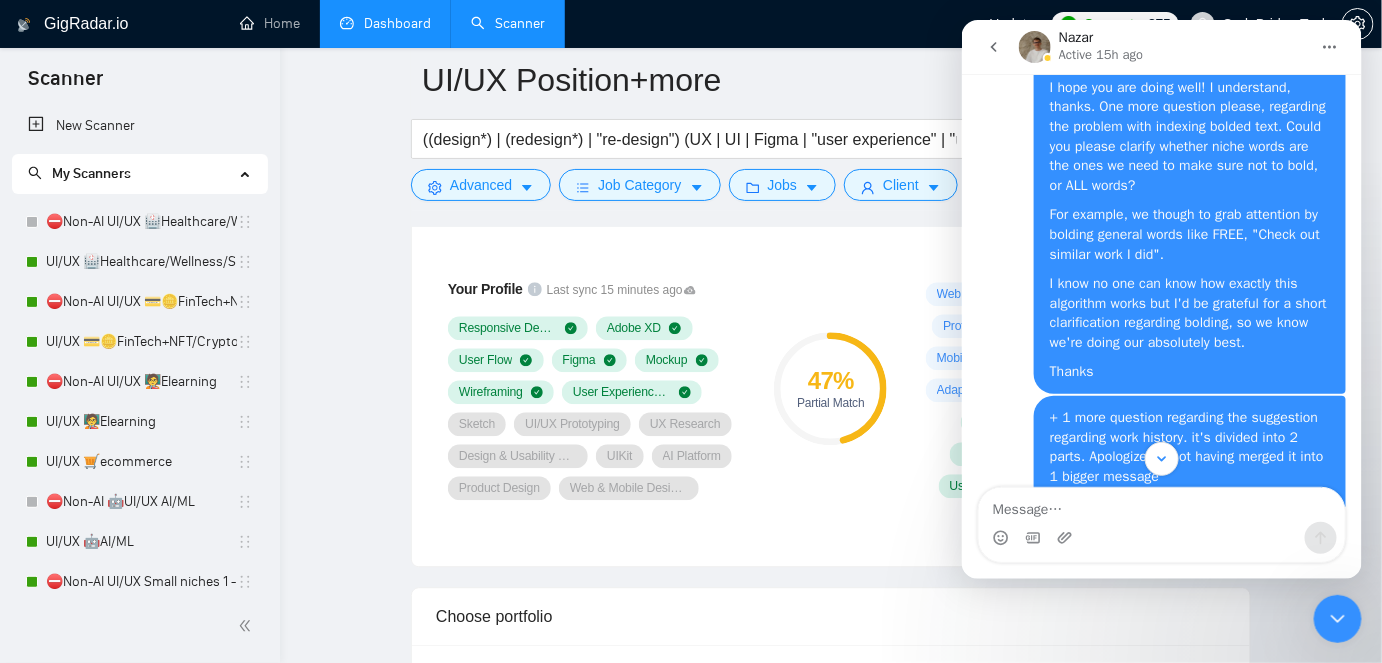 scroll, scrollTop: 8288, scrollLeft: 0, axis: vertical 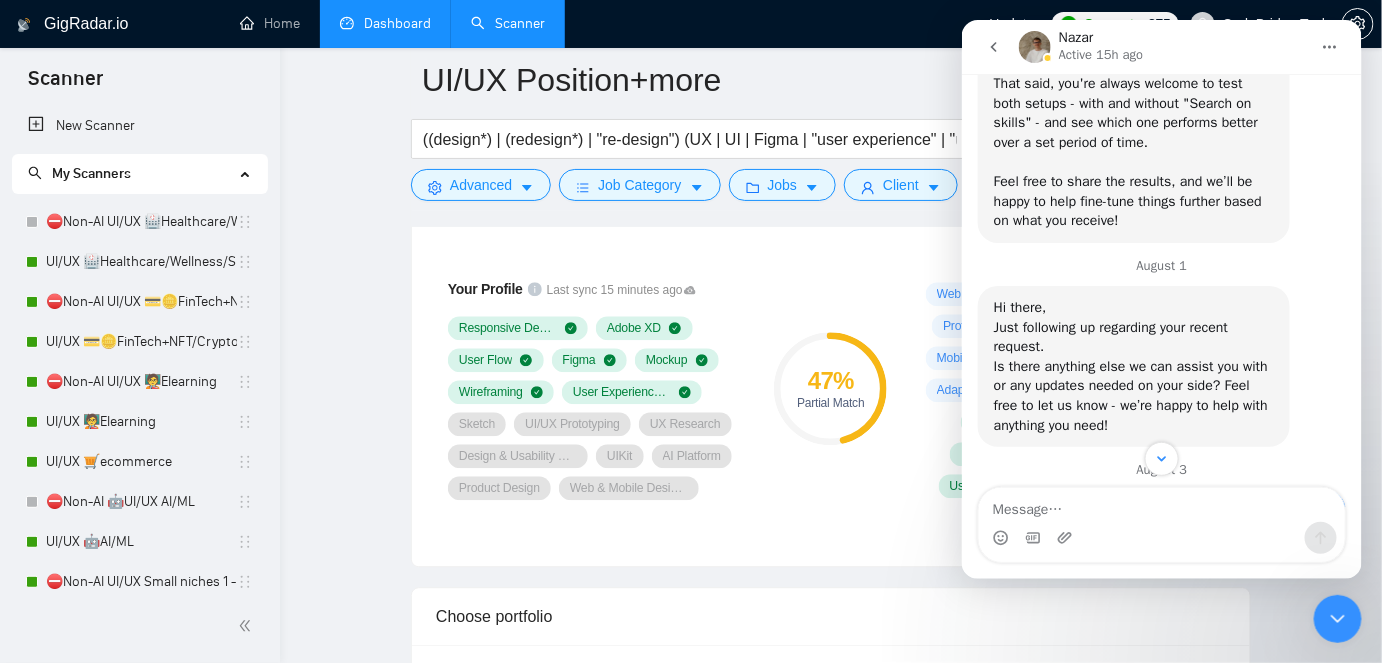 click at bounding box center (993, 46) 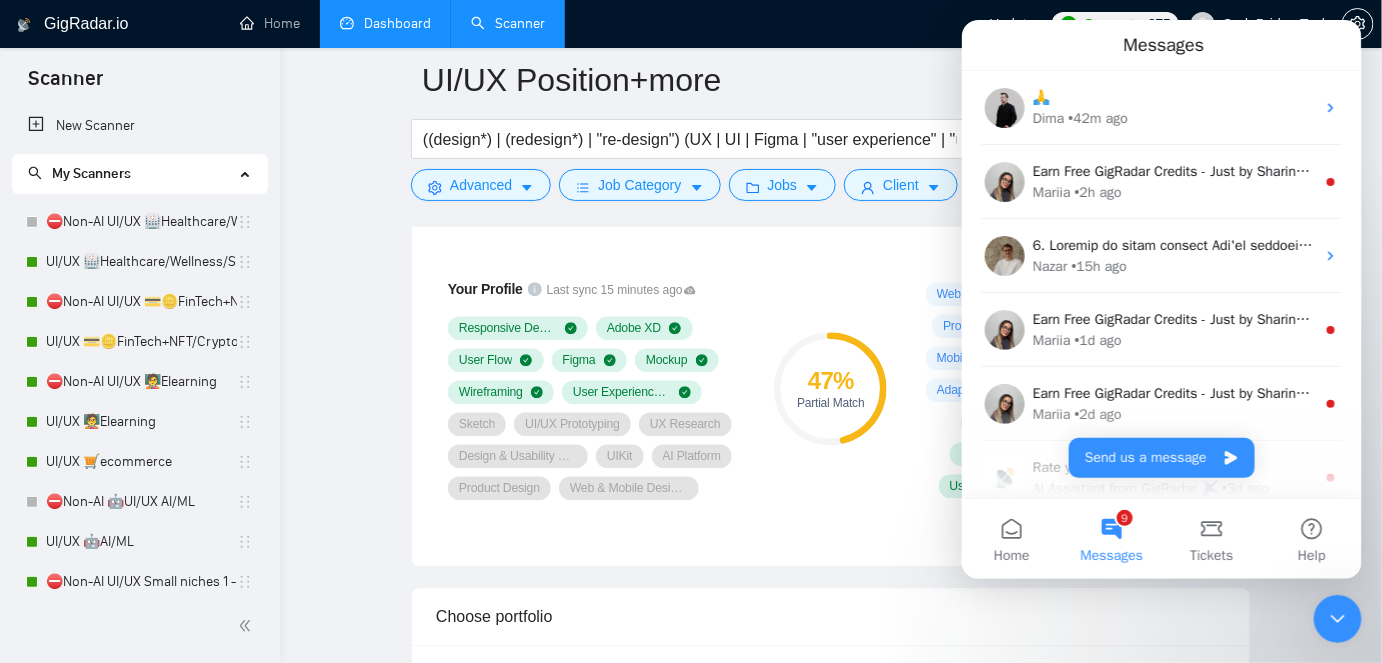 scroll, scrollTop: 0, scrollLeft: 0, axis: both 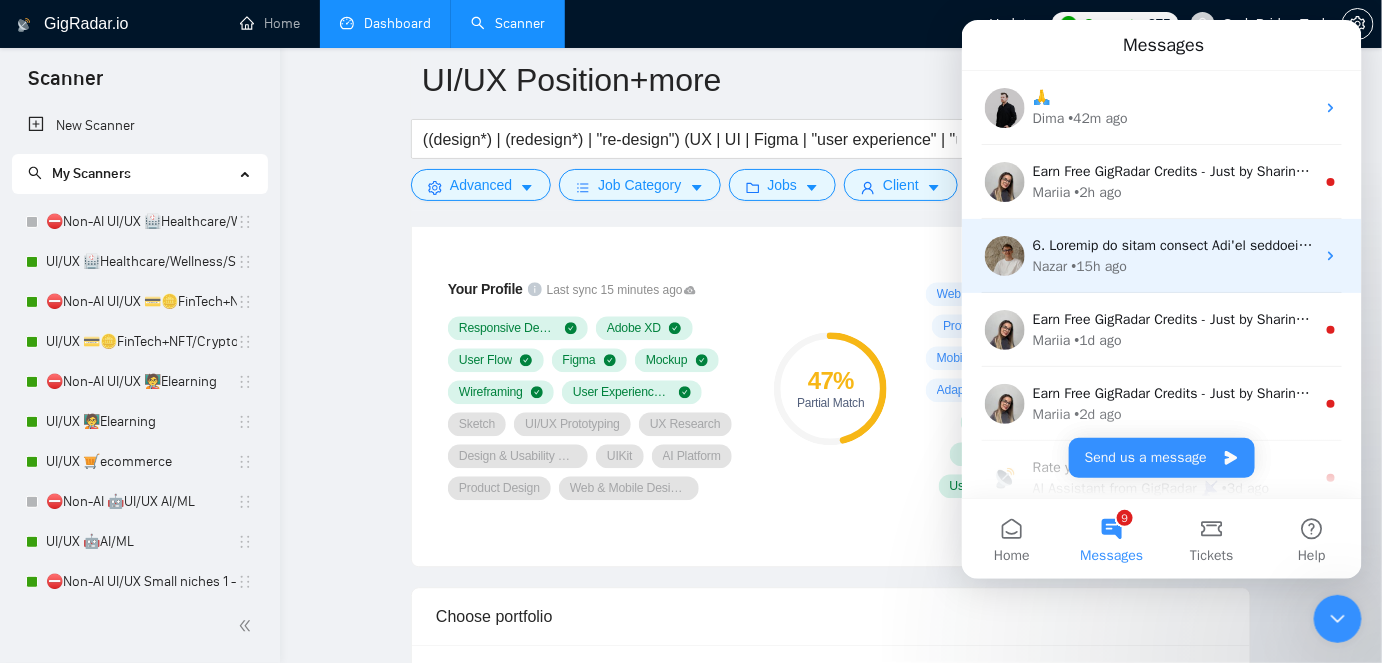 click on "[FIRST] • 15h ago" at bounding box center (1173, 265) 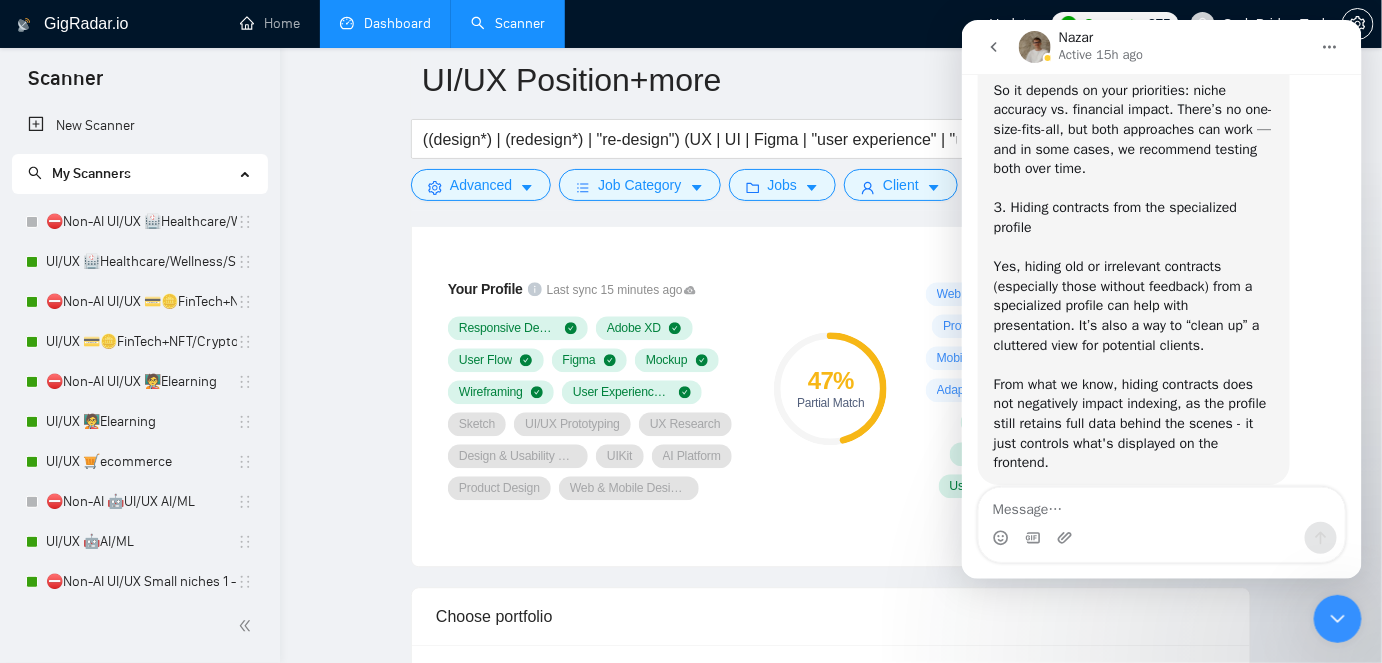 scroll, scrollTop: 10832, scrollLeft: 0, axis: vertical 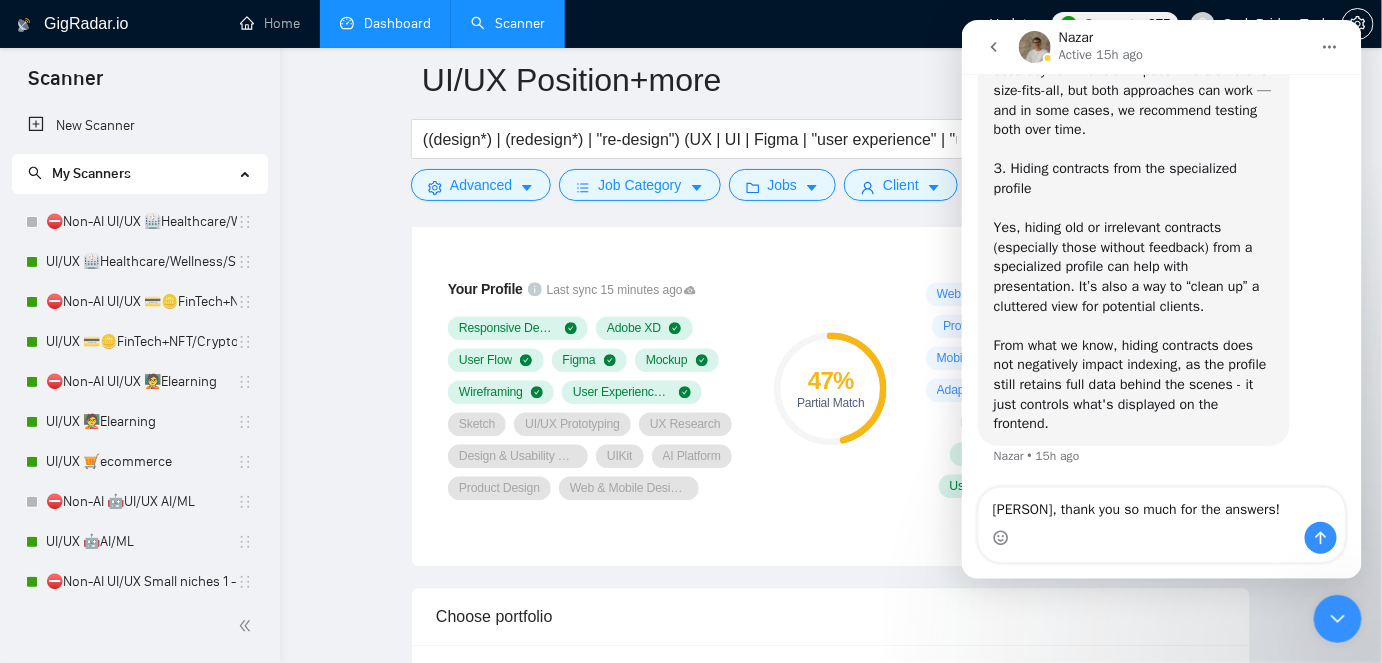 click on "[PERSON], thank you so much for the answers!" at bounding box center (1161, 504) 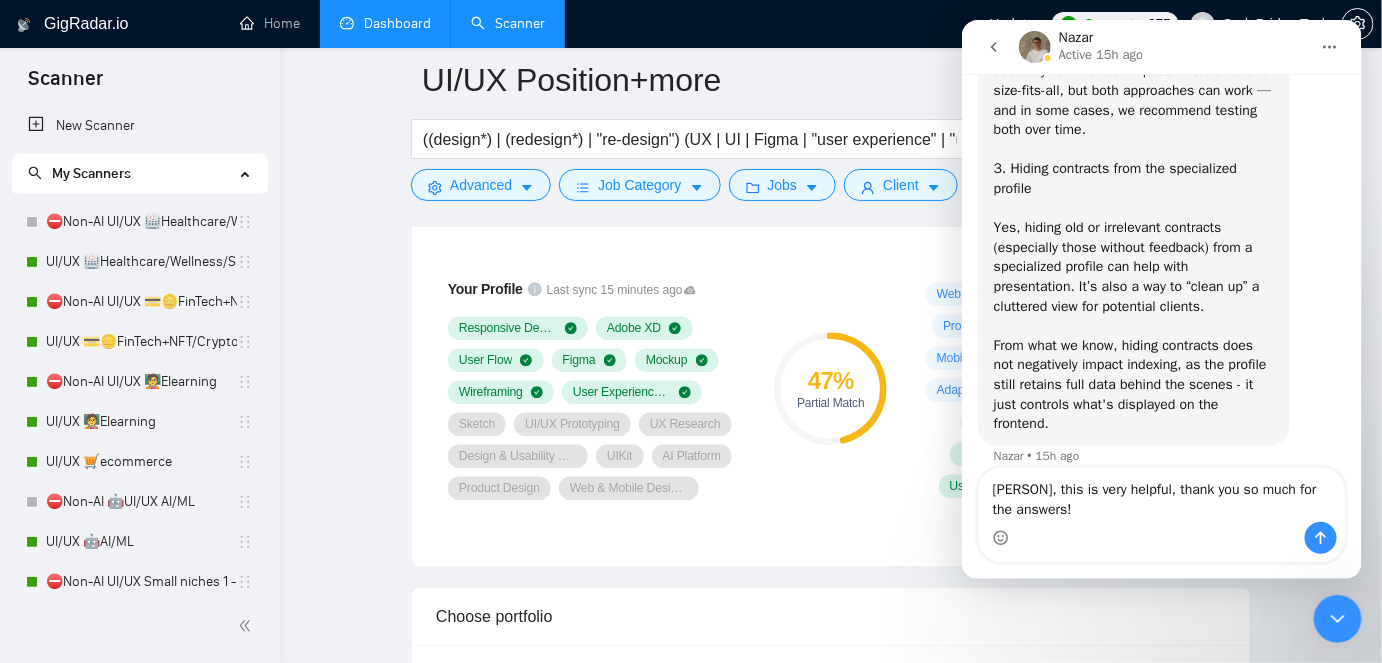 click on "[PERSON], this is very helpful, thank you so much for the answers!" at bounding box center [1161, 494] 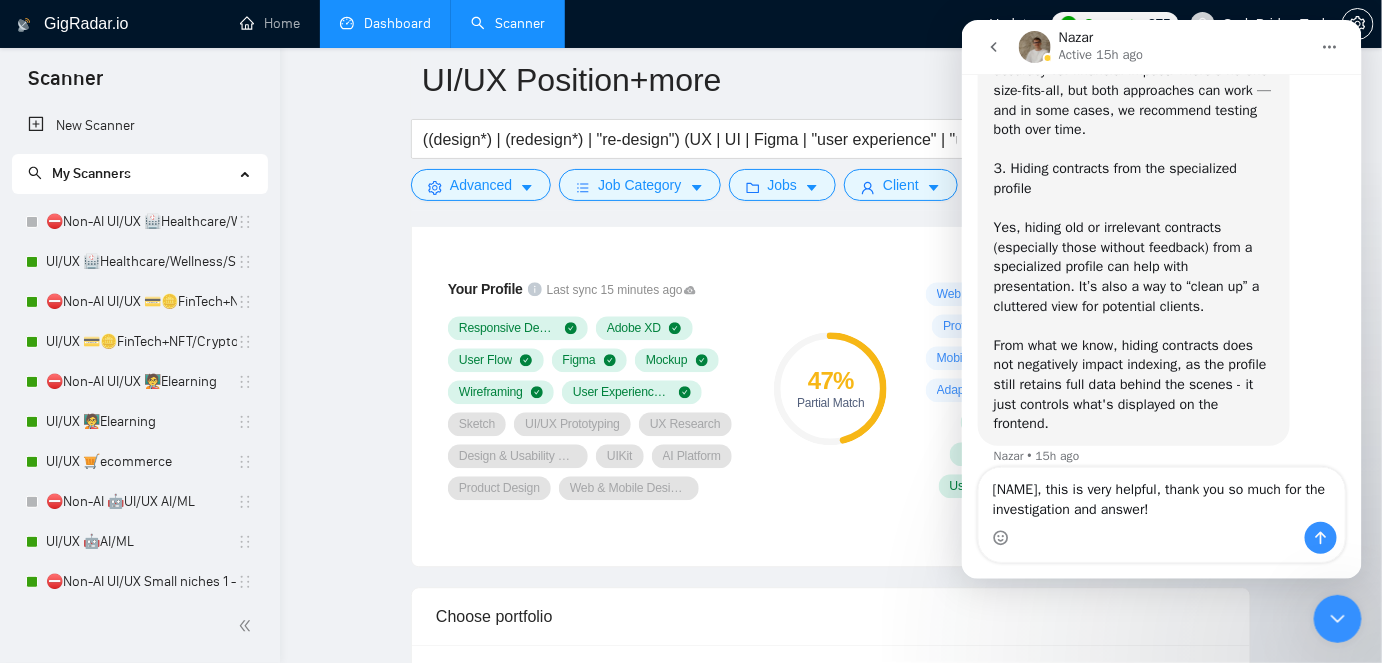 type on "[FIRST], this is very helpful, thank you so much for the investigation and answers!" 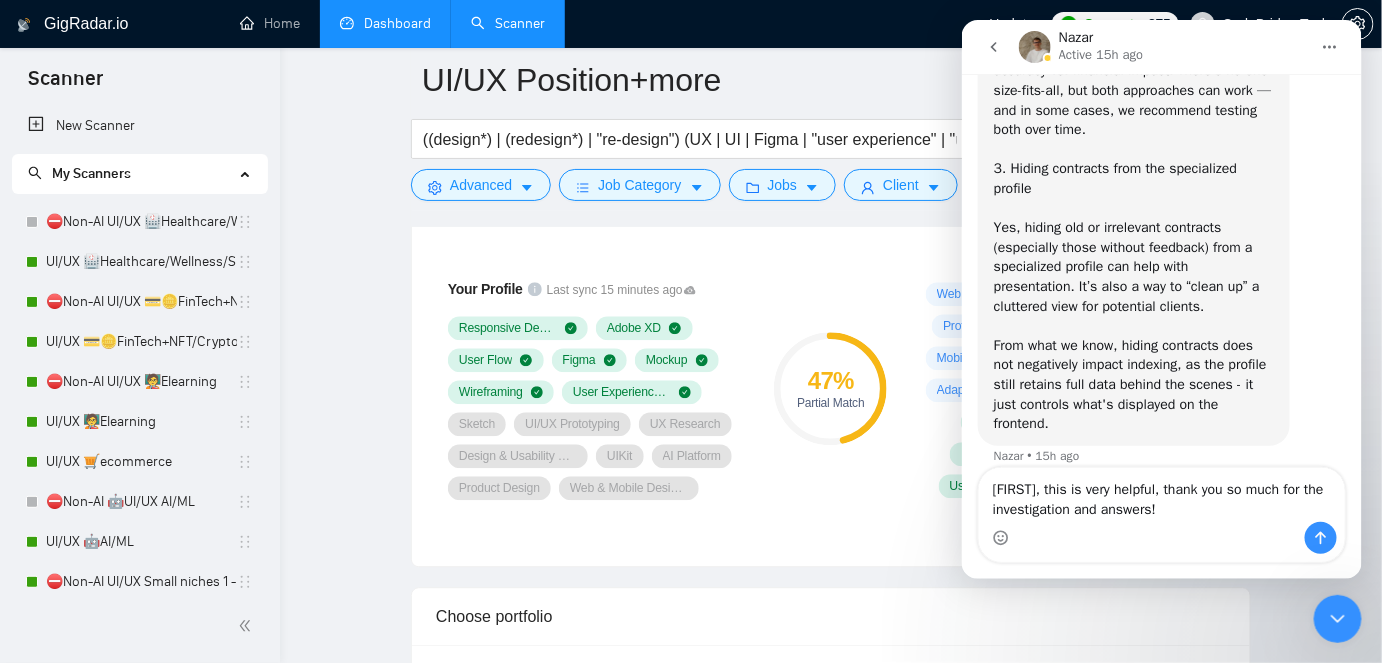 type 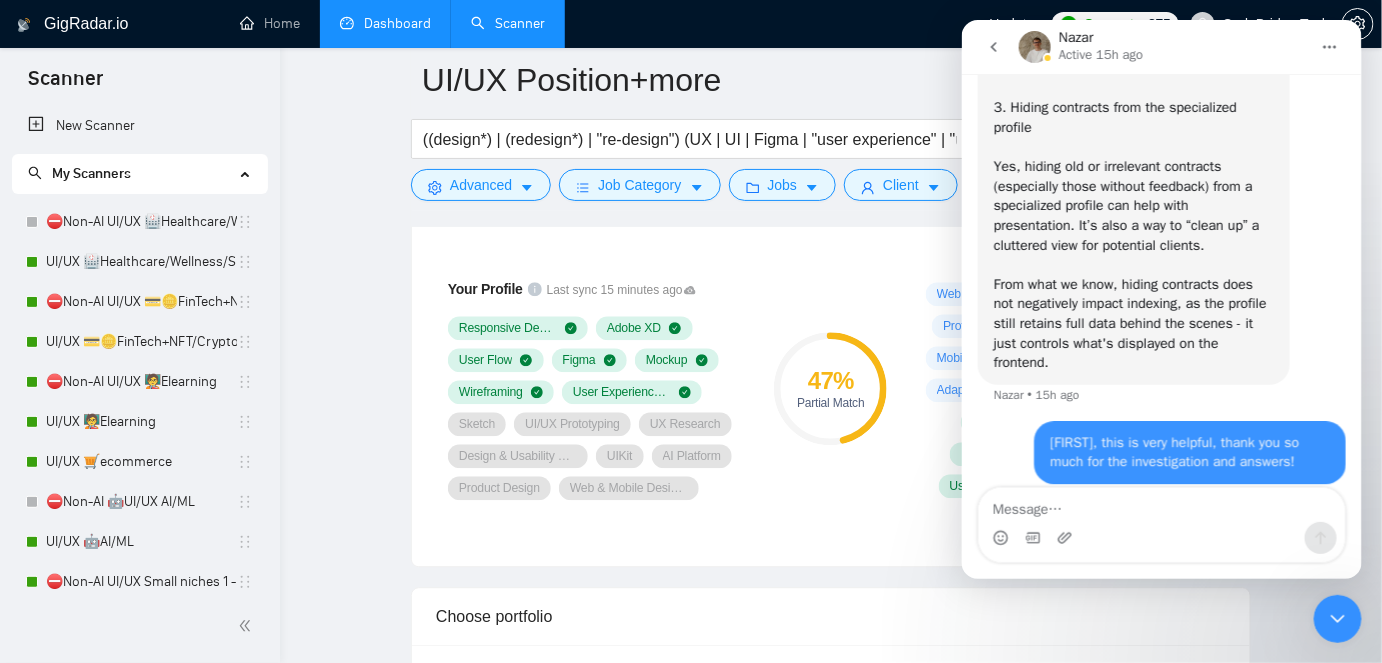 scroll, scrollTop: 10912, scrollLeft: 0, axis: vertical 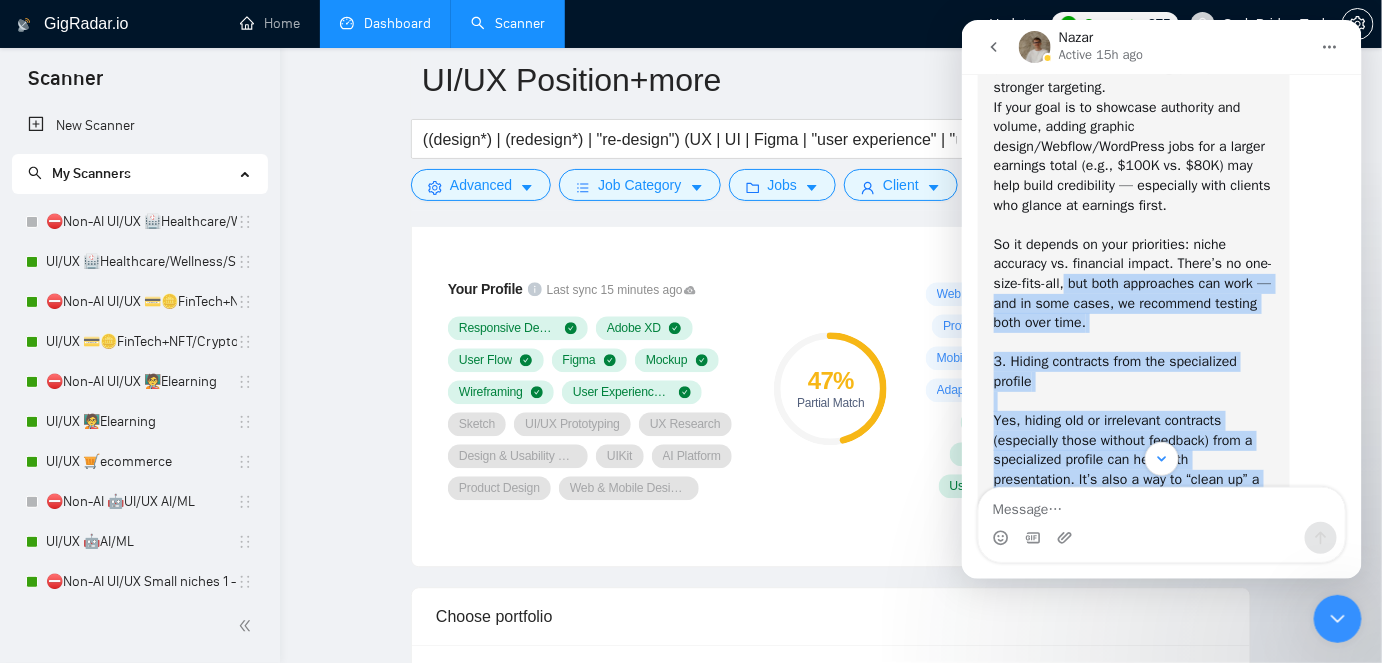 drag, startPoint x: 1058, startPoint y: 348, endPoint x: 1061, endPoint y: 282, distance: 66.068146 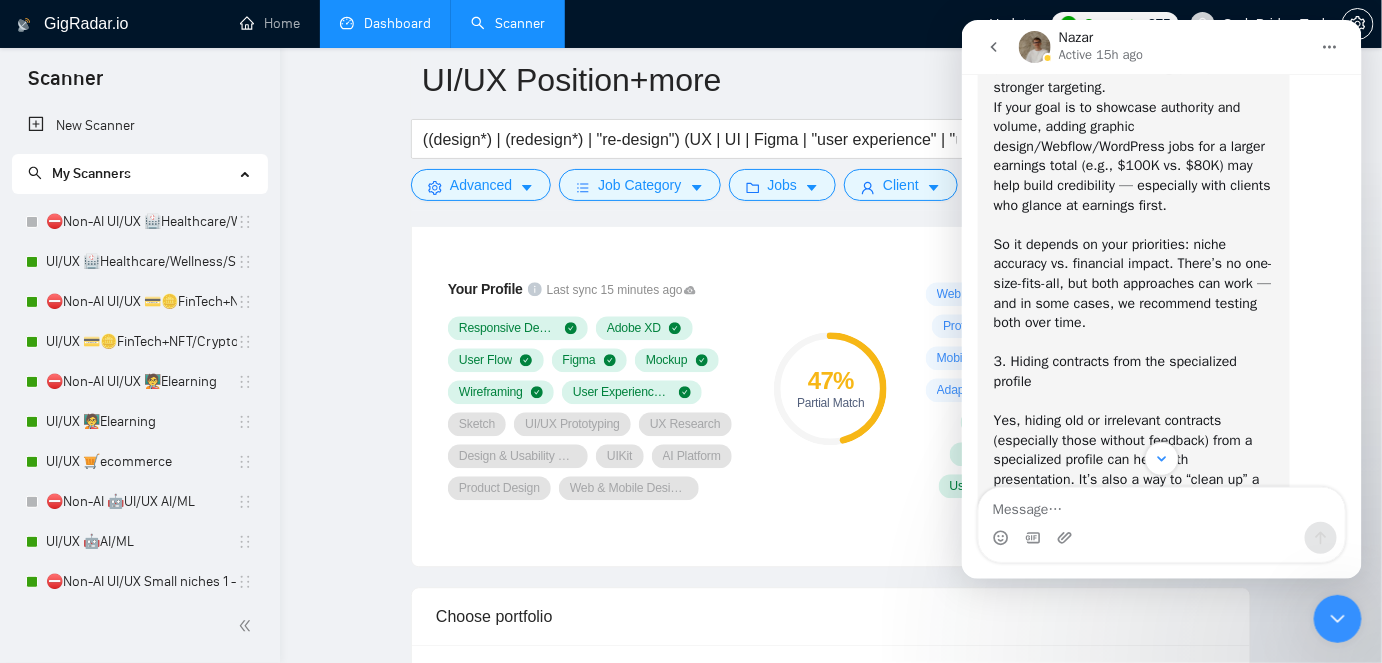 click on "If your goal is to showcase authority and volume, adding graphic design/Webflow/WordPress jobs for a larger earnings total (e.g., $100K vs. $80K) may help build credibility — especially with clients who glance at earnings first. ​" at bounding box center (1133, 165) 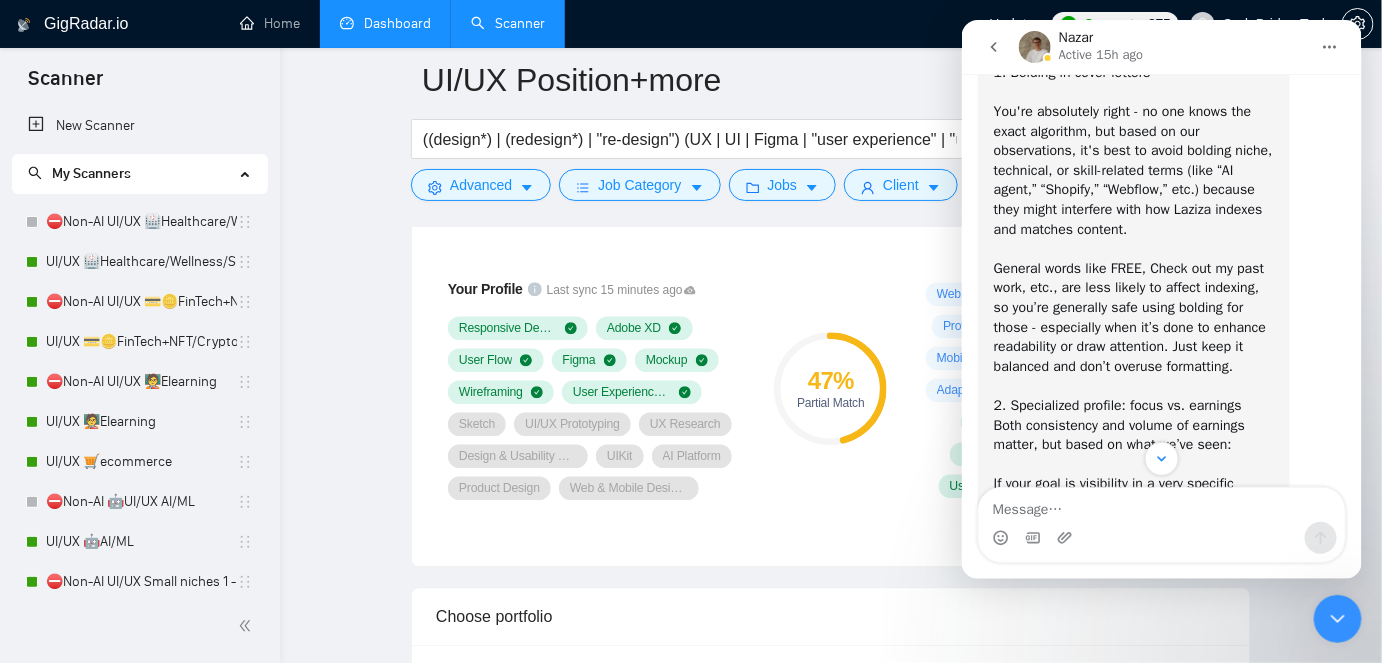 scroll, scrollTop: 10275, scrollLeft: 0, axis: vertical 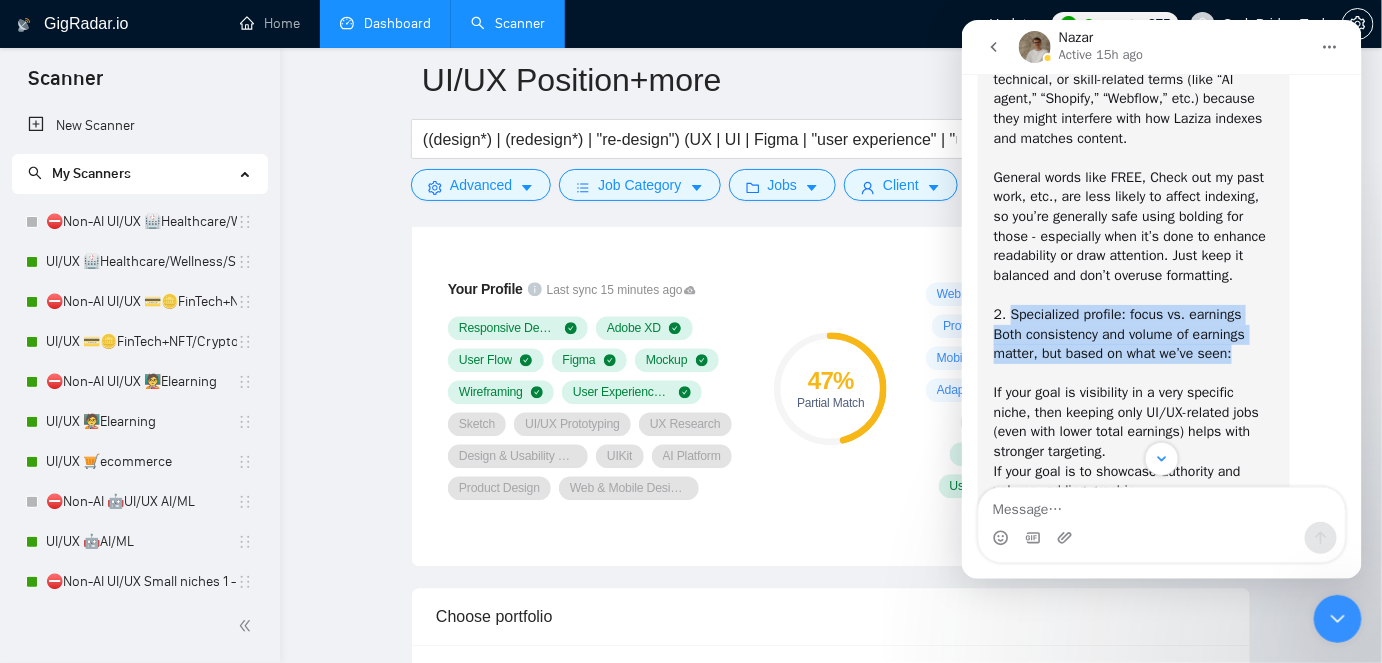 drag, startPoint x: 1006, startPoint y: 311, endPoint x: 1250, endPoint y: 352, distance: 247.4207 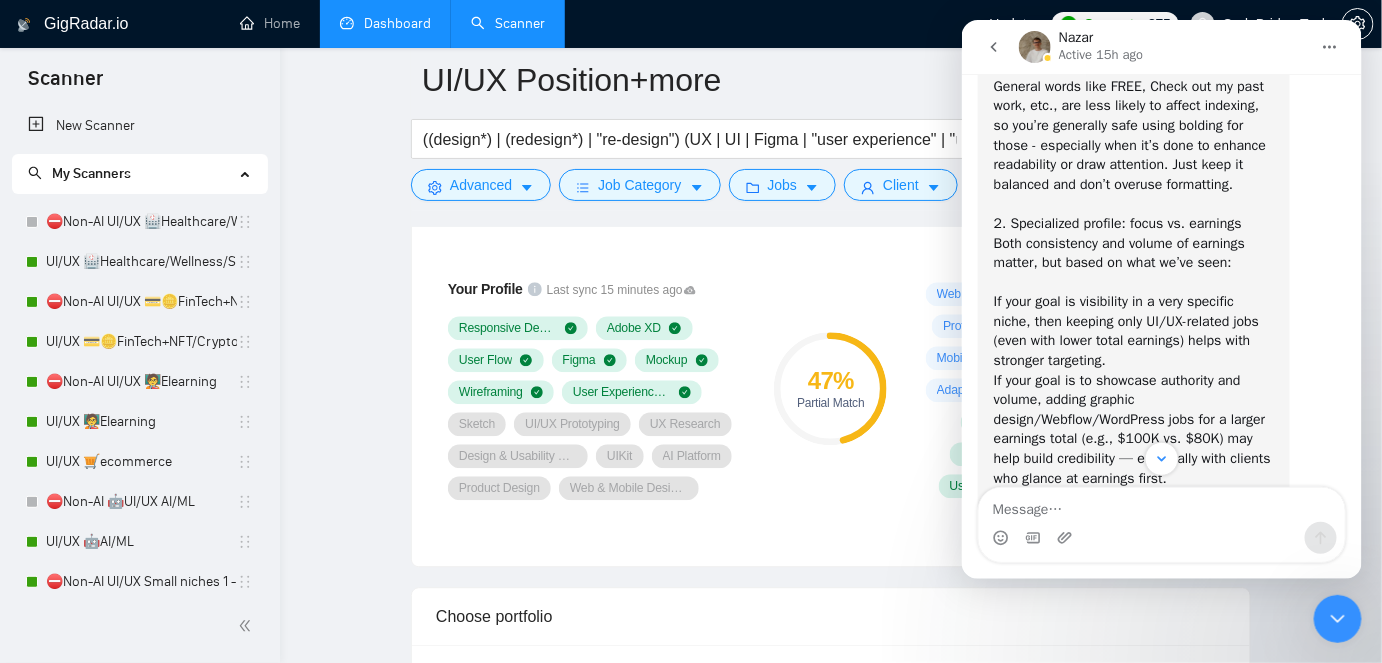 click on "If your goal is visibility in a very specific niche, then keeping only UI/UX-related jobs (even with lower total earnings) helps with stronger targeting." at bounding box center [1133, 330] 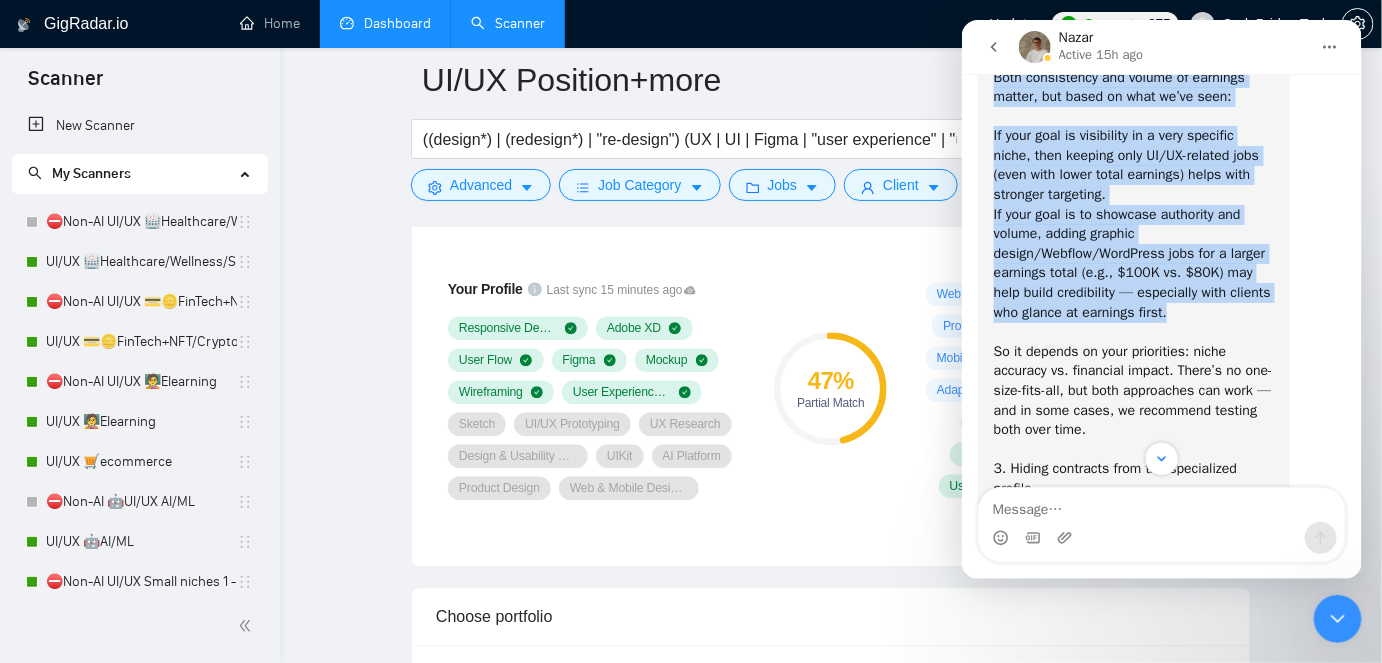 scroll, scrollTop: 10548, scrollLeft: 0, axis: vertical 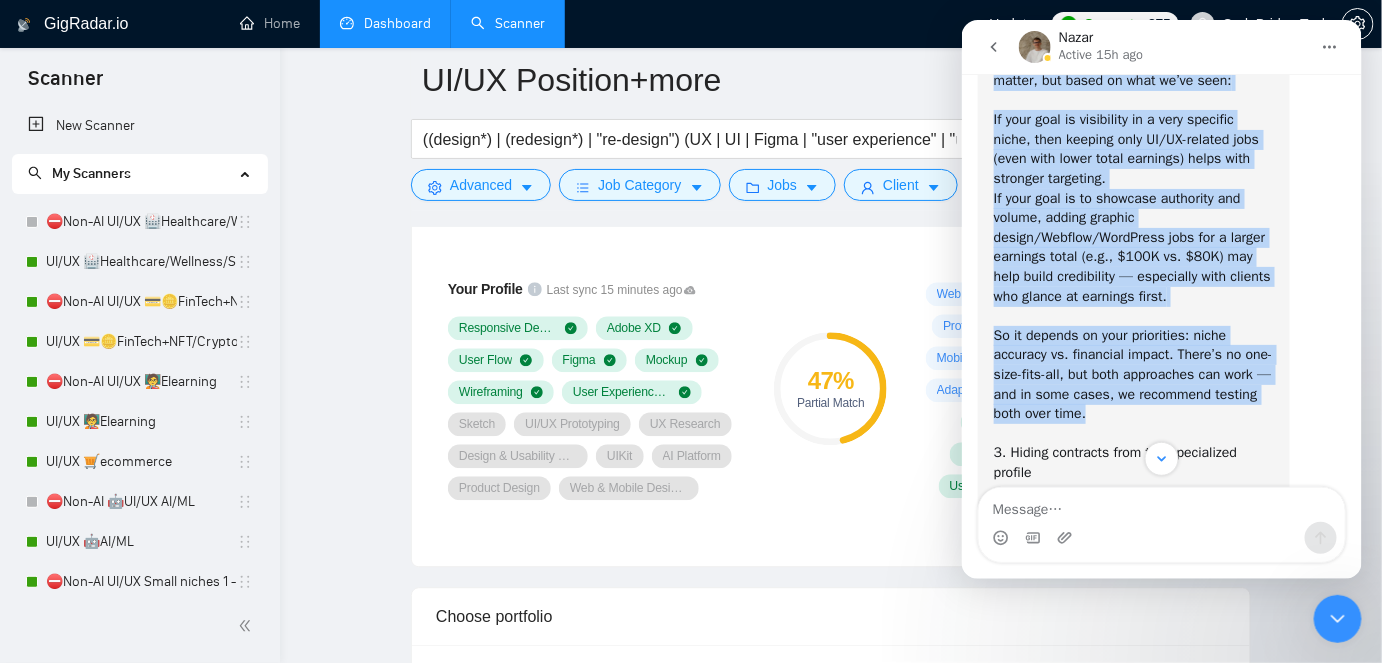 drag, startPoint x: 994, startPoint y: 219, endPoint x: 1256, endPoint y: 421, distance: 330.82925 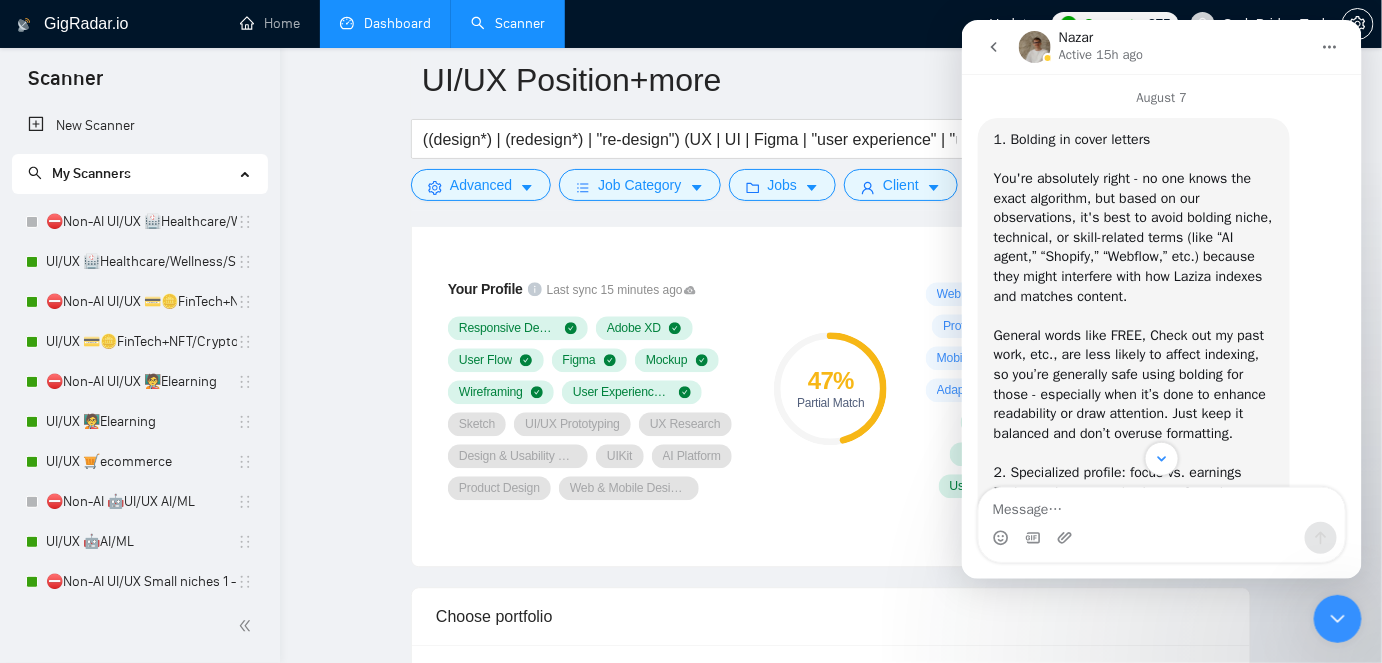 scroll, scrollTop: 10093, scrollLeft: 0, axis: vertical 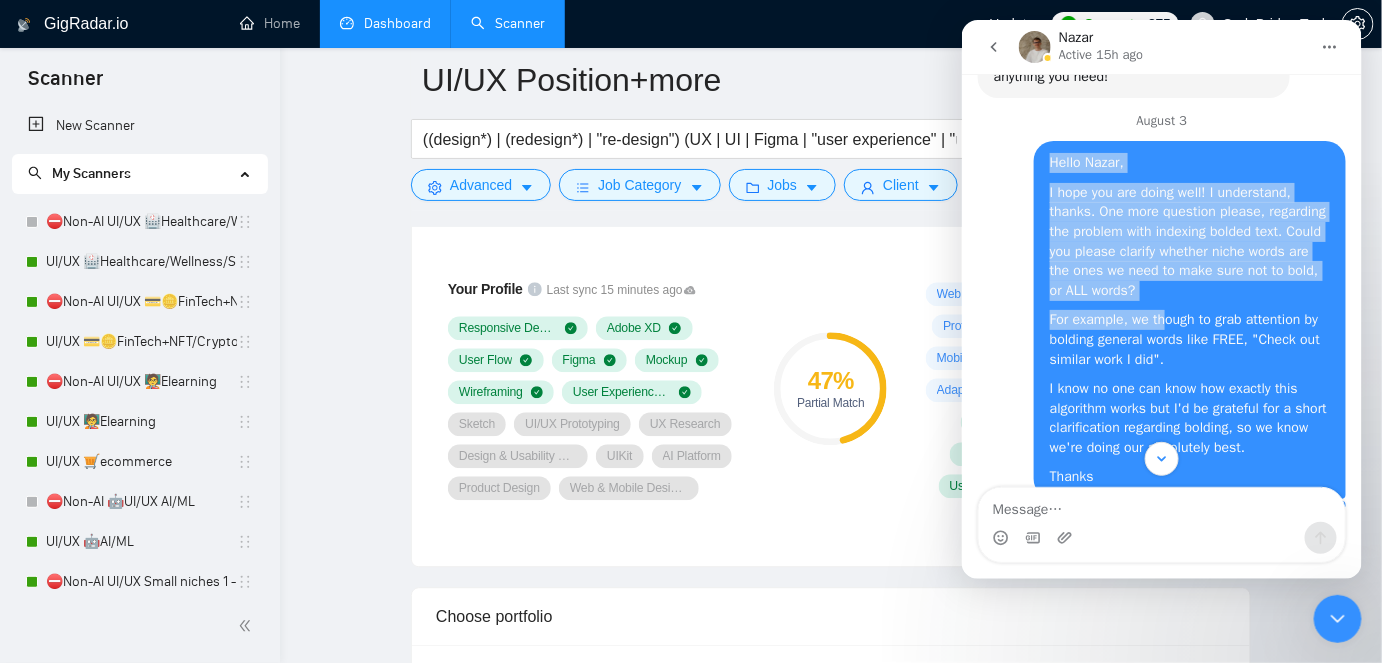drag, startPoint x: 1039, startPoint y: 183, endPoint x: 1155, endPoint y: 341, distance: 196.01021 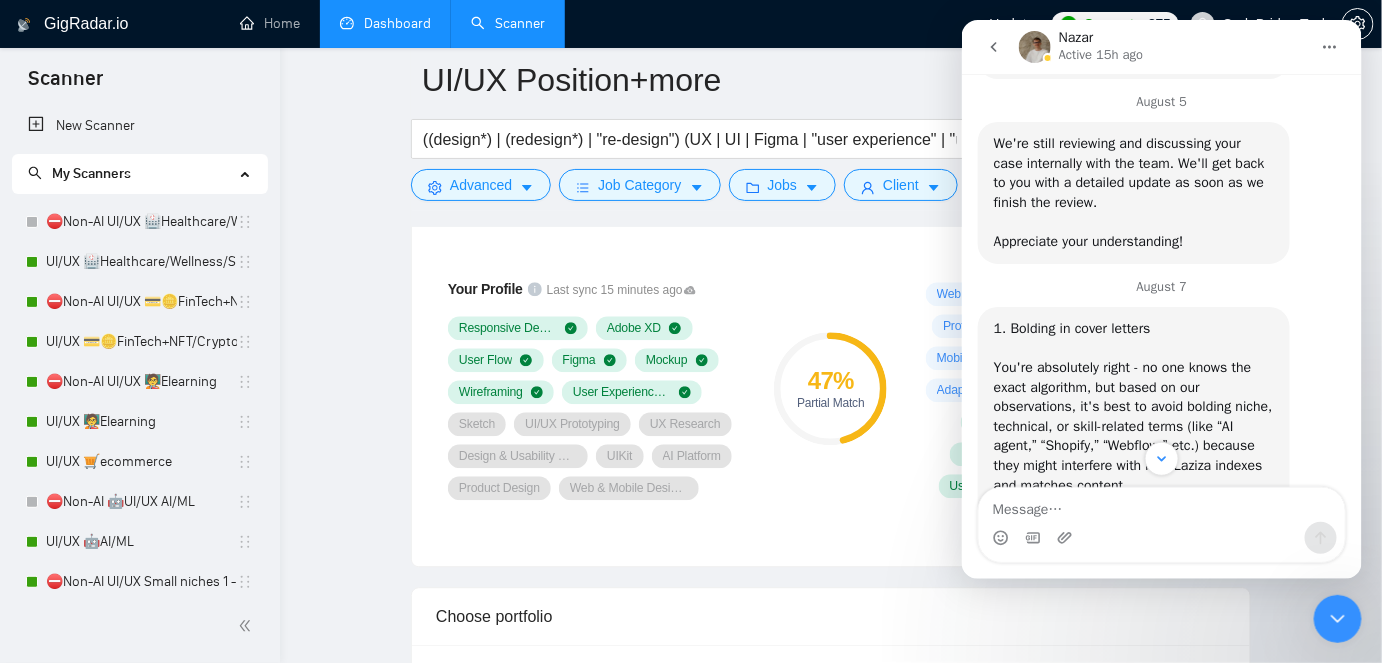 scroll, scrollTop: 10002, scrollLeft: 0, axis: vertical 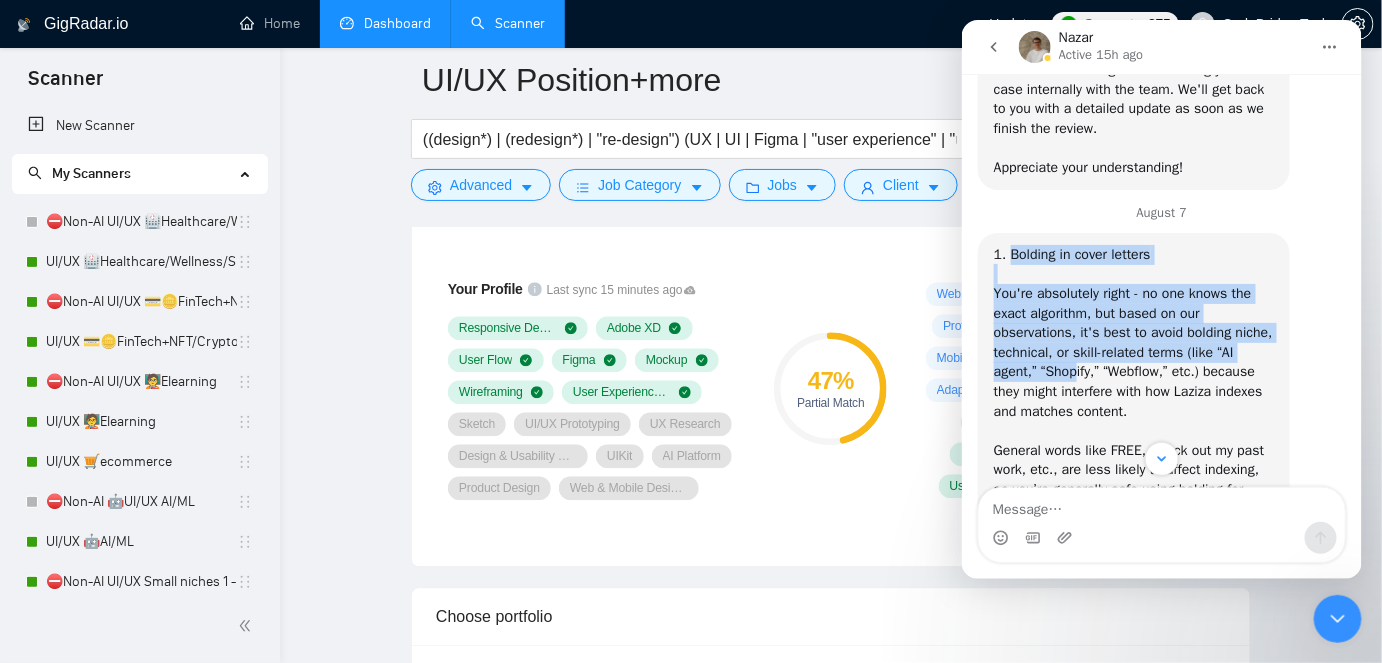 drag, startPoint x: 1007, startPoint y: 258, endPoint x: 1077, endPoint y: 363, distance: 126.1943 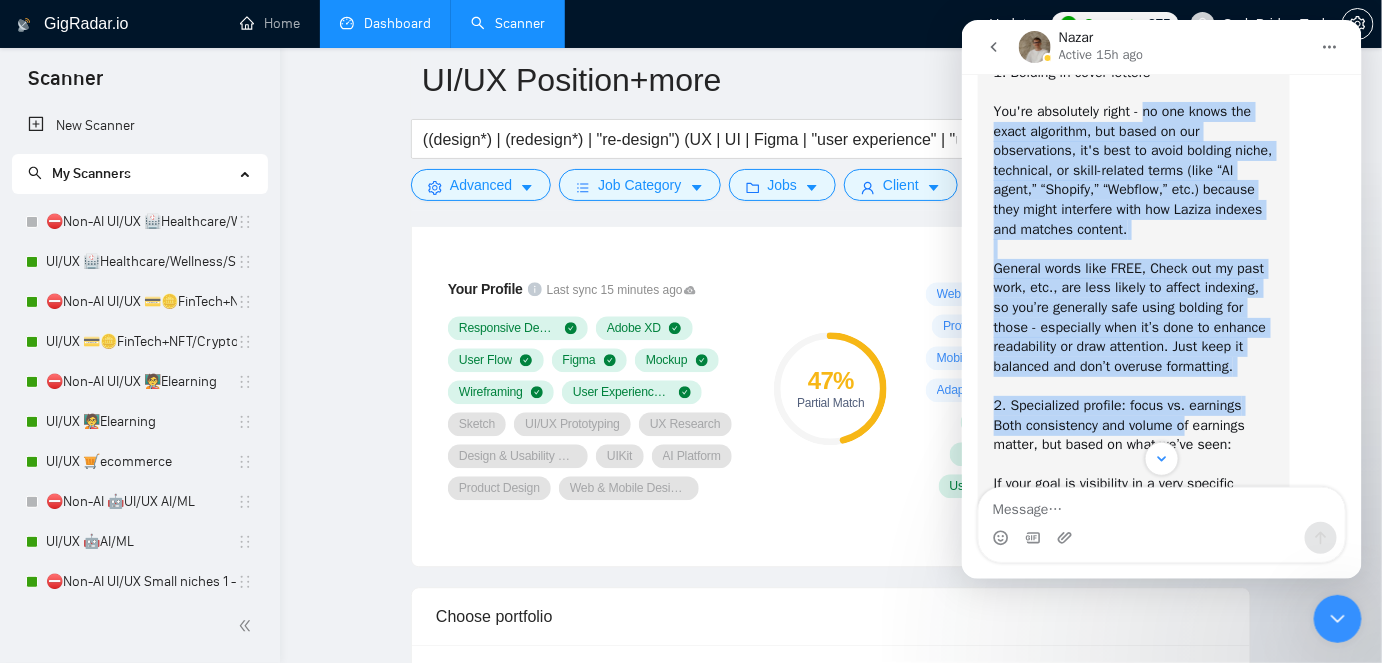 scroll, scrollTop: 10275, scrollLeft: 0, axis: vertical 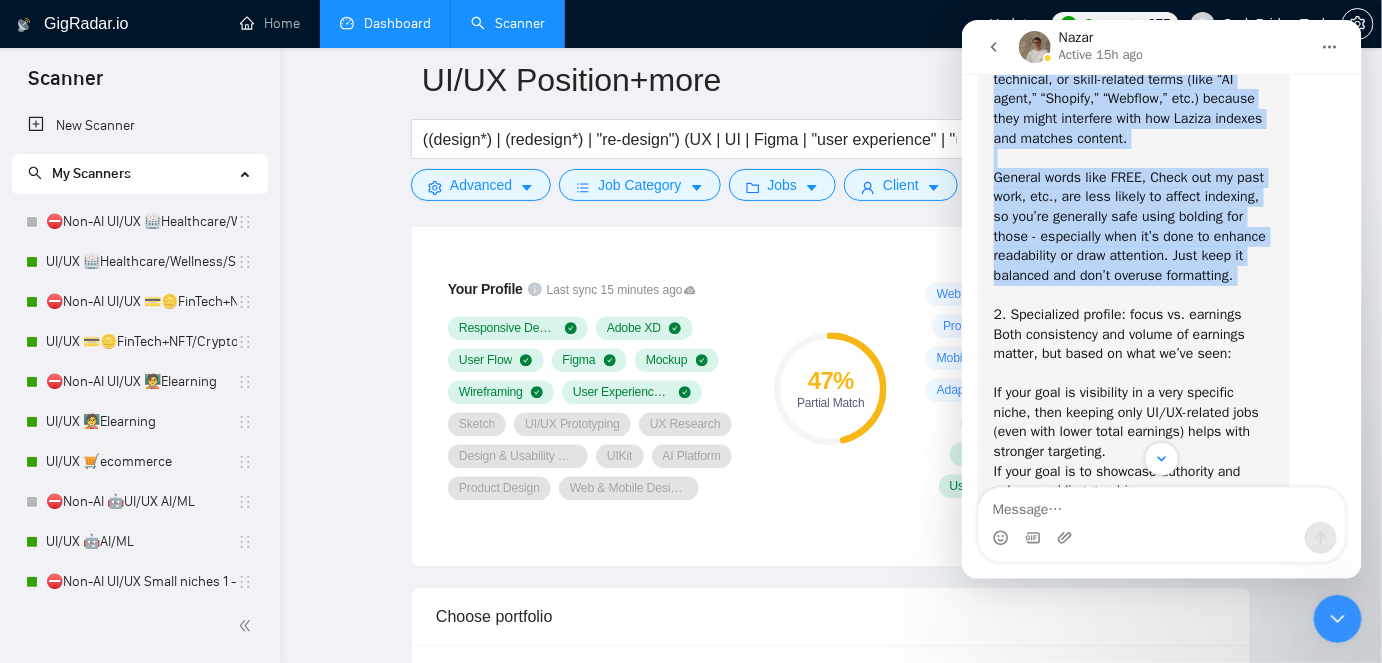 drag, startPoint x: 1146, startPoint y: 292, endPoint x: 1263, endPoint y: 291, distance: 117.00427 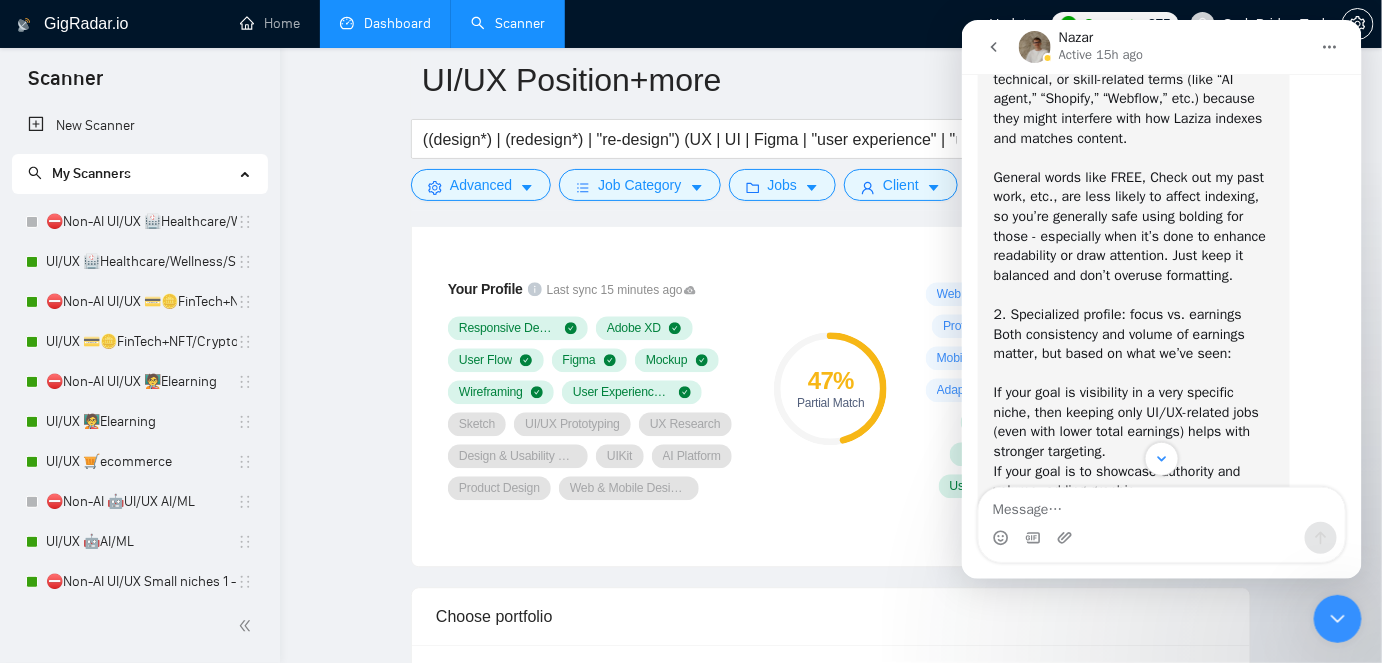 click on "2. Specialized profile: focus vs. earnings Both consistency and volume of earnings matter, but based on what we’ve seen: ​" at bounding box center [1133, 343] 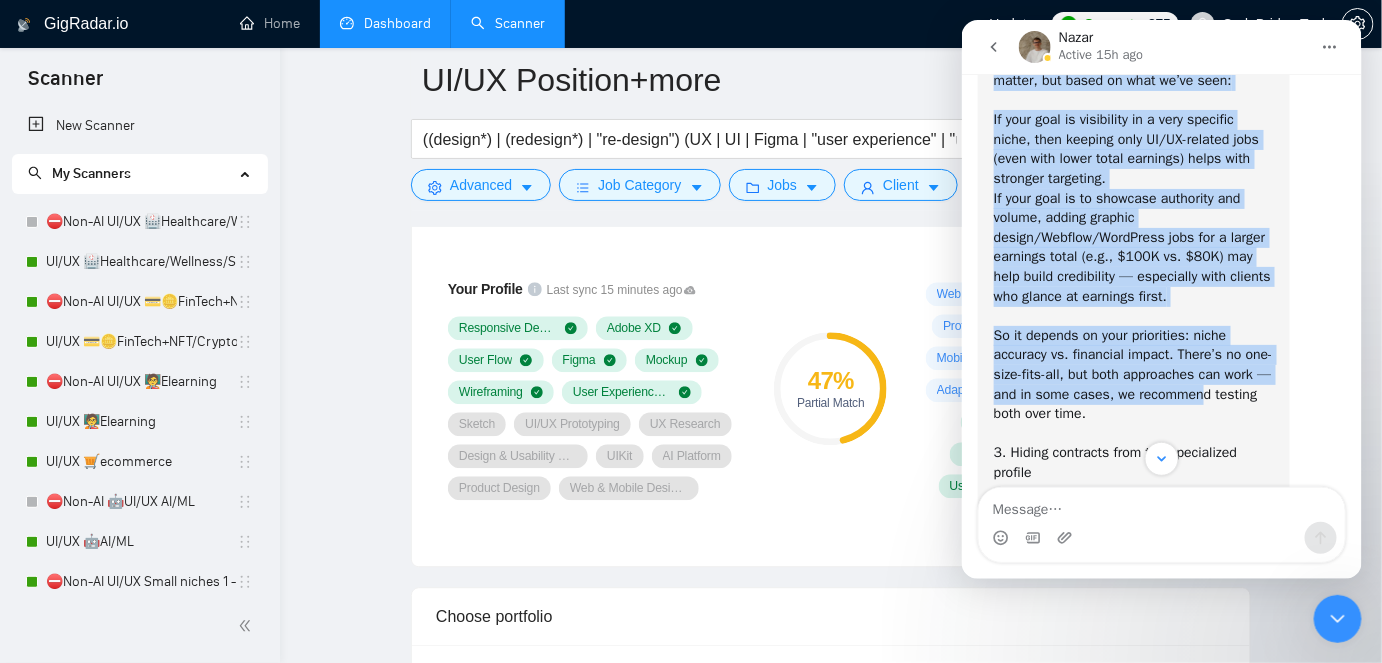 scroll, scrollTop: 10730, scrollLeft: 0, axis: vertical 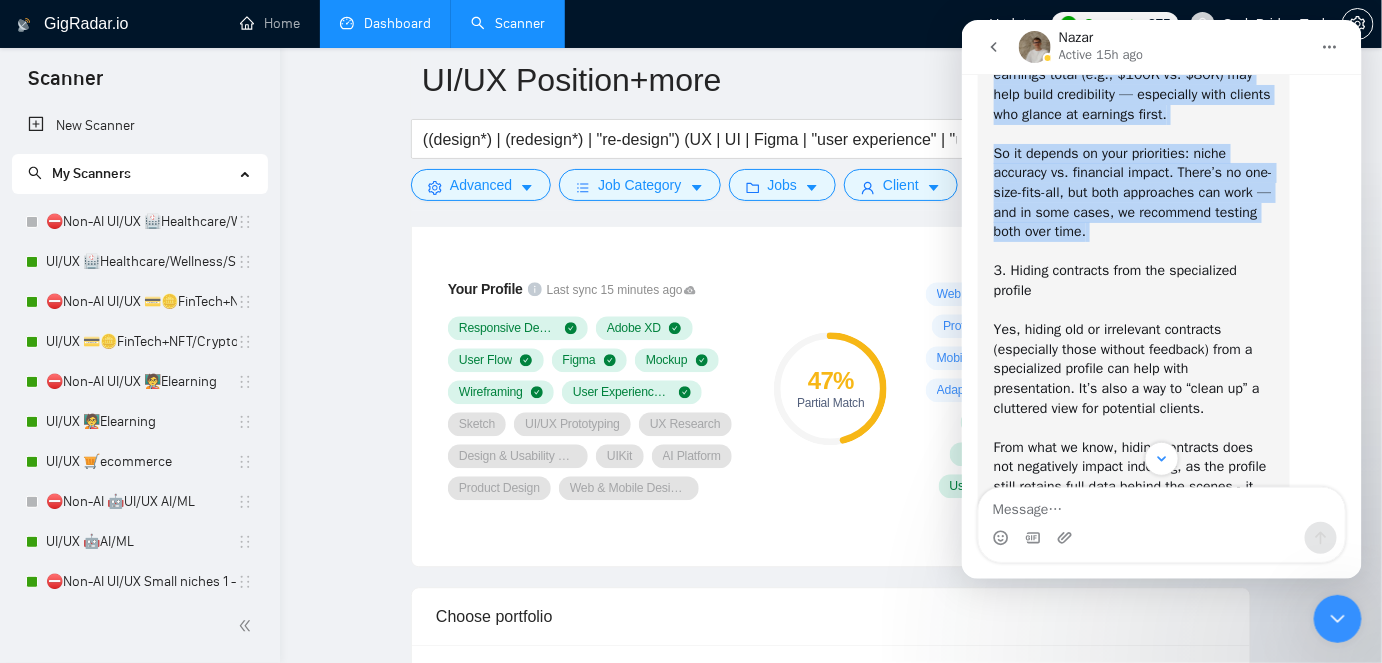 drag, startPoint x: 992, startPoint y: 334, endPoint x: 1211, endPoint y: 246, distance: 236.01907 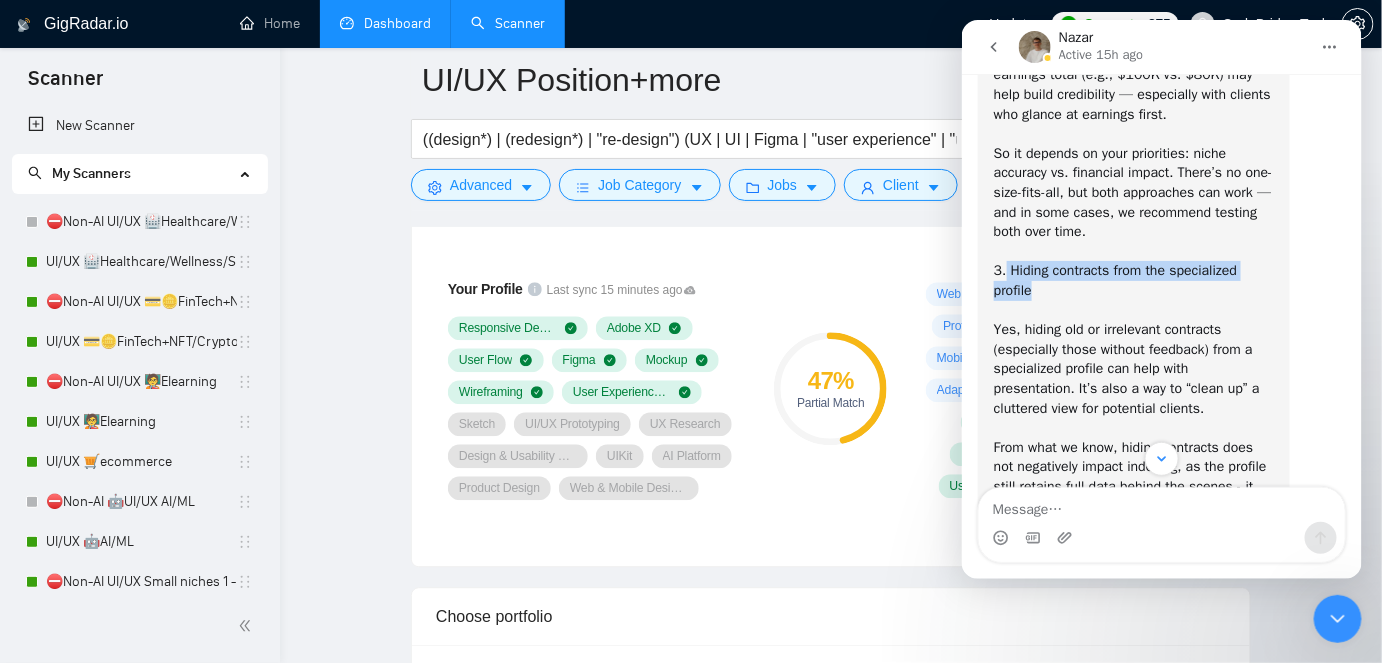 drag, startPoint x: 1005, startPoint y: 271, endPoint x: 1042, endPoint y: 287, distance: 40.311287 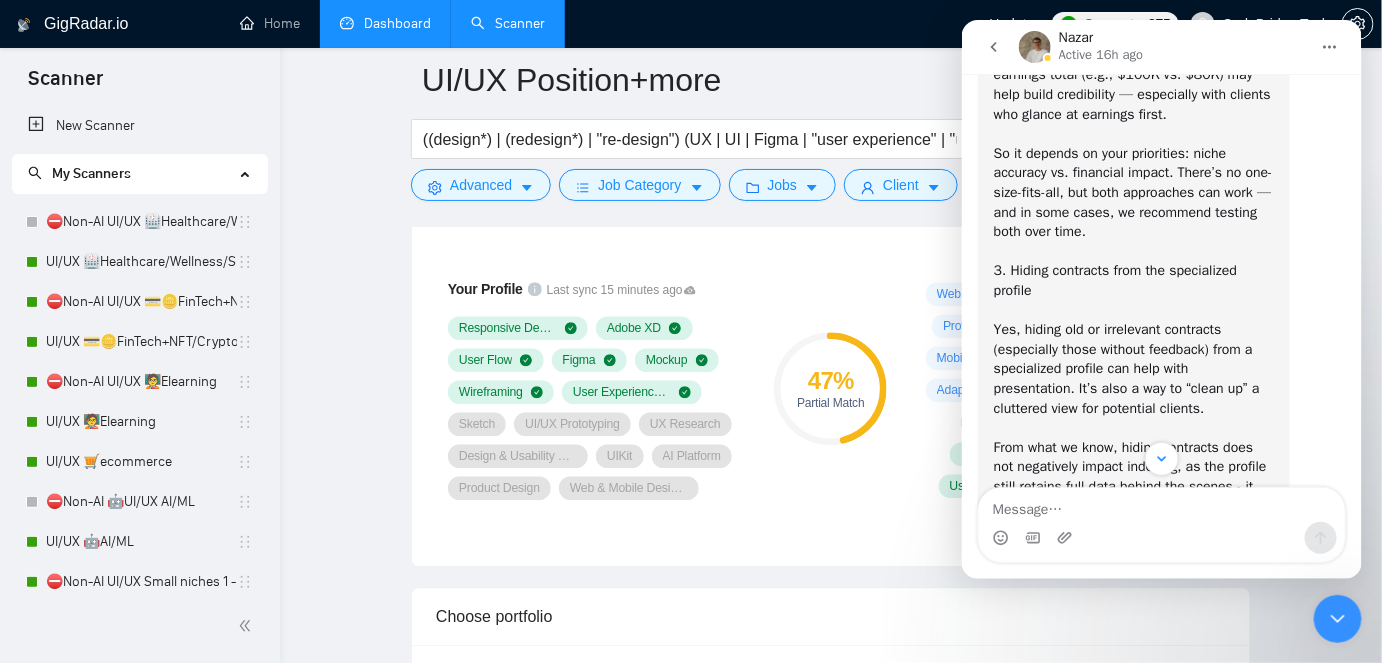 click on "3. Hiding contracts from the specialized profile Yes, hiding old or irrelevant contracts (especially those without feedback) from a specialized profile can help with presentation. It’s also a way to “clean up” a cluttered view for potential clients. From what we know, hiding contracts does not negatively impact indexing, as the profile still retains full data behind the scenes - it just controls what's displayed on the frontend." at bounding box center [1133, 397] 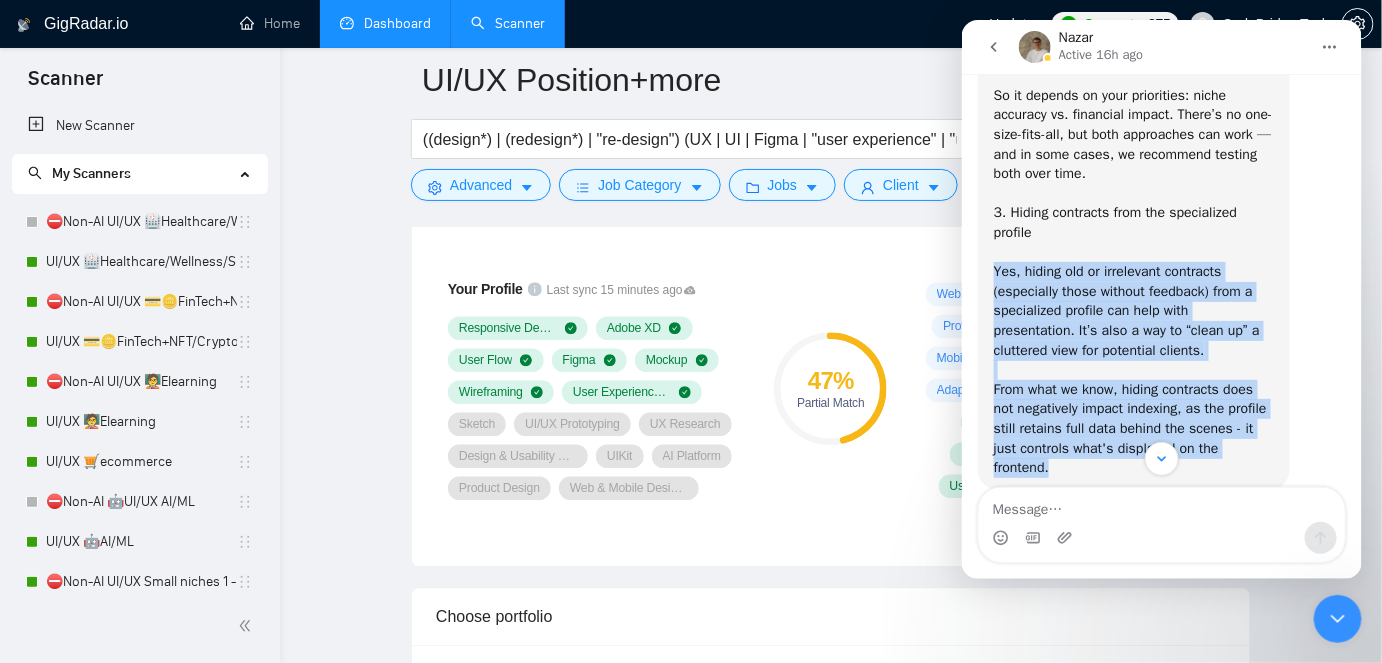 scroll, scrollTop: 10912, scrollLeft: 0, axis: vertical 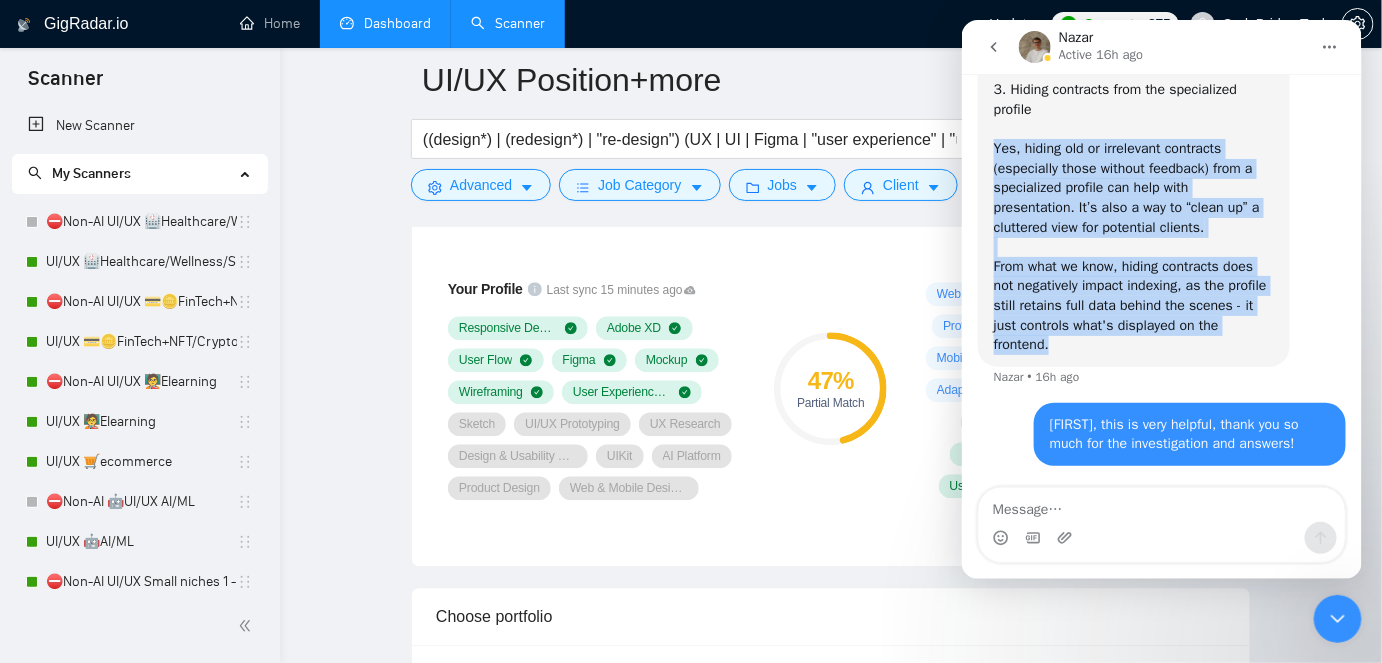 drag, startPoint x: 991, startPoint y: 330, endPoint x: 1095, endPoint y: 358, distance: 107.70329 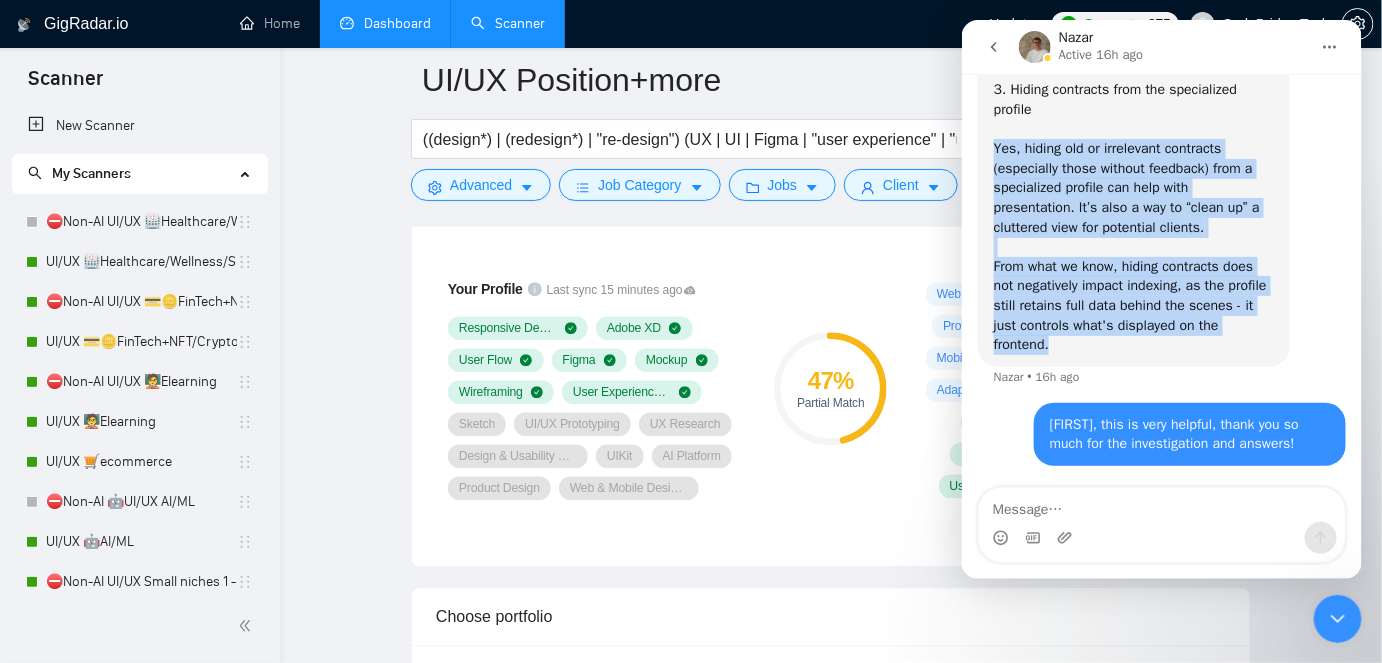 copy on "Yes, hiding old or irrelevant contracts (especially those without feedback) from a specialized profile can help with presentation. It’s also a way to “clean up” a cluttered view for potential clients. From what we know, hiding contracts does not negatively impact indexing, as the profile still retains full data behind the scenes - it just controls what's displayed on the frontend." 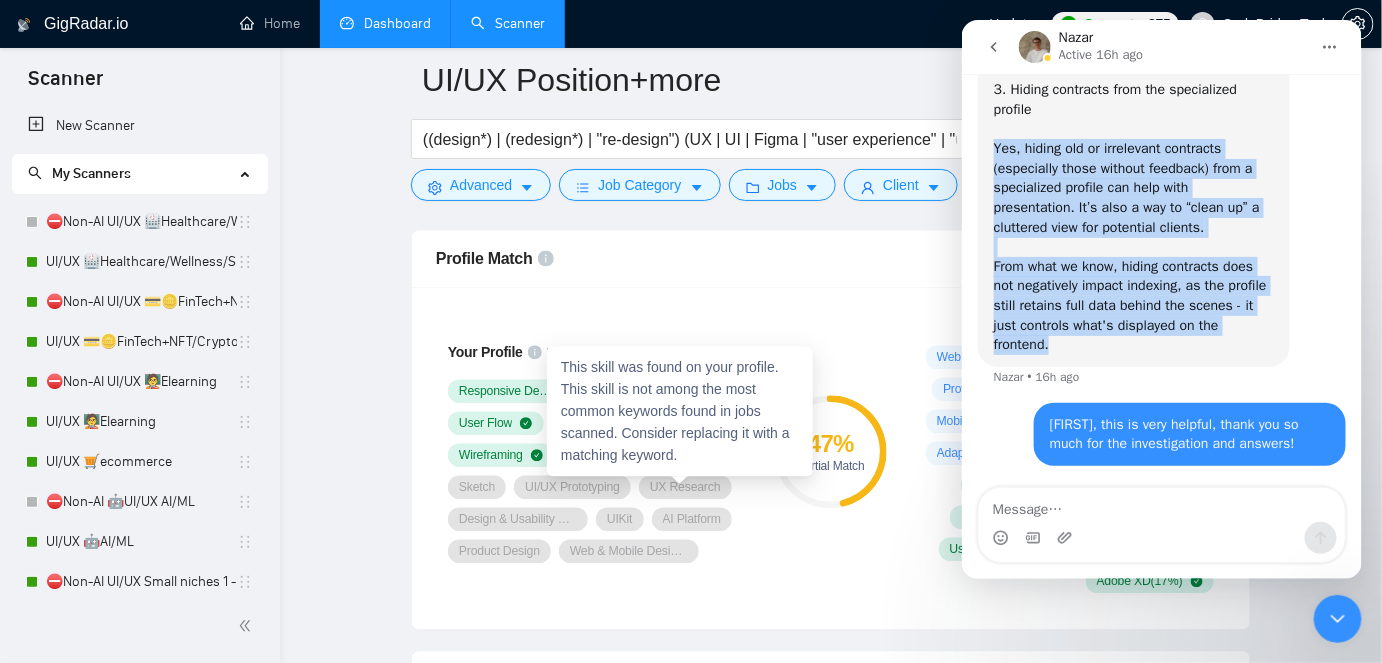 scroll, scrollTop: 1272, scrollLeft: 0, axis: vertical 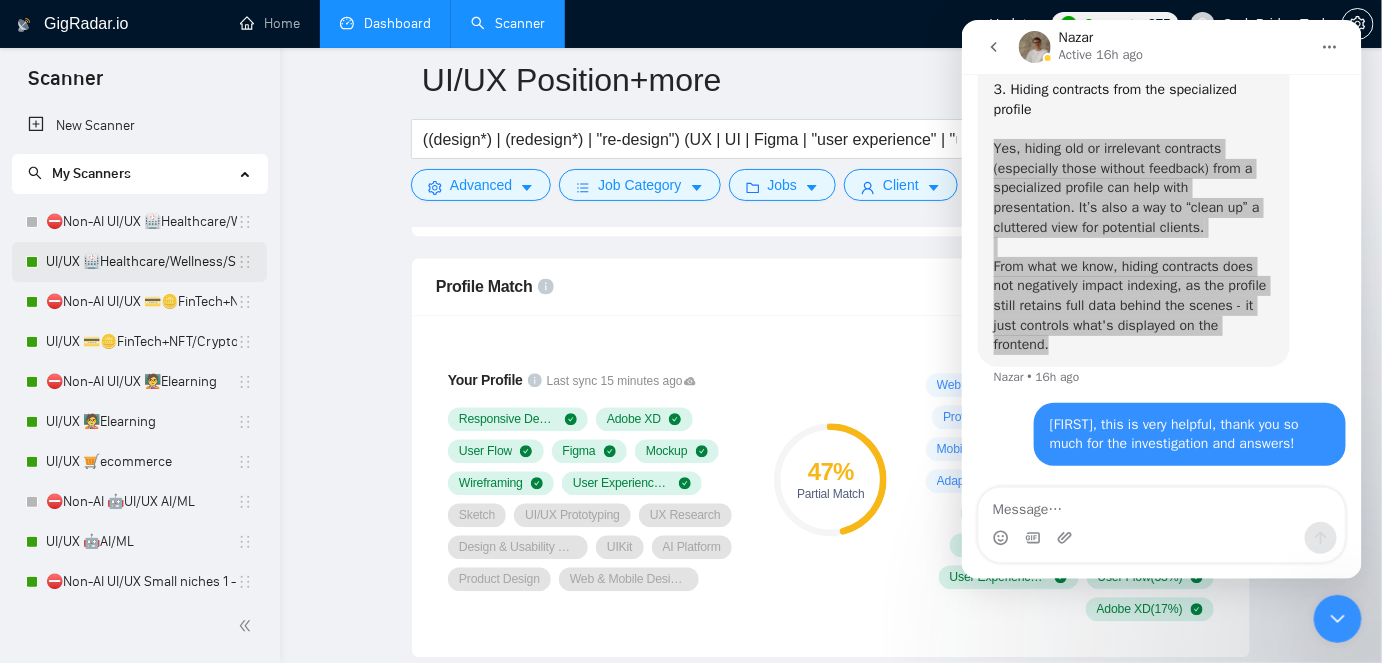 click on "UI/UX 🏥Healthcare/Wellness/Sports/Fitness" at bounding box center (141, 262) 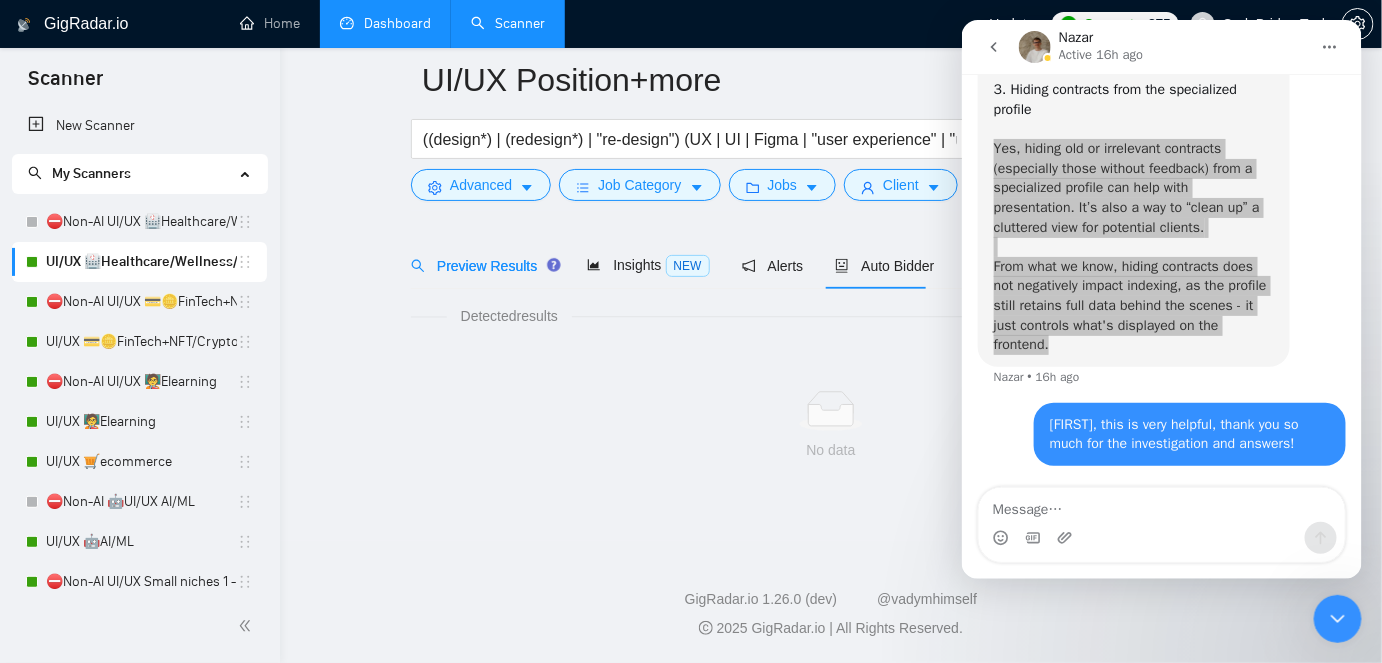 scroll, scrollTop: 66, scrollLeft: 0, axis: vertical 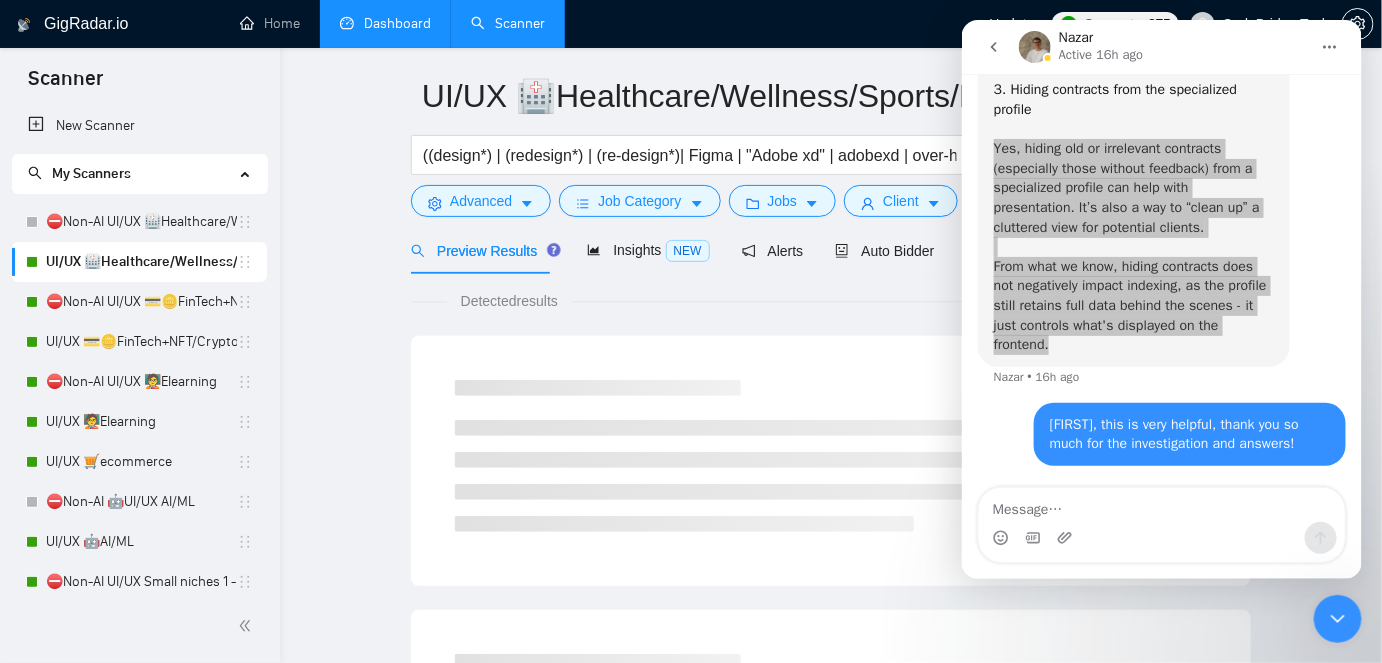 click 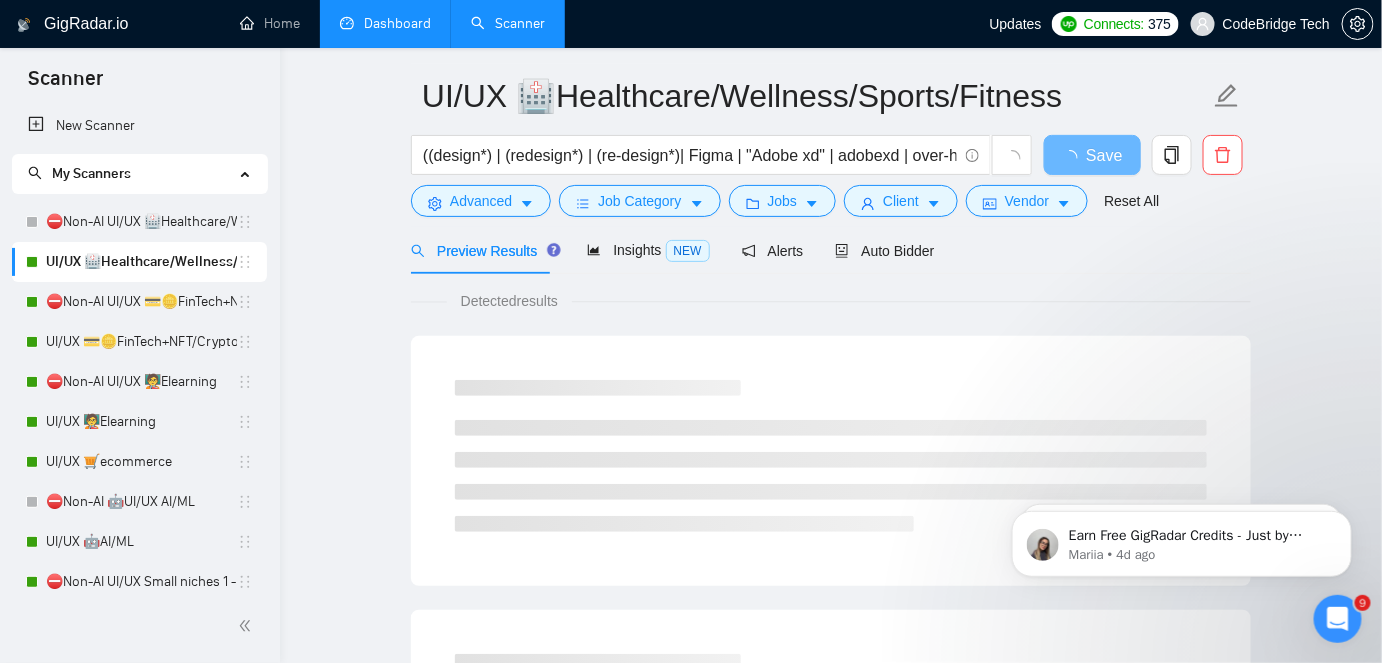 scroll, scrollTop: 0, scrollLeft: 0, axis: both 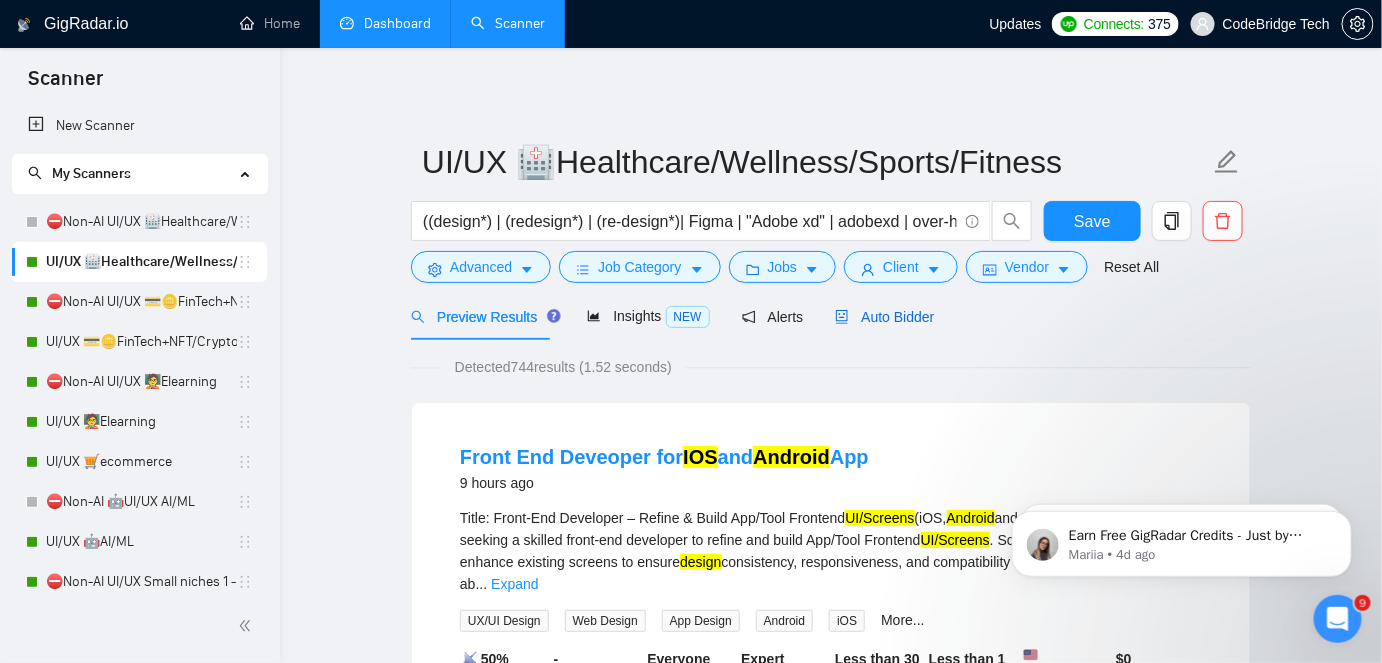 click on "Auto Bidder" at bounding box center [884, 317] 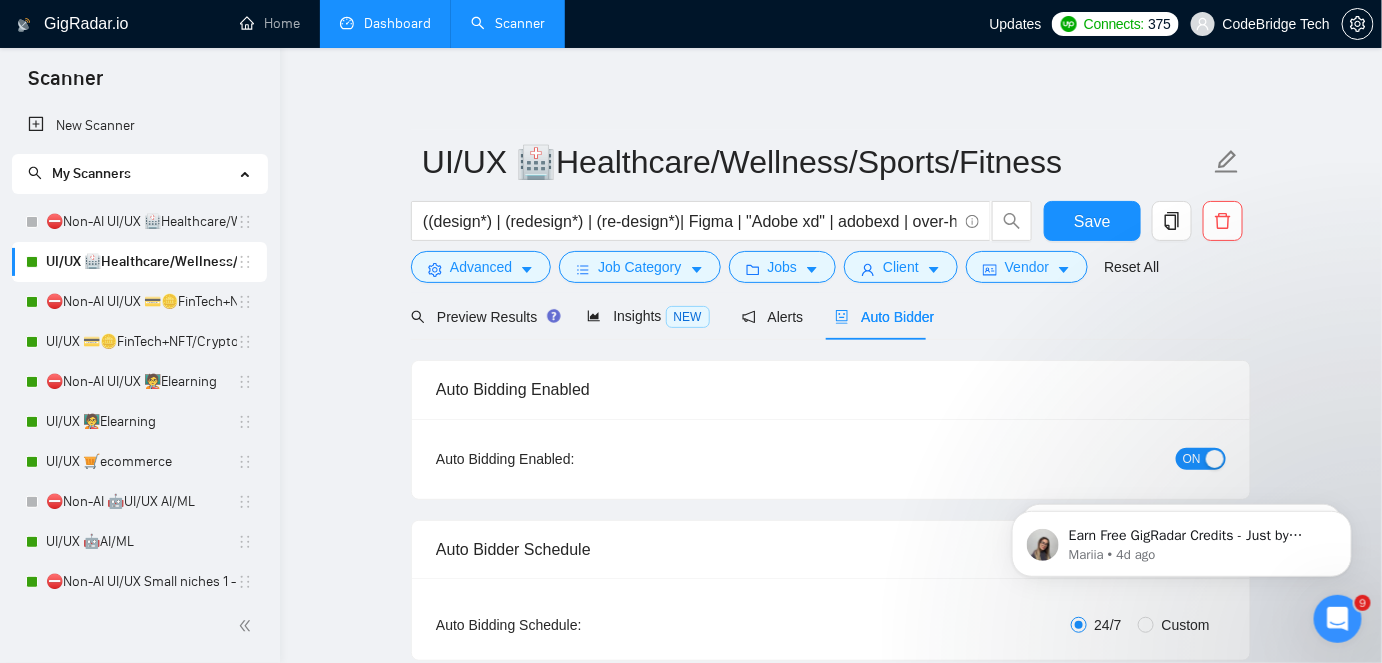 type 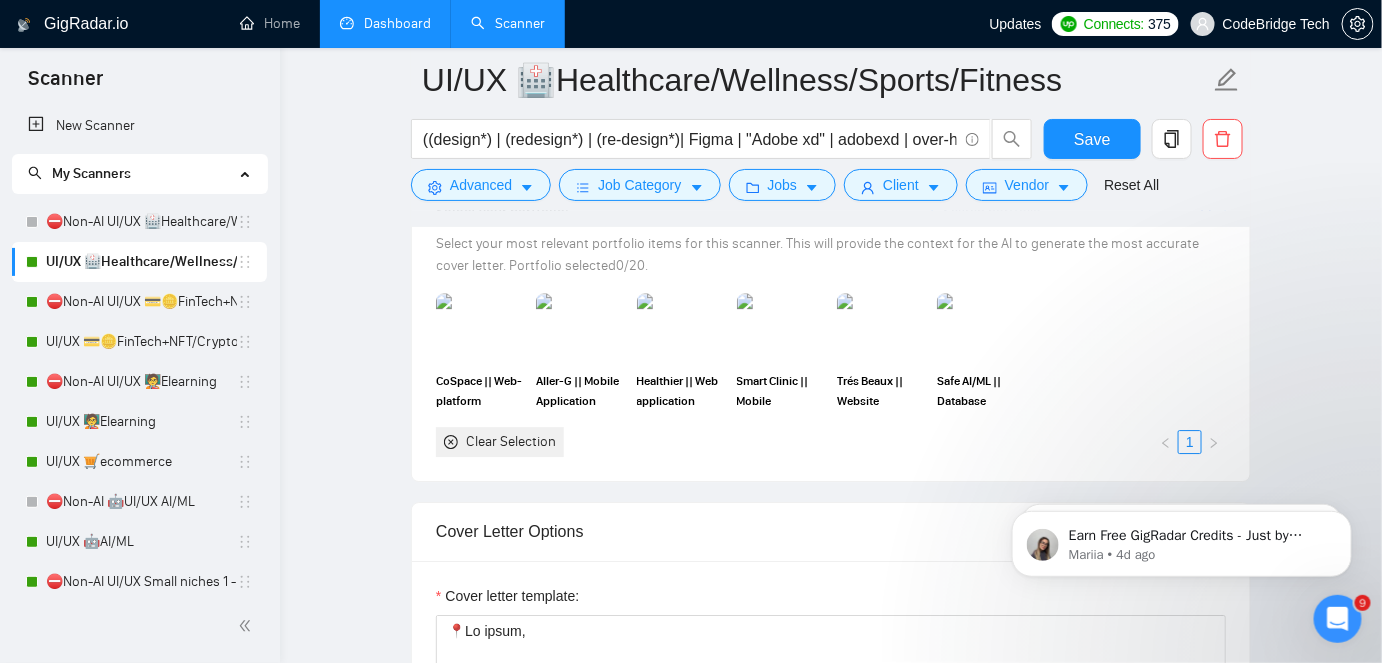 scroll, scrollTop: 2000, scrollLeft: 0, axis: vertical 